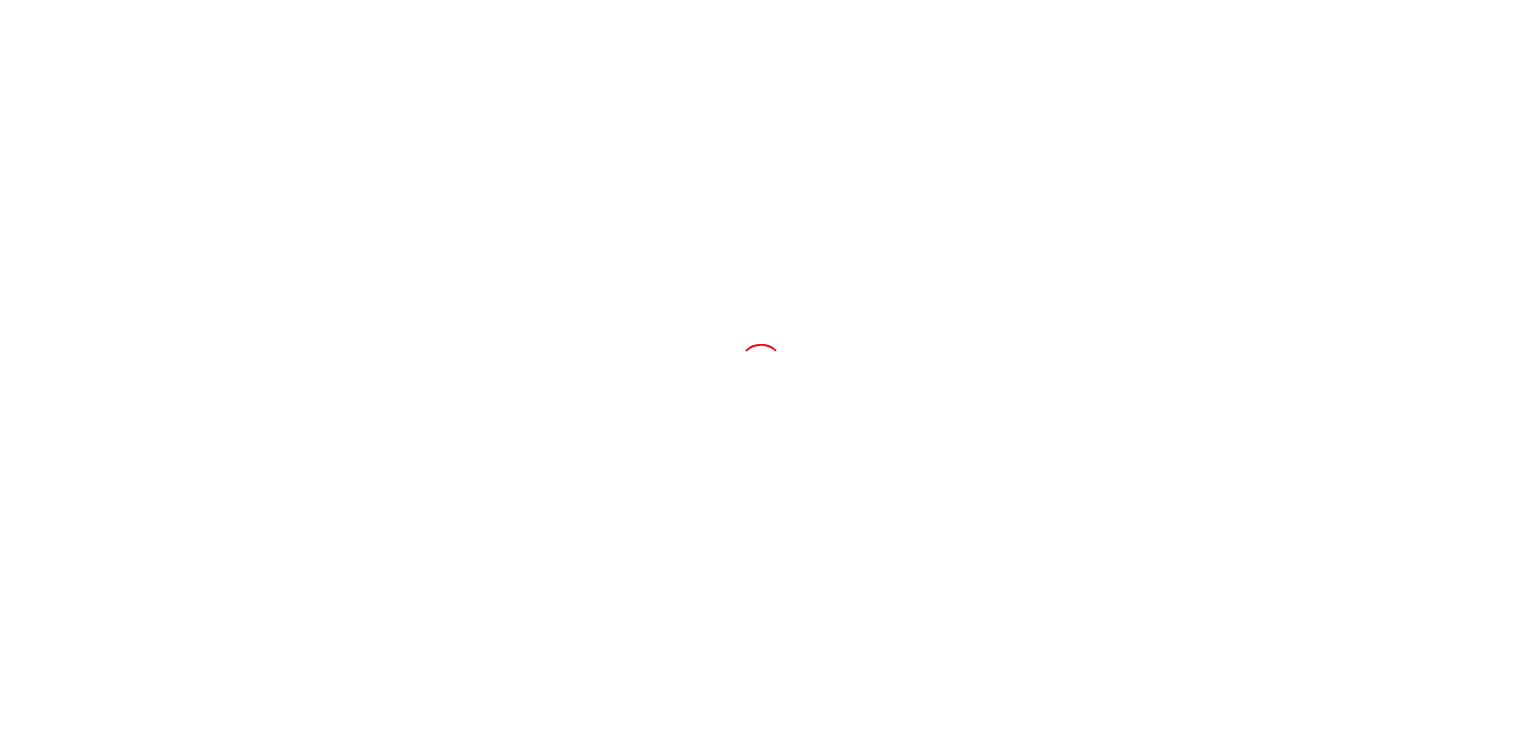 scroll, scrollTop: 0, scrollLeft: 0, axis: both 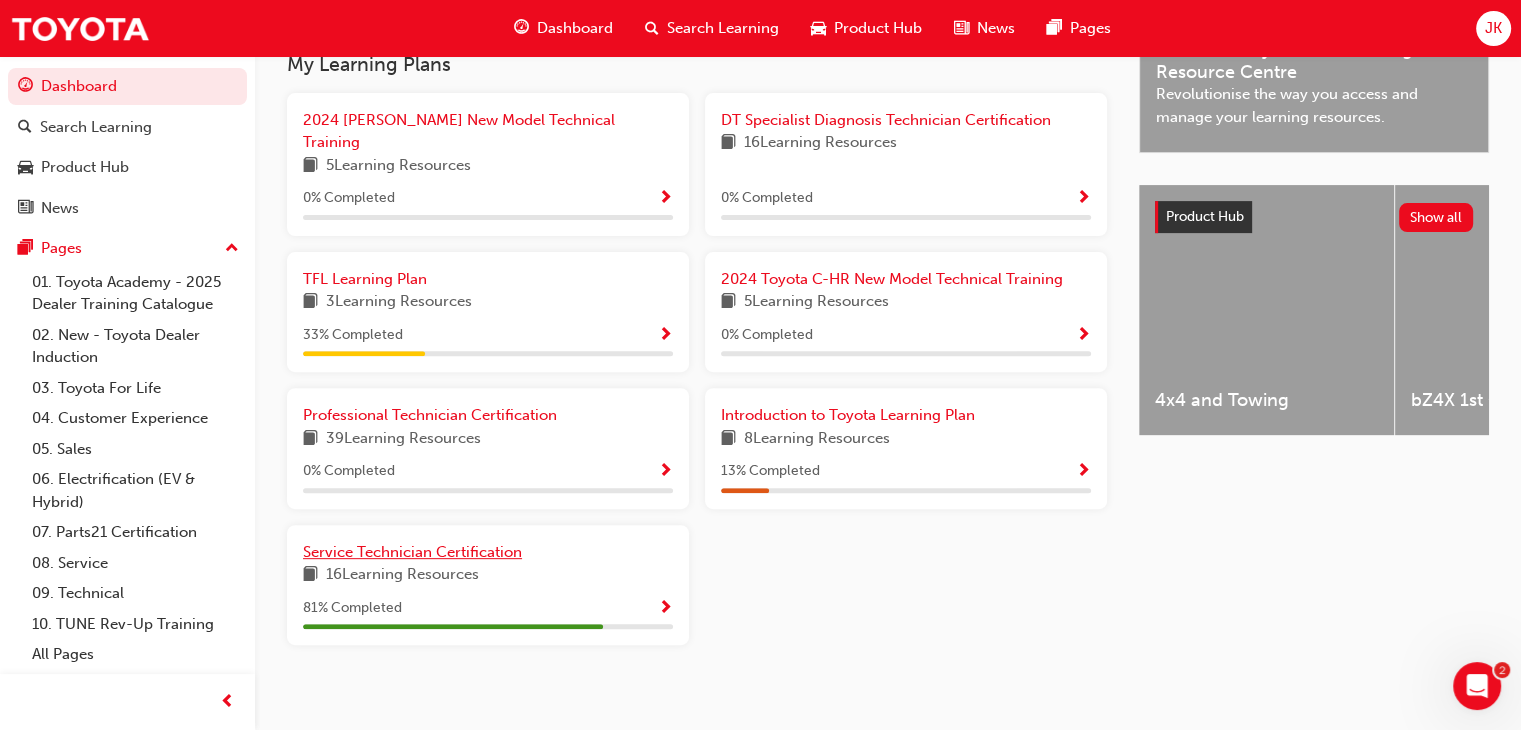 click on "Service Technician Certification" at bounding box center (412, 552) 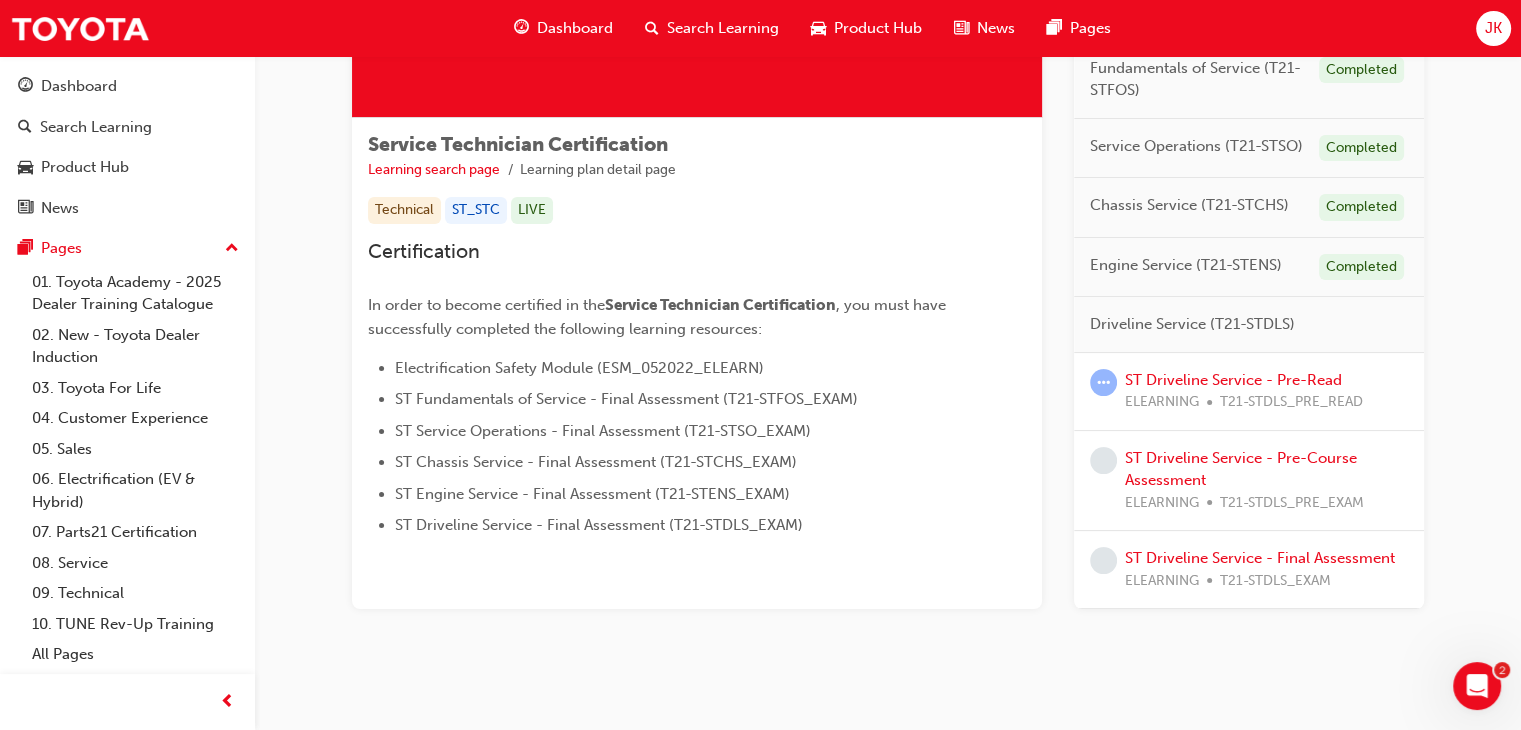 scroll, scrollTop: 309, scrollLeft: 0, axis: vertical 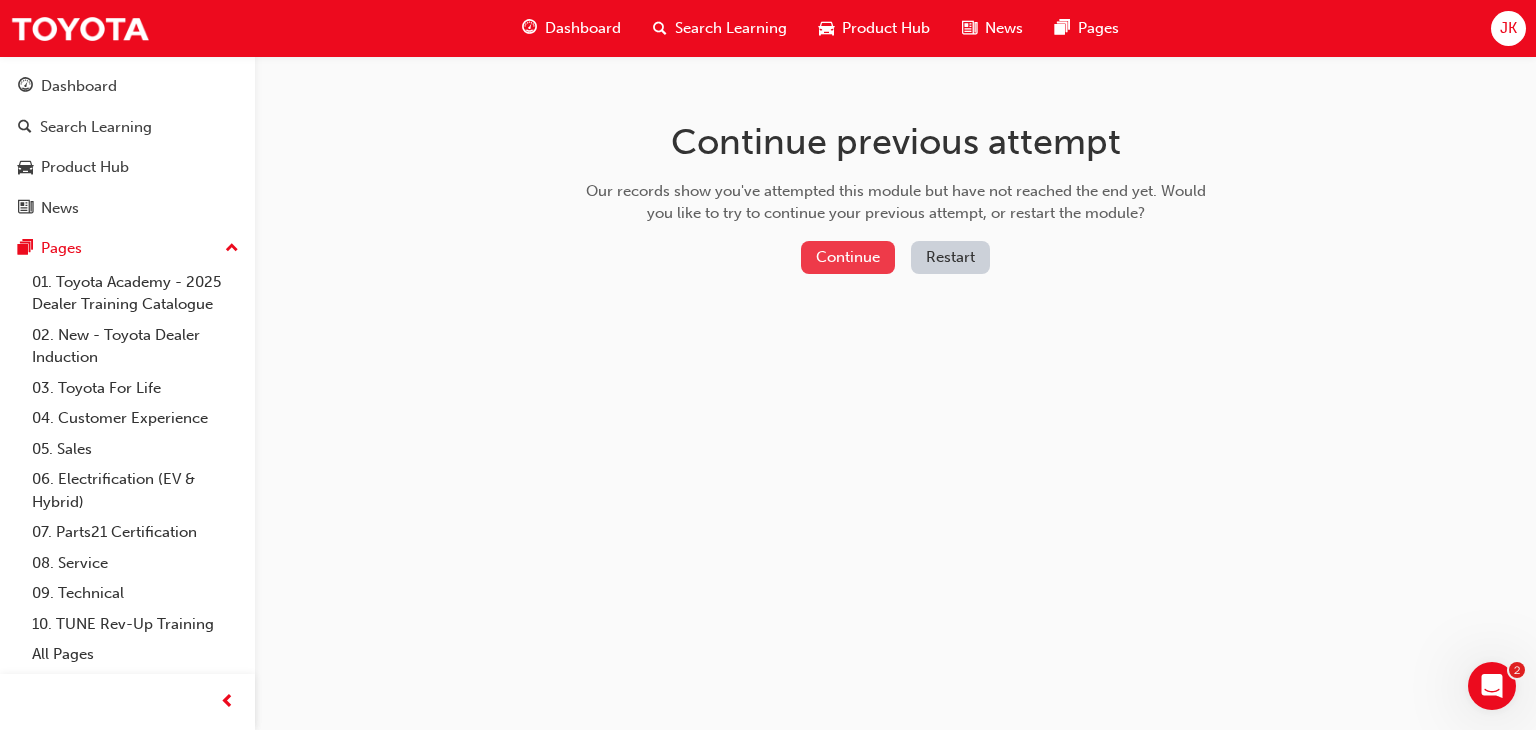click on "Continue" at bounding box center (848, 257) 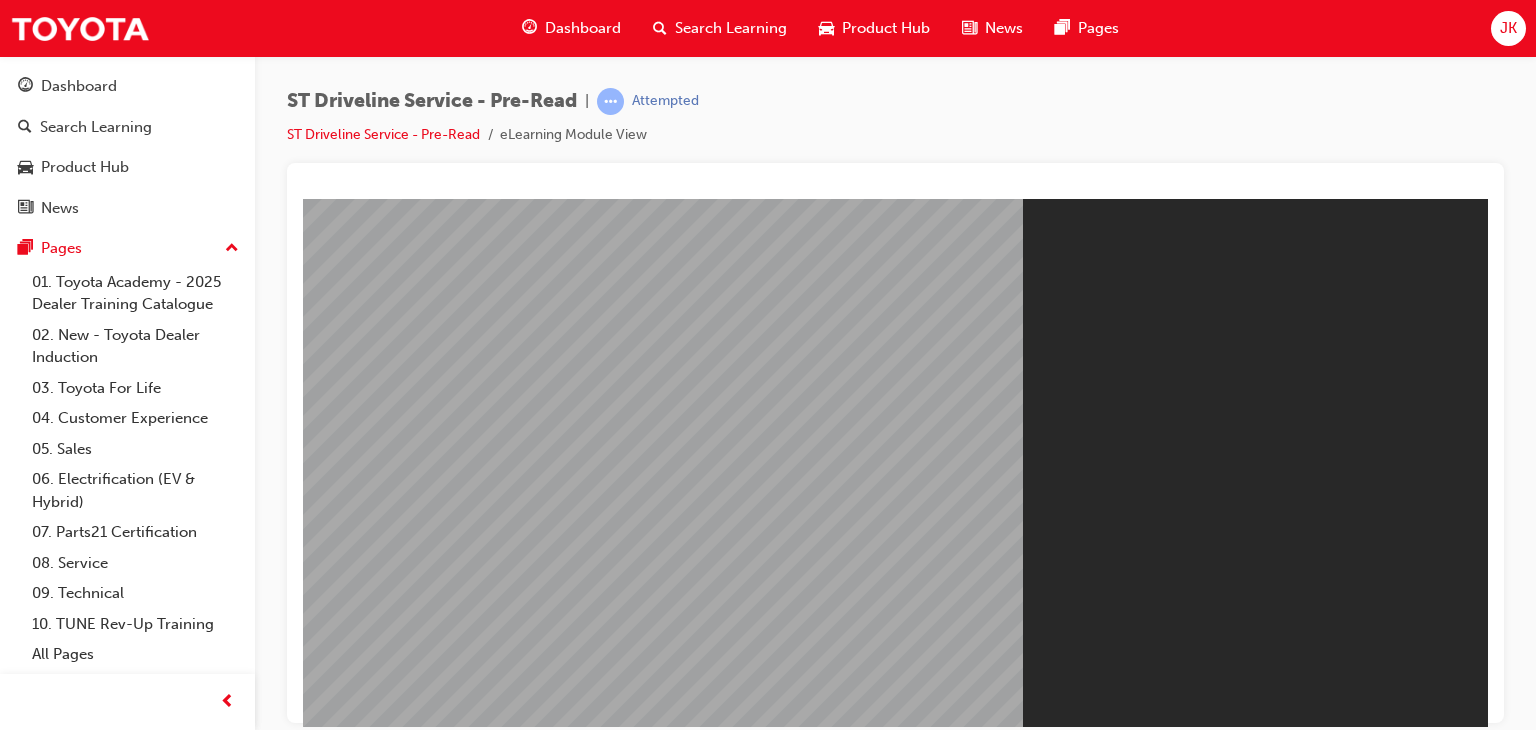 scroll, scrollTop: 0, scrollLeft: 0, axis: both 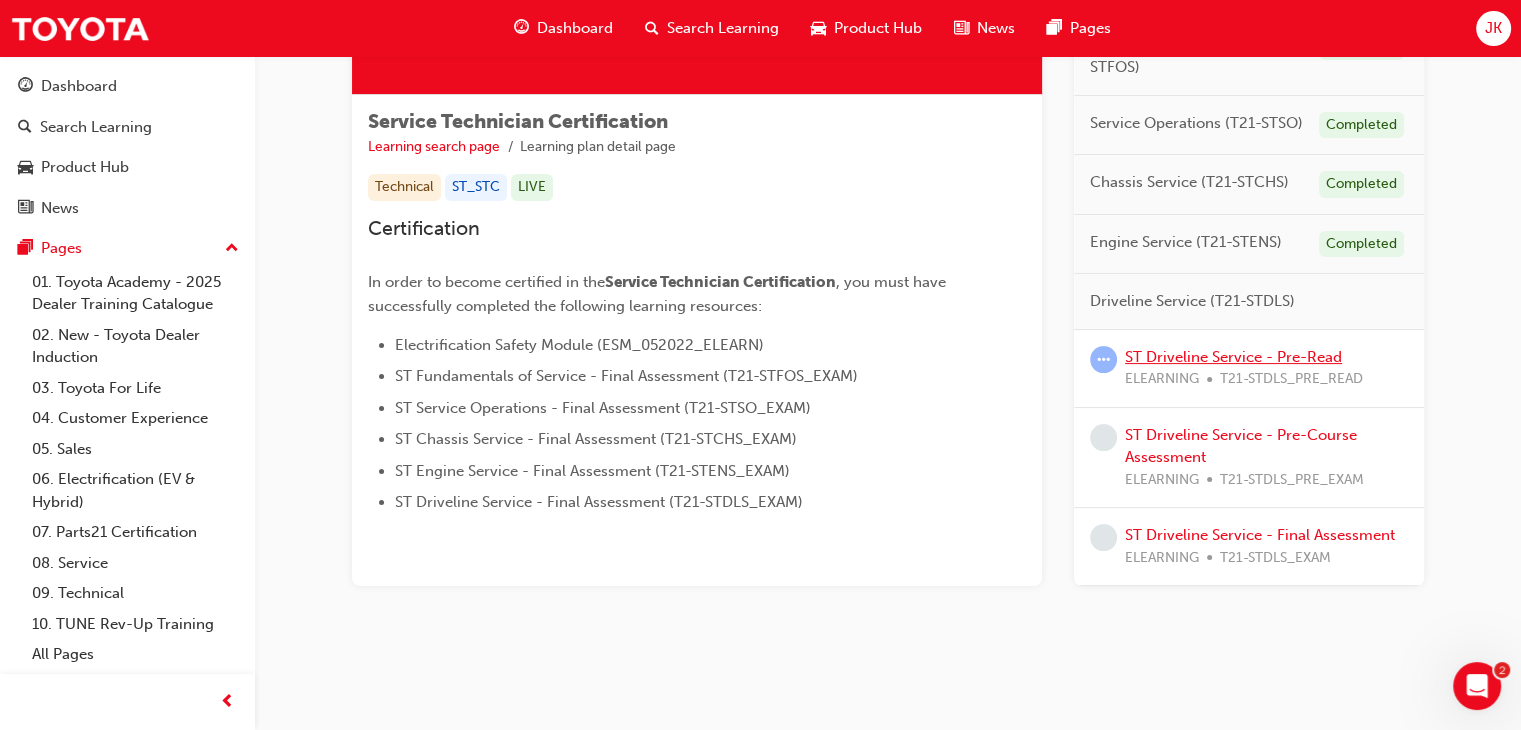 click on "ST Driveline Service - Pre-Read" at bounding box center [1233, 357] 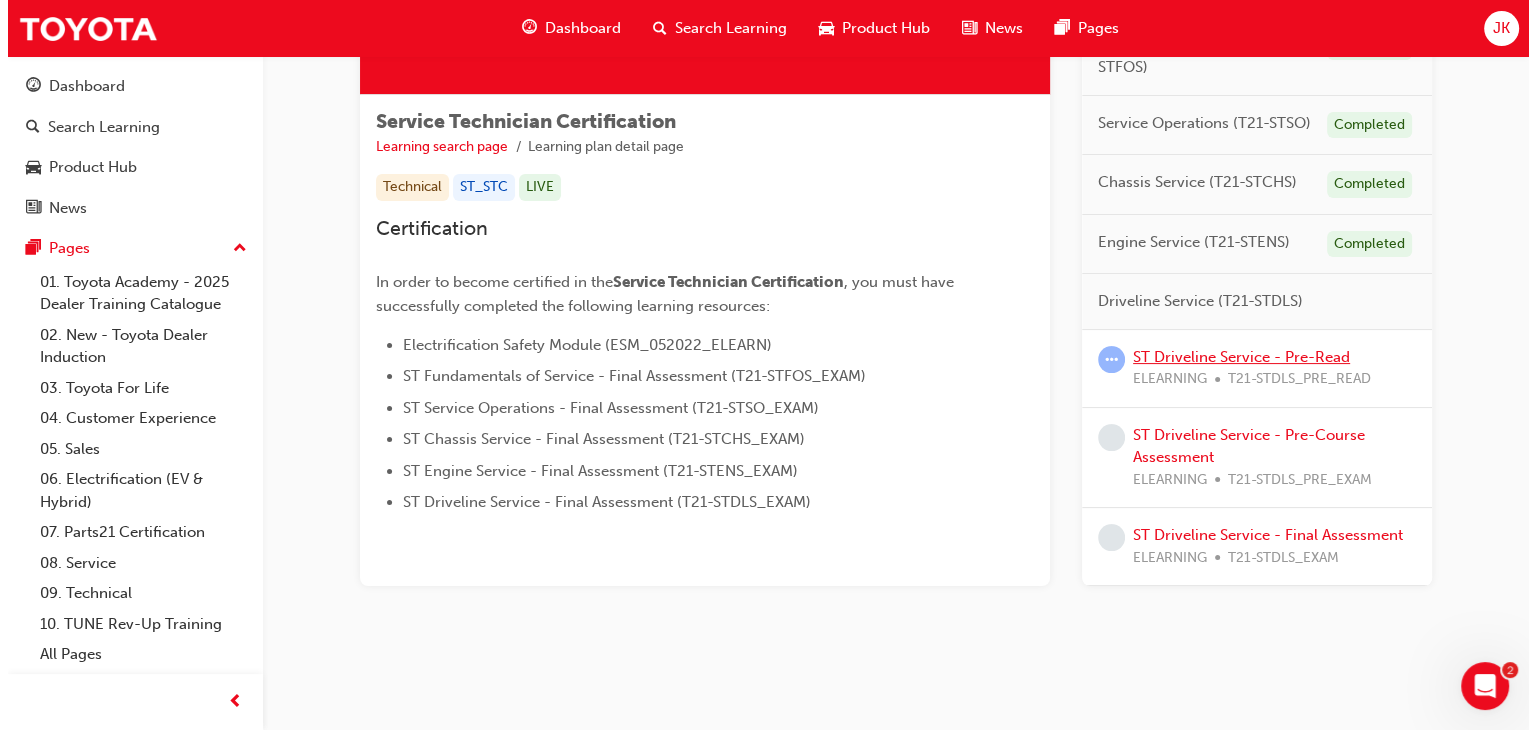 scroll, scrollTop: 0, scrollLeft: 0, axis: both 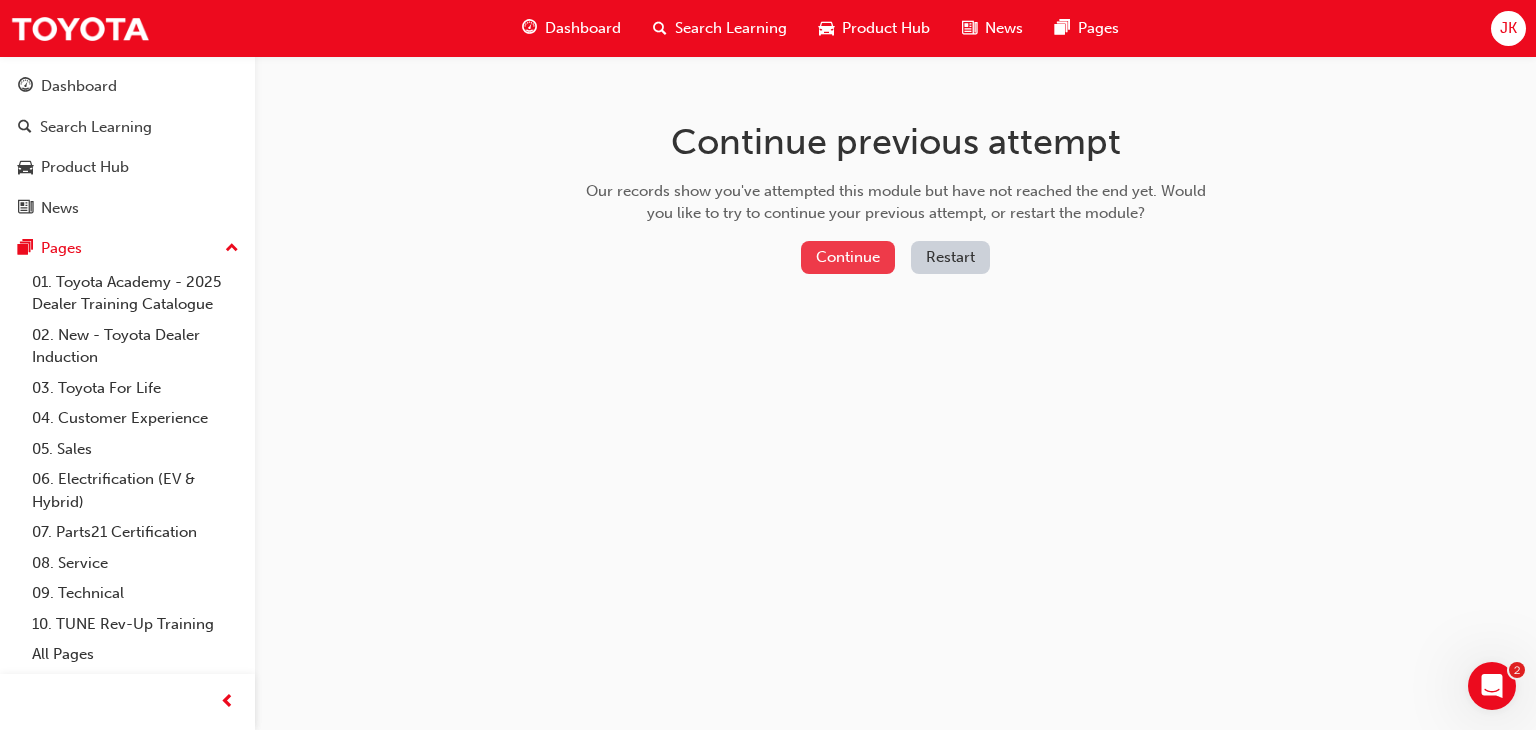 click on "Continue" at bounding box center (848, 257) 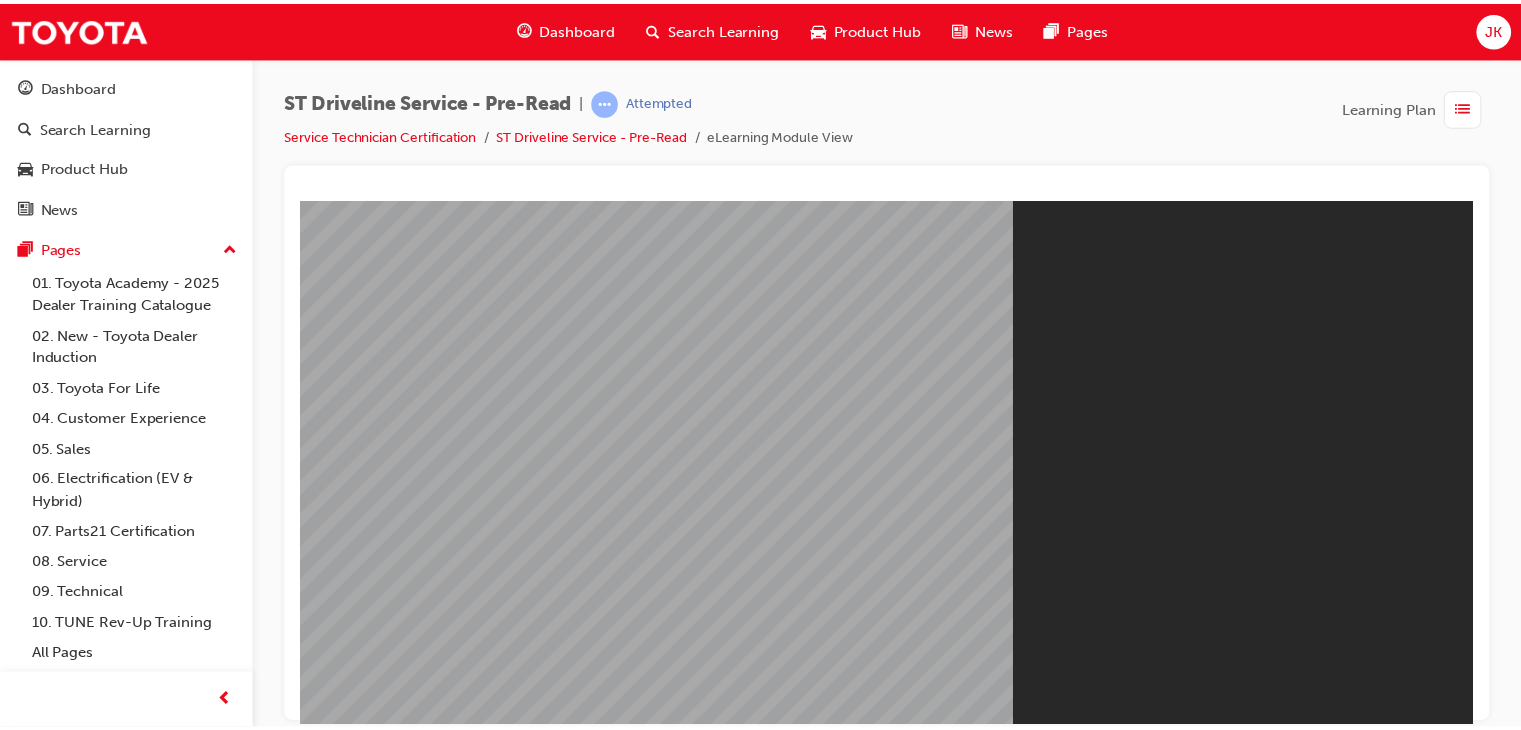 scroll, scrollTop: 0, scrollLeft: 0, axis: both 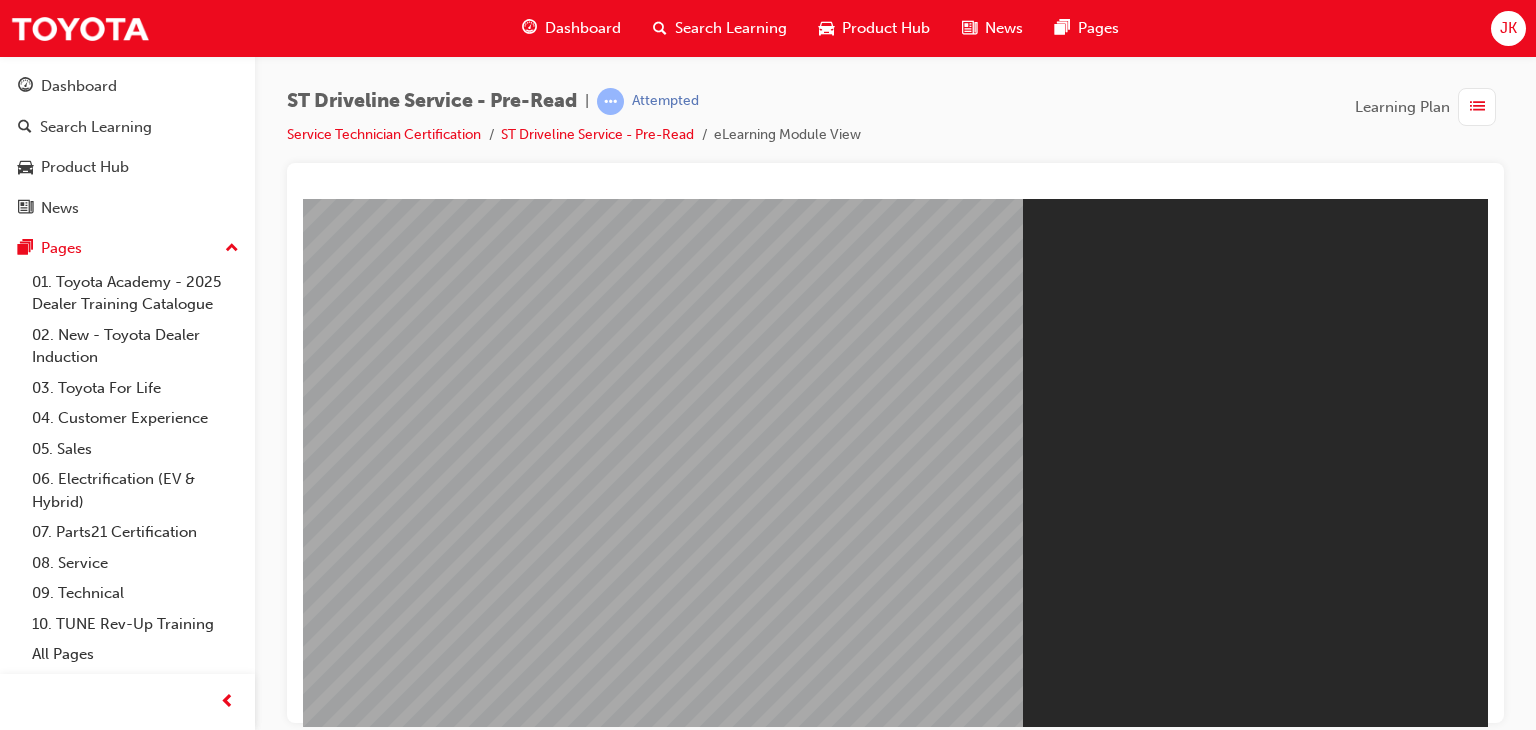 click on "Resume" at bounding box center [341, 790] 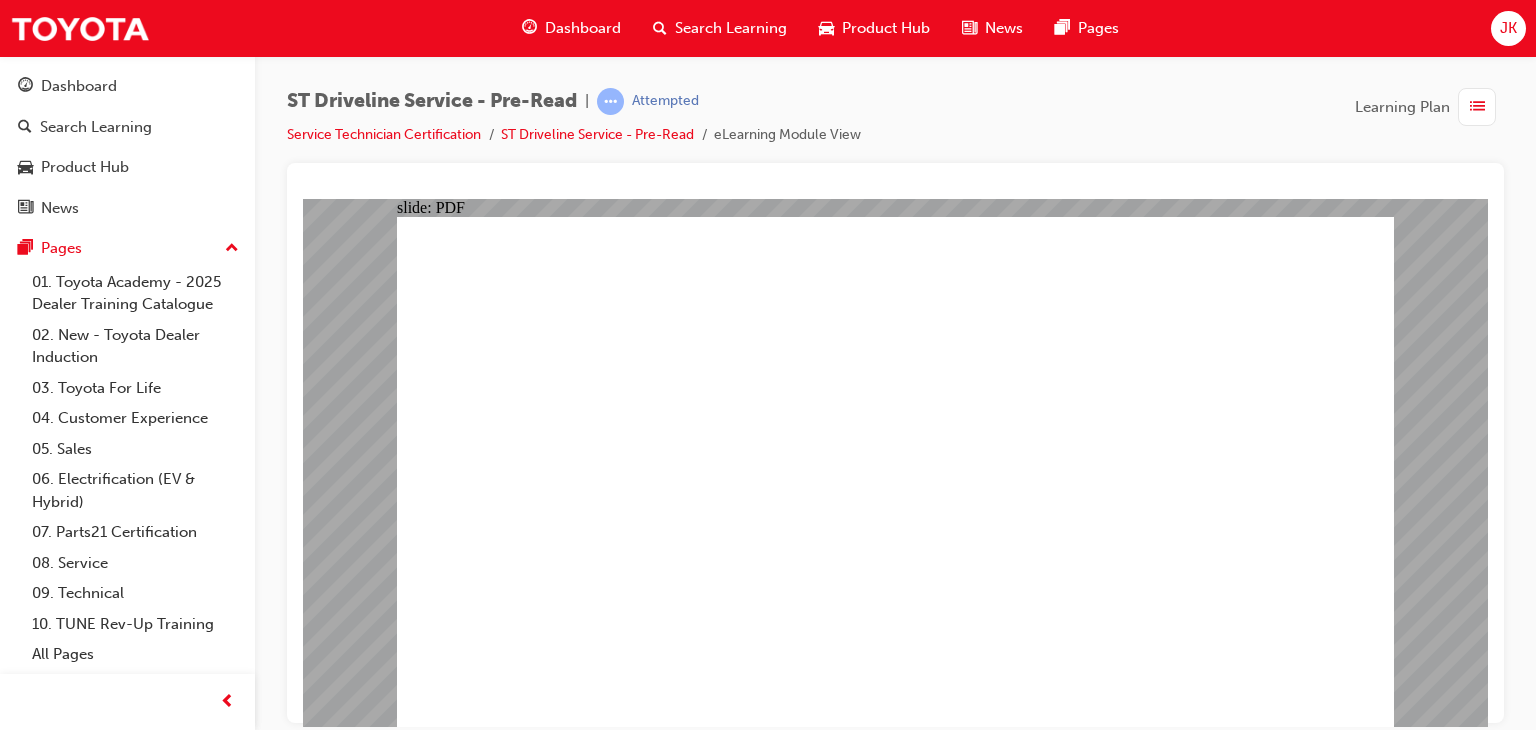 click 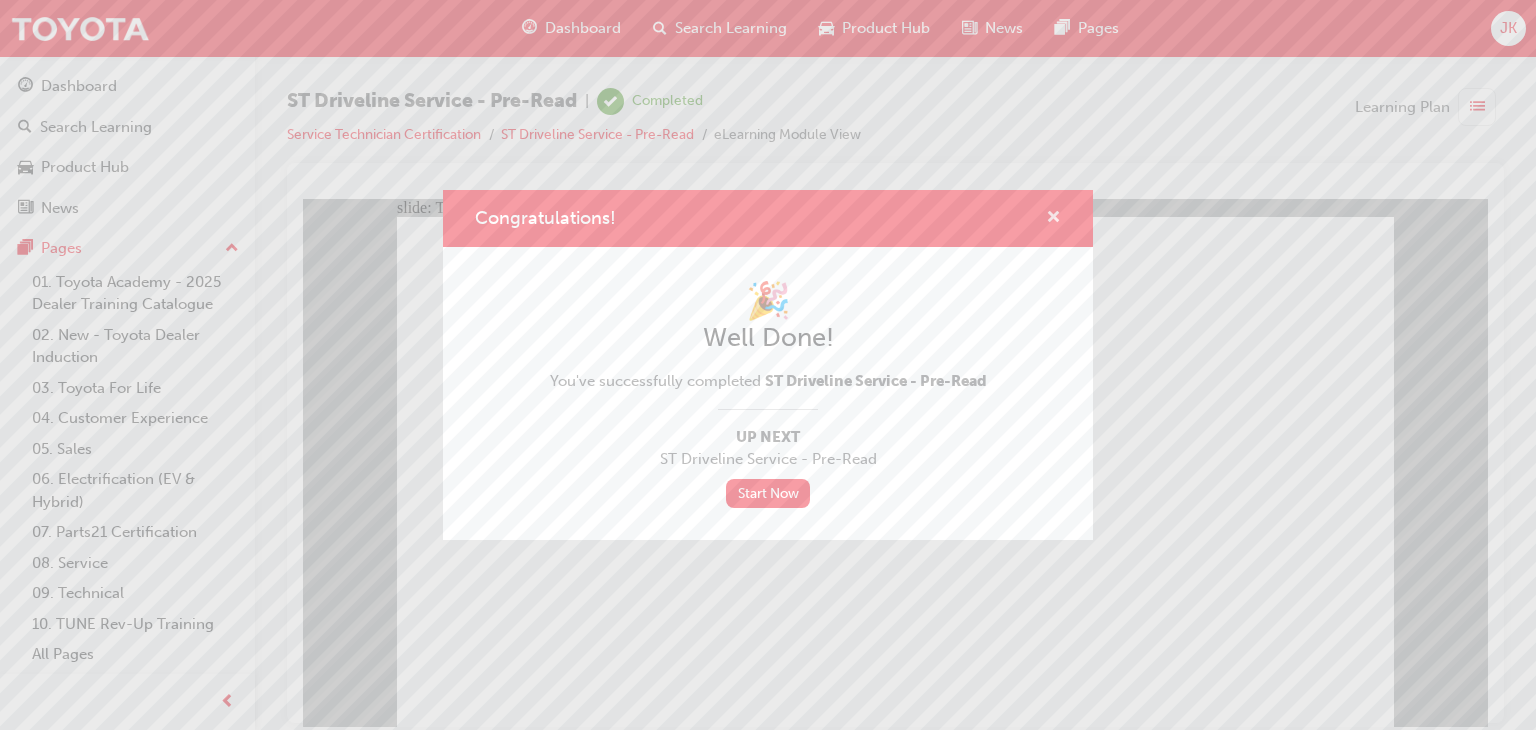 click at bounding box center [1053, 219] 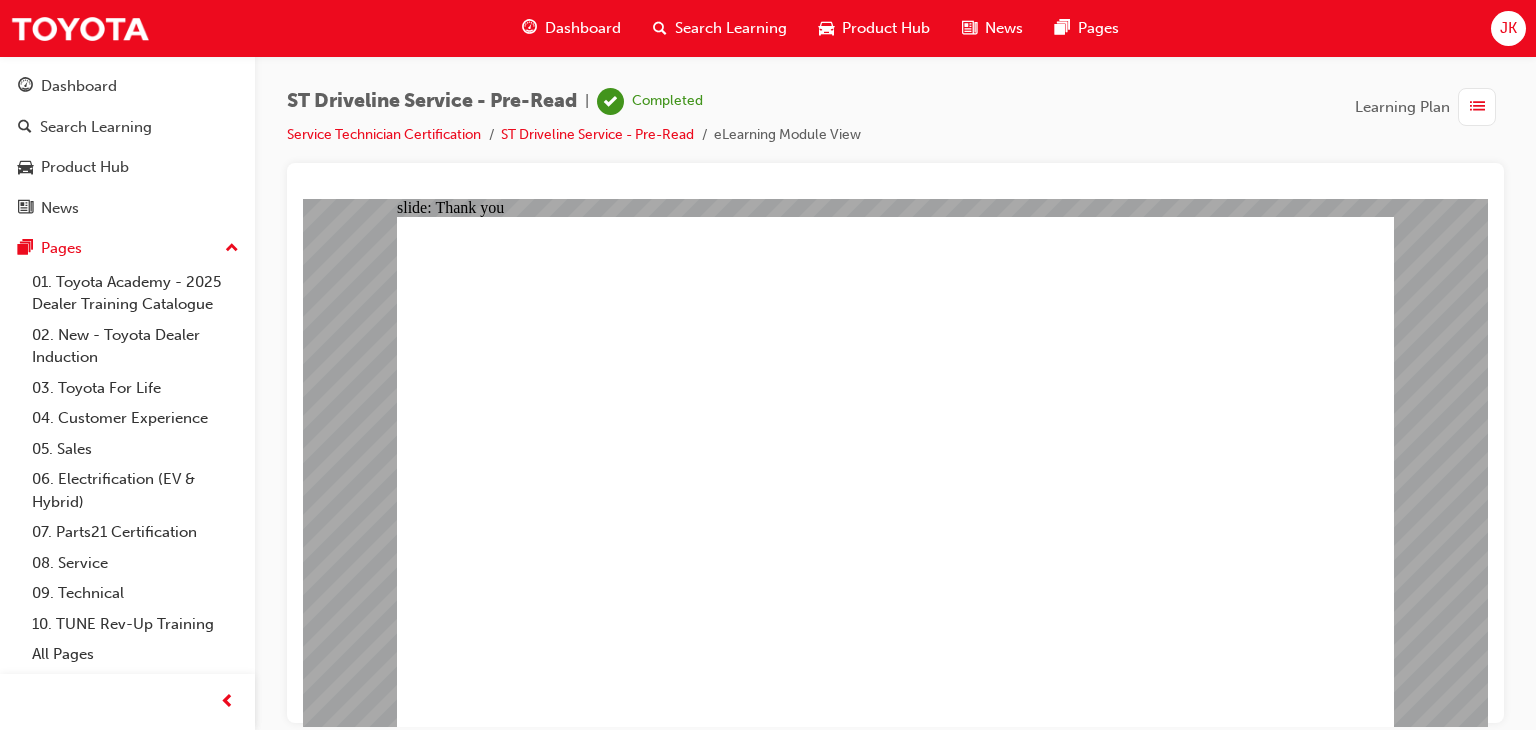 click on "Dashboard" at bounding box center (583, 28) 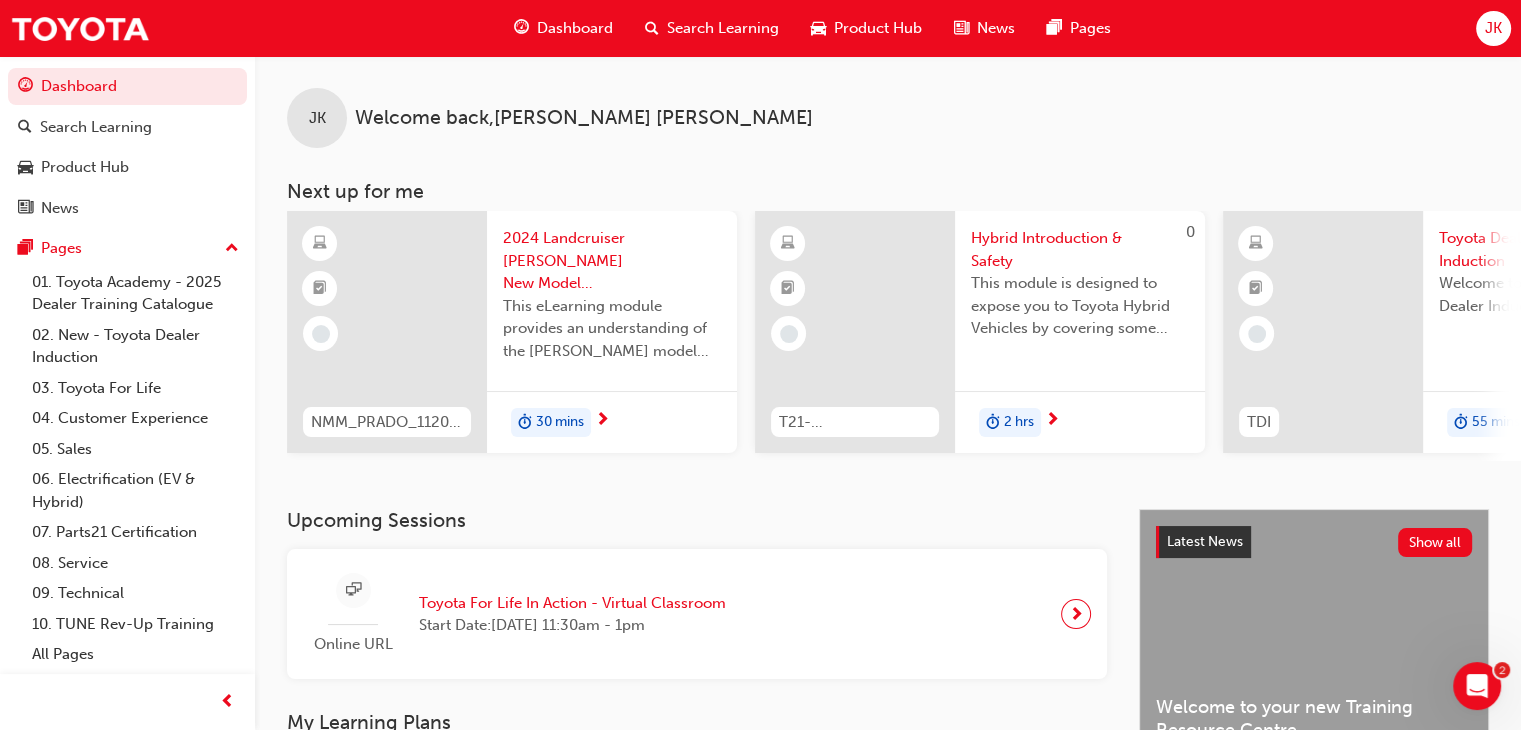 scroll, scrollTop: 610, scrollLeft: 0, axis: vertical 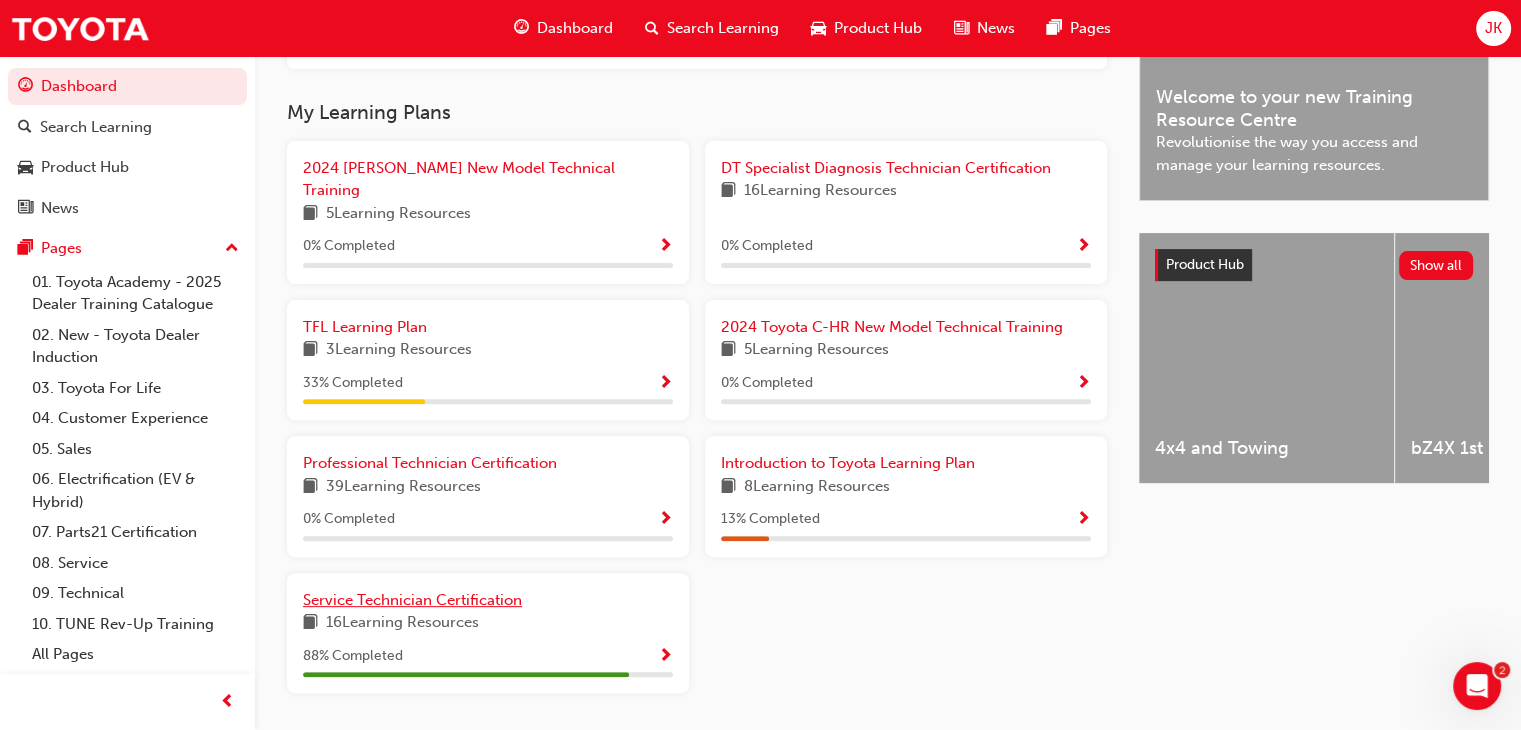 click on "Service Technician Certification" at bounding box center (412, 600) 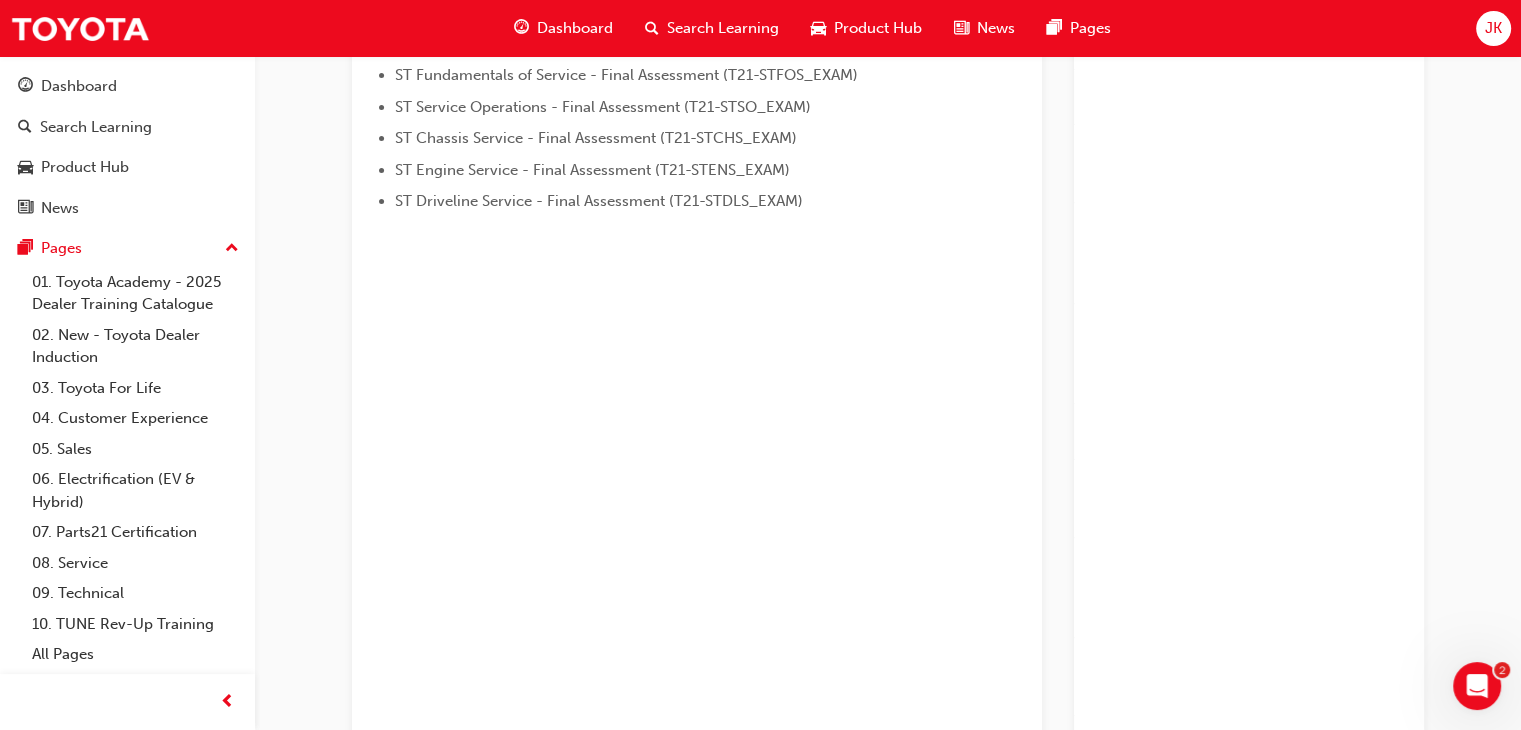 scroll, scrollTop: 270, scrollLeft: 0, axis: vertical 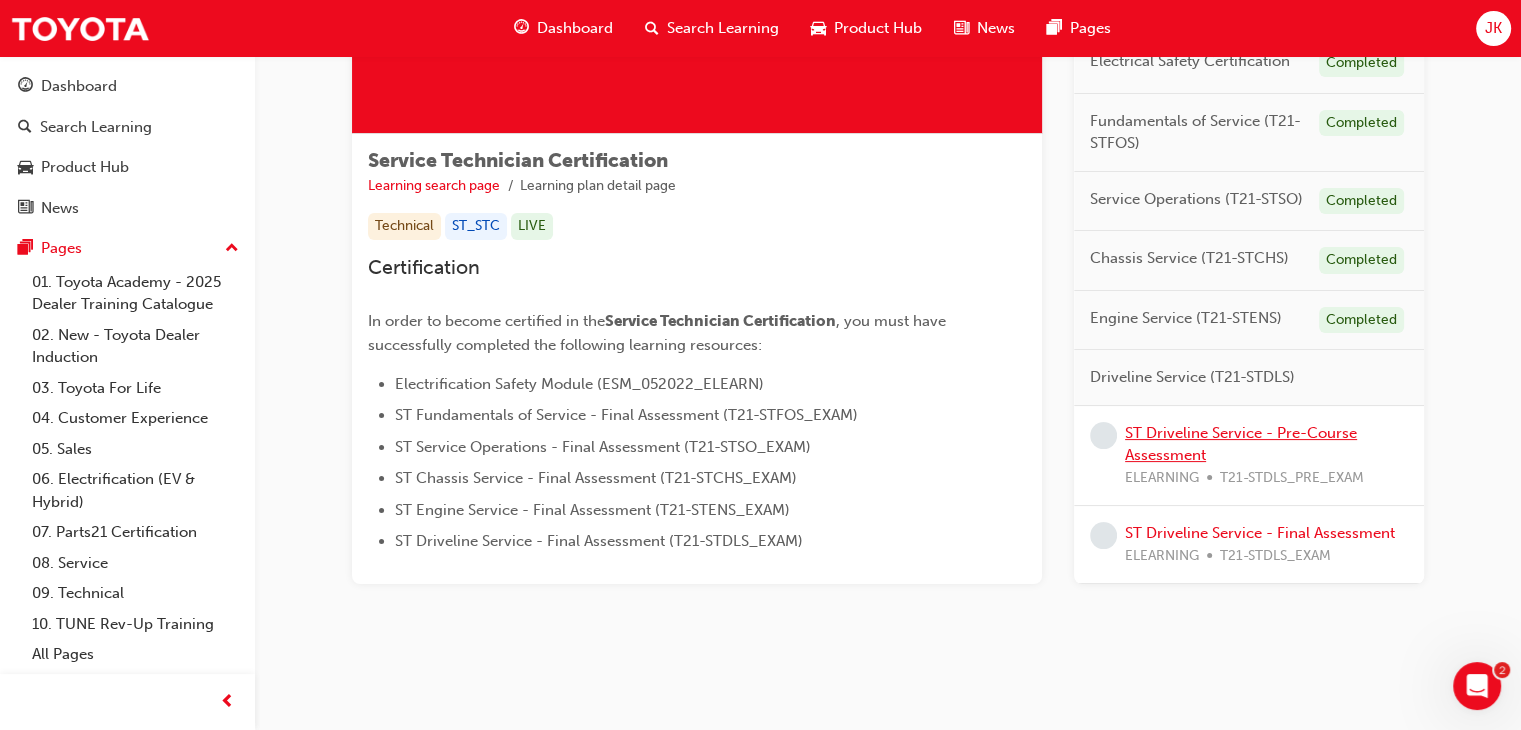 click on "ST Driveline Service - Pre-Course Assessment" at bounding box center [1241, 444] 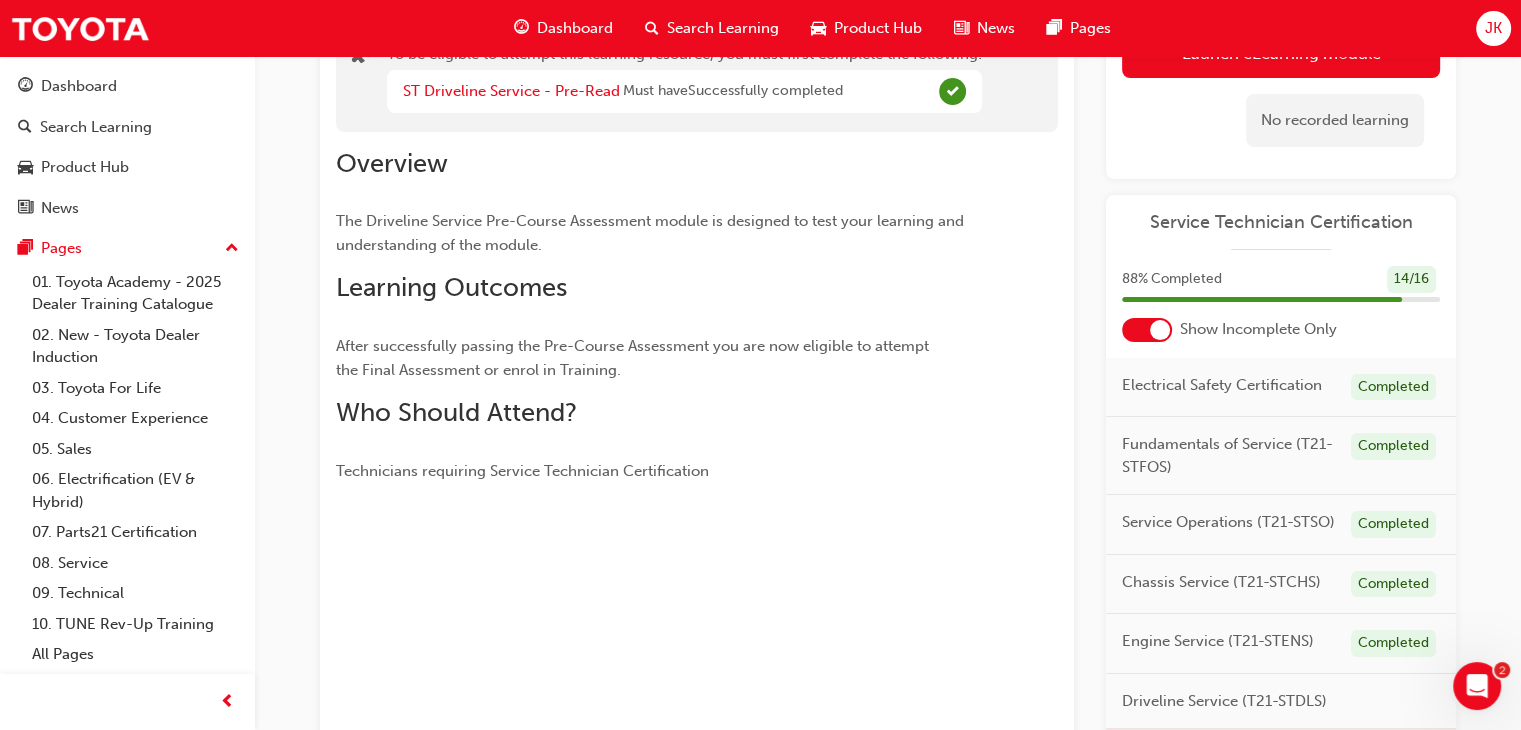 scroll, scrollTop: 0, scrollLeft: 0, axis: both 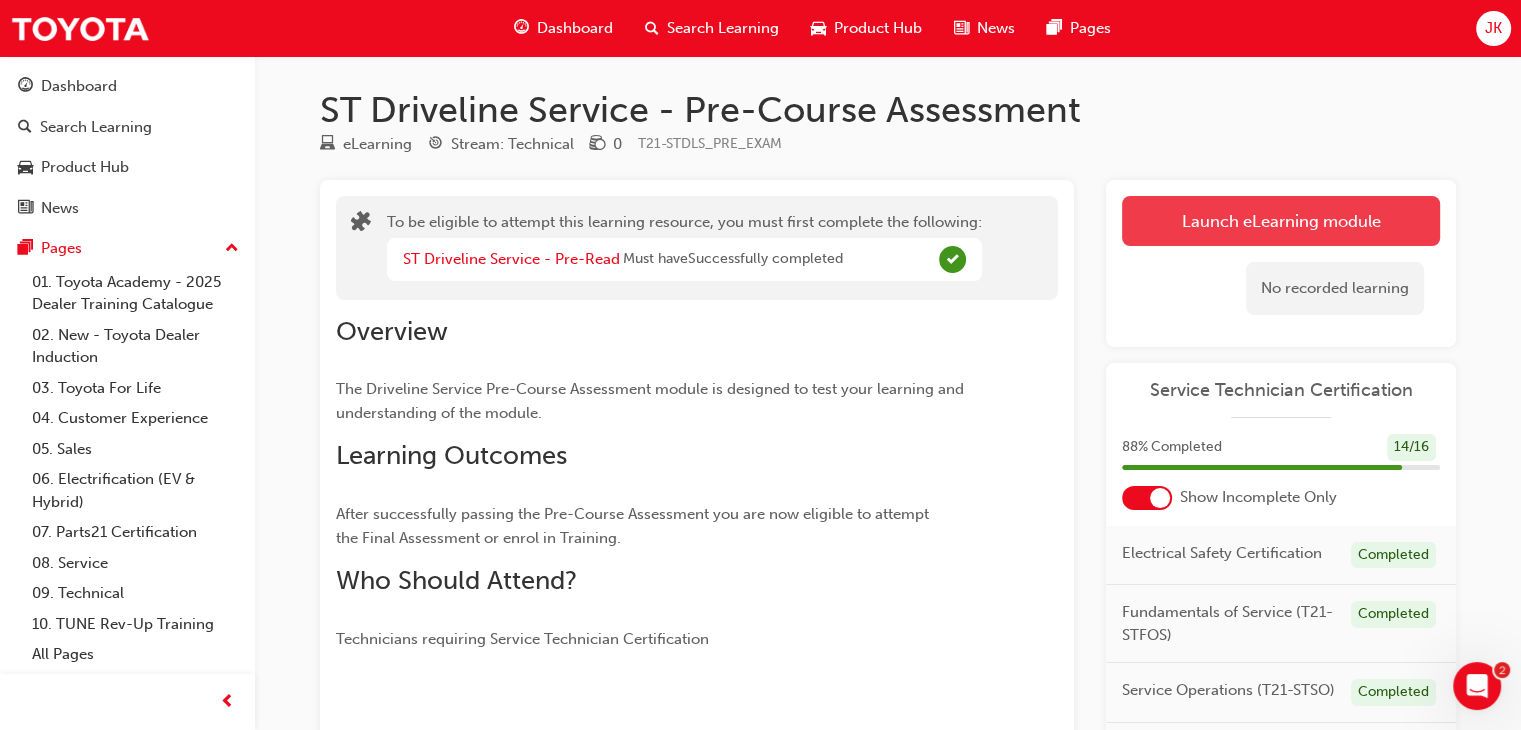 click on "Launch eLearning module" at bounding box center [1281, 221] 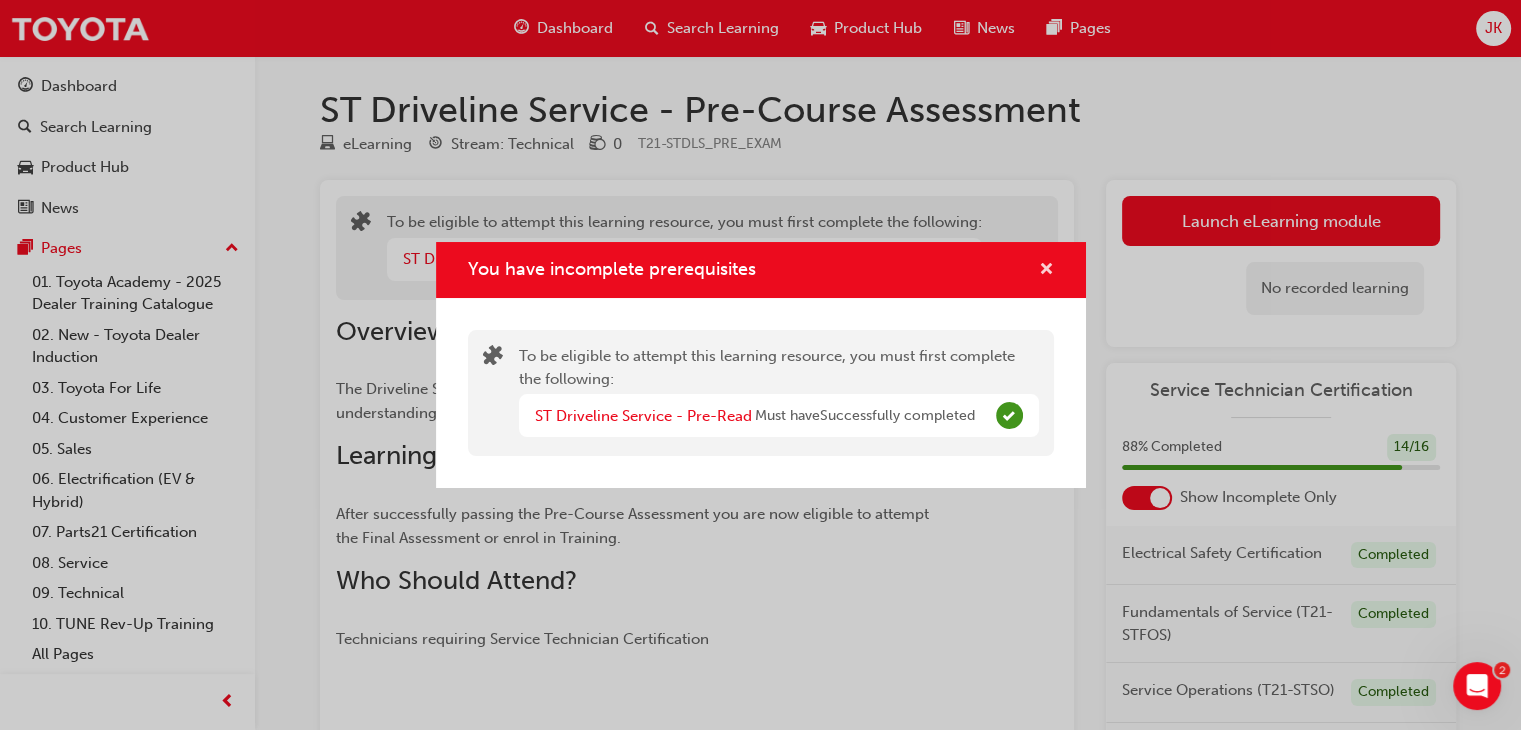 click at bounding box center [1046, 271] 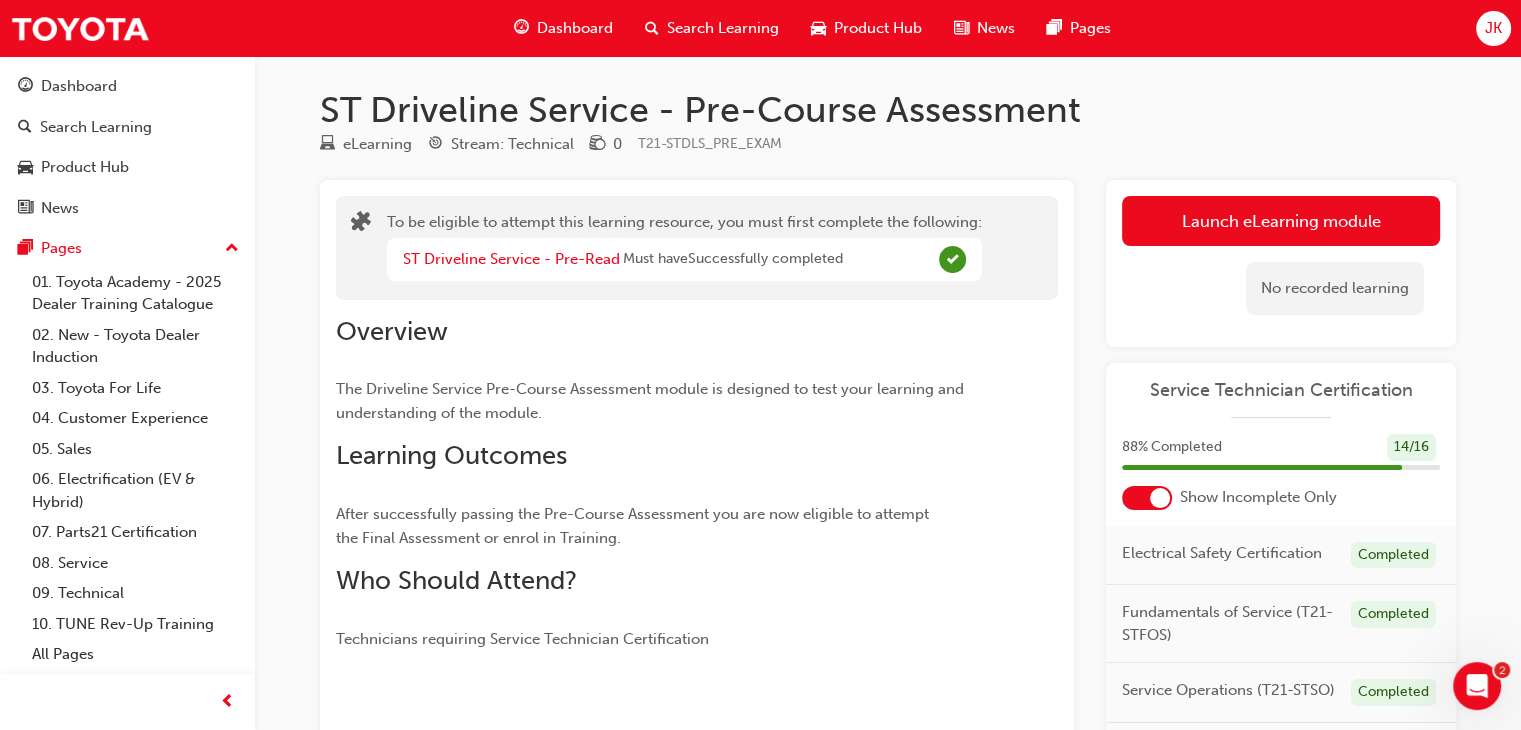 click on "Must have  Successfully completed" at bounding box center (733, 259) 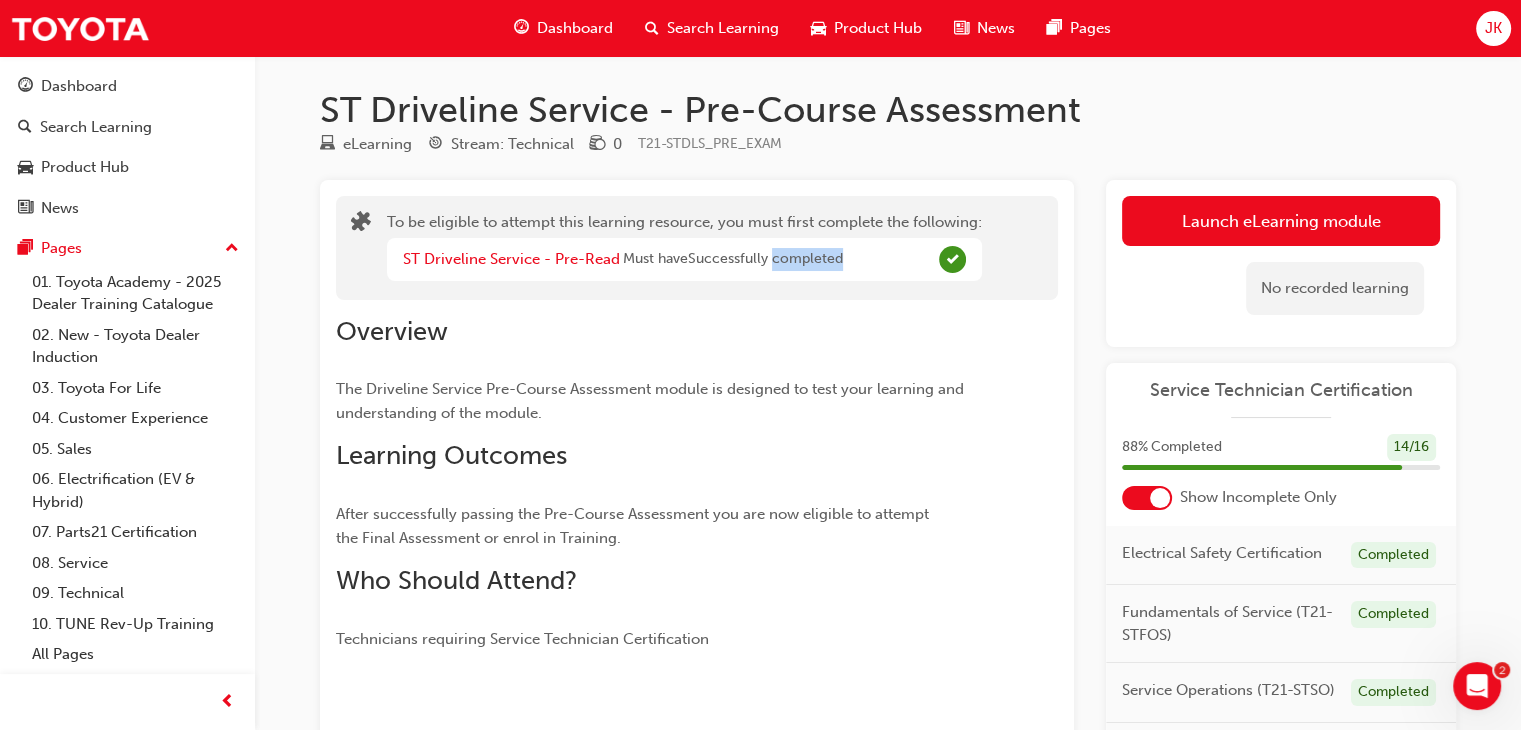click on "Must have  Successfully completed" at bounding box center [733, 259] 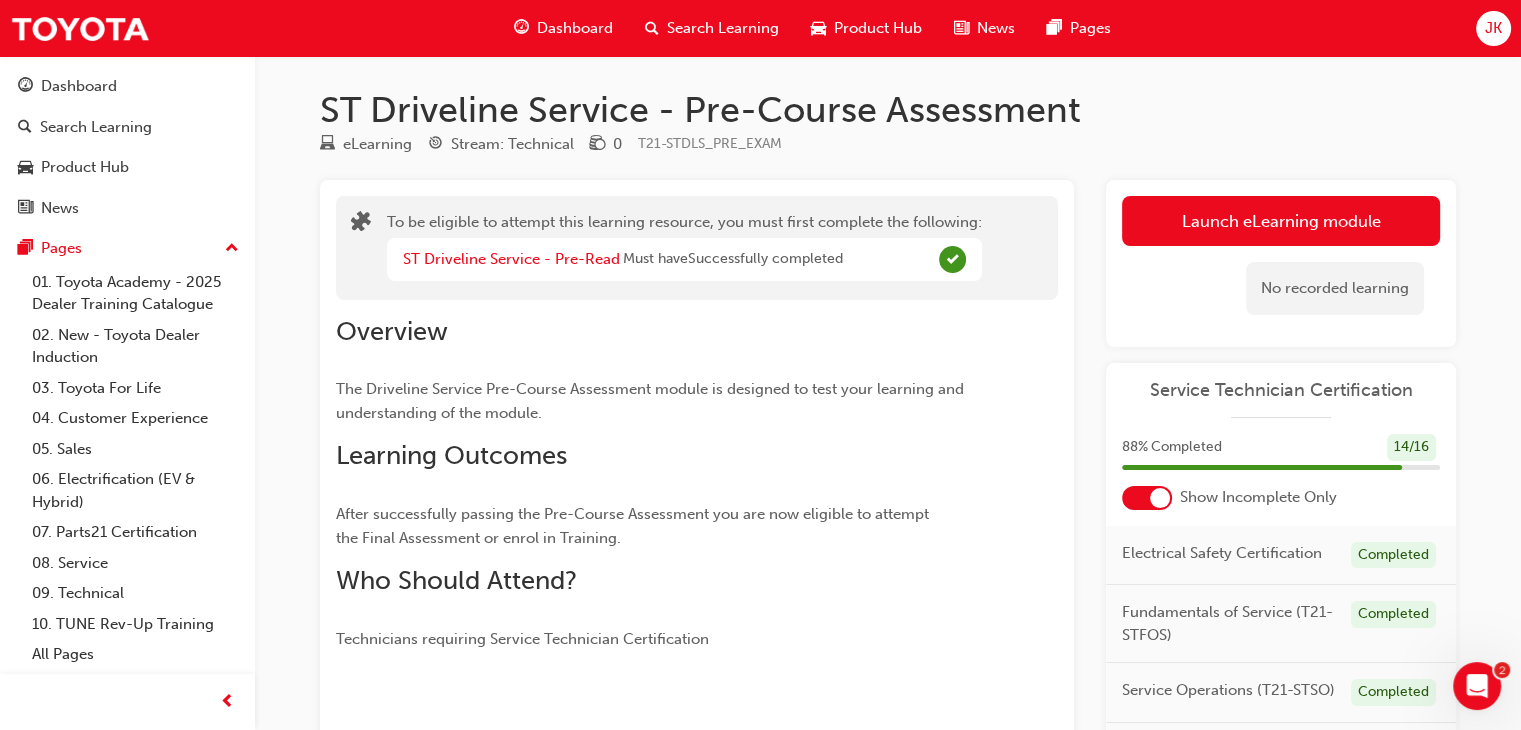 click on "Overview The Driveline Service Pre-Course Assessment module is designed to test your learning and understanding of the module. Learning Outcomes After successfully passing the Pre-Course Assessment you are now eligible to attempt the Final Assessment or enrol in Training. Who Should Attend? Technicians requiring Service Technician Certification" at bounding box center [697, 476] 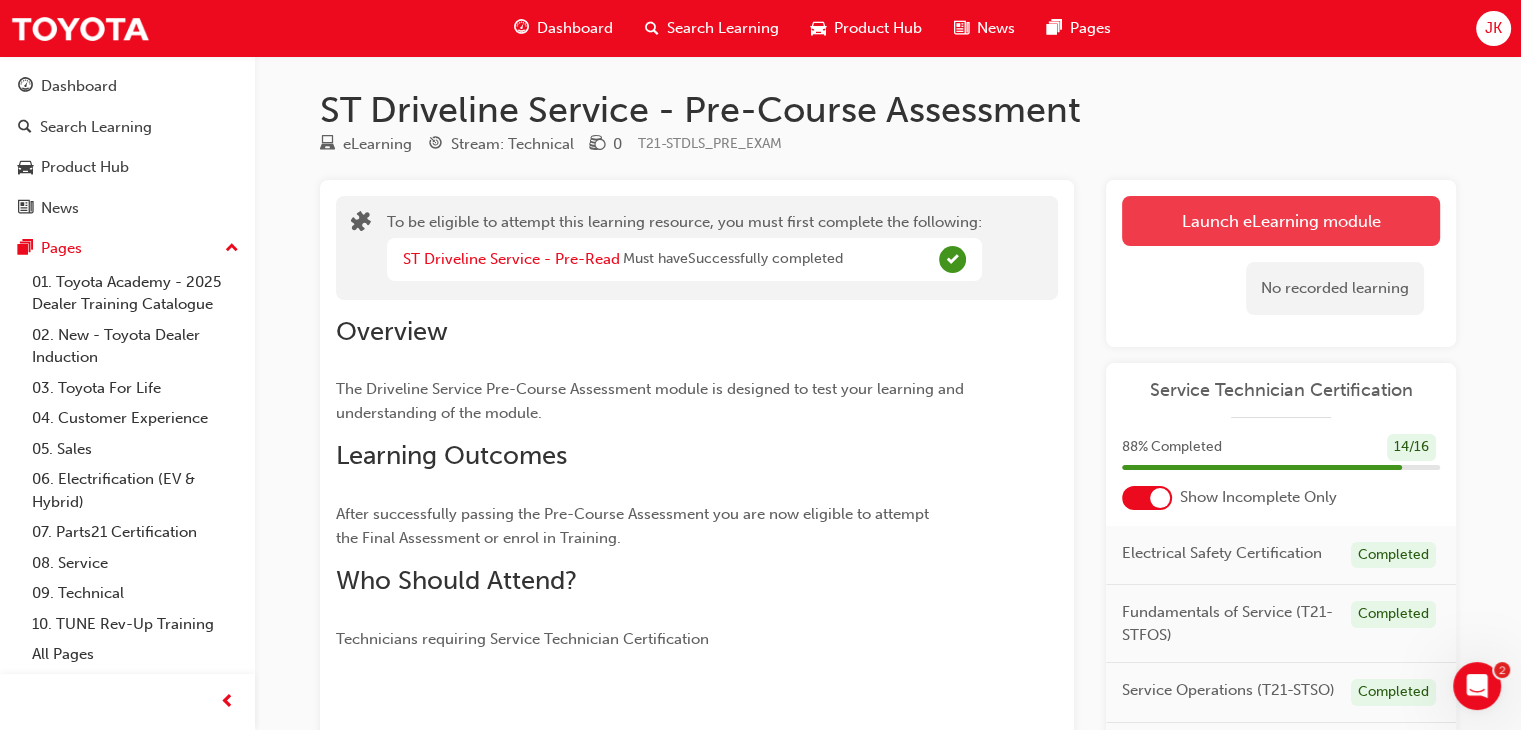 click on "Launch eLearning module" at bounding box center [1281, 221] 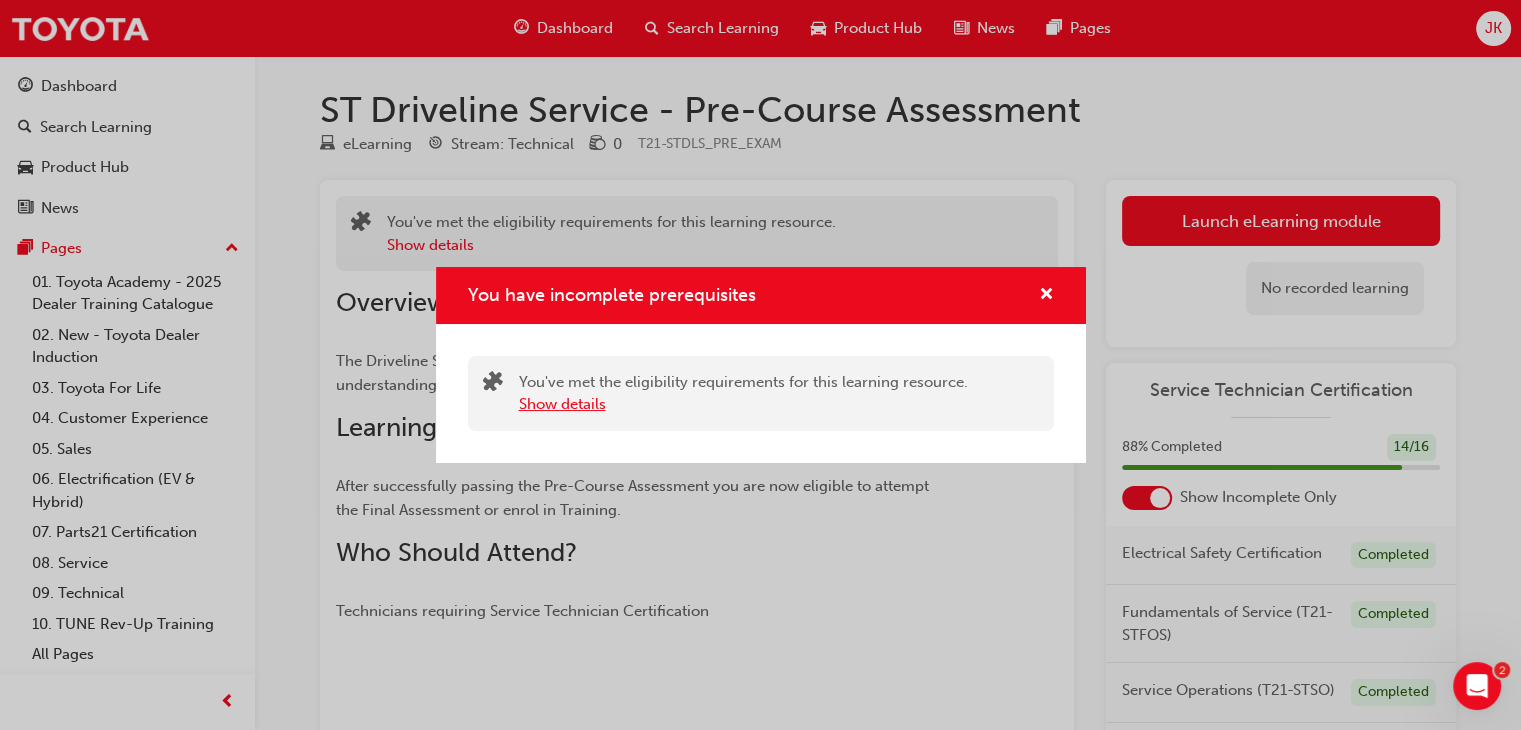 click on "Show details" at bounding box center [562, 404] 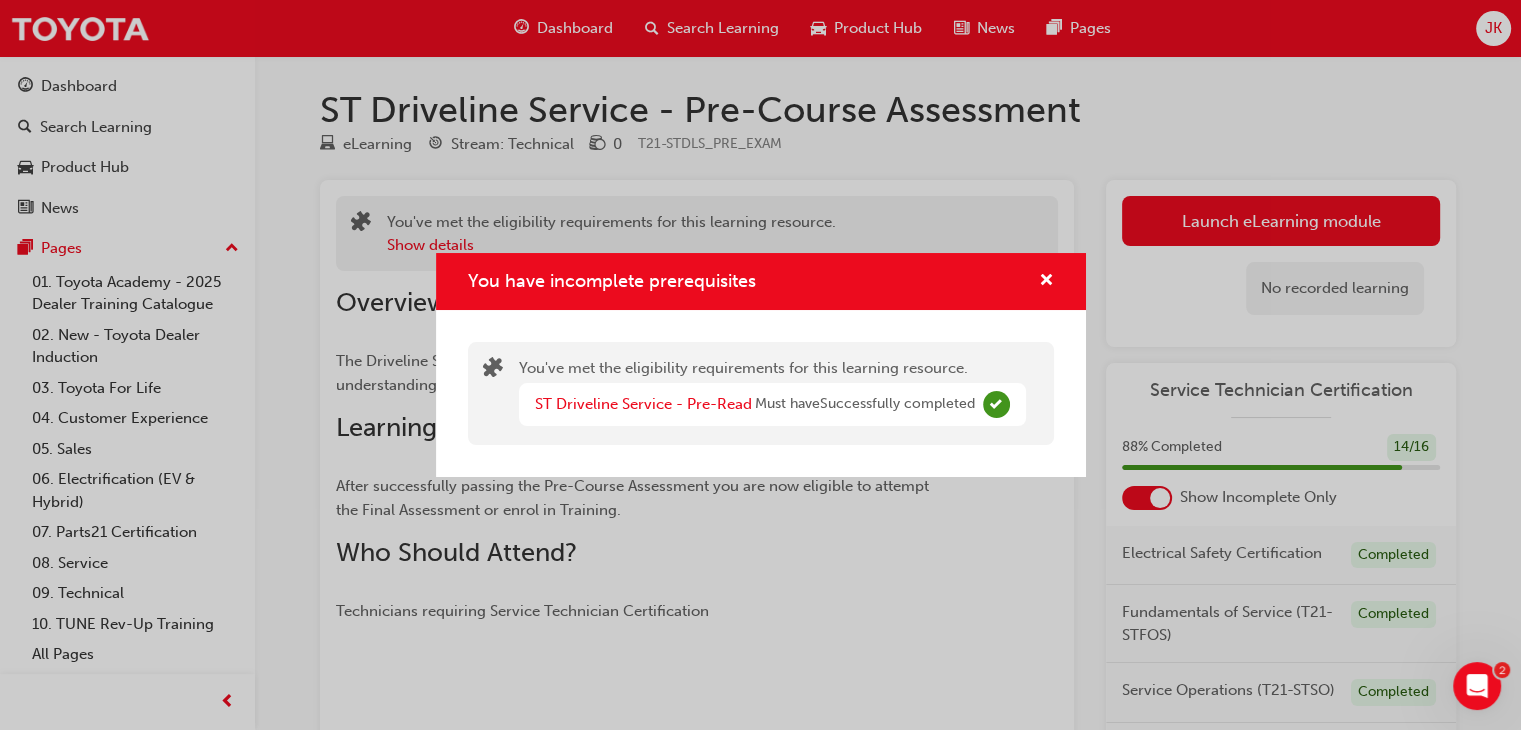 drag, startPoint x: 1049, startPoint y: 277, endPoint x: 1132, endPoint y: 255, distance: 85.86617 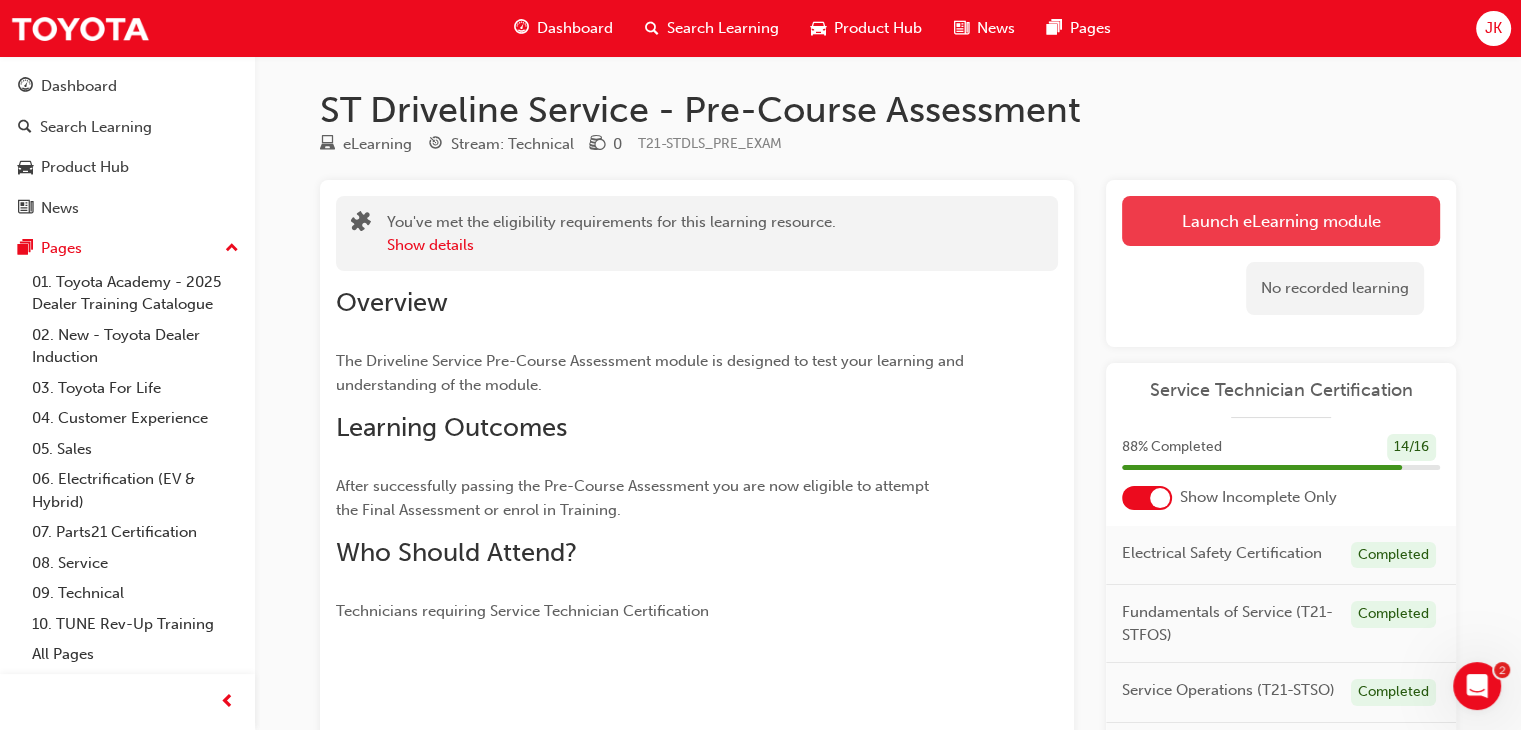 click on "Launch eLearning module" at bounding box center (1281, 221) 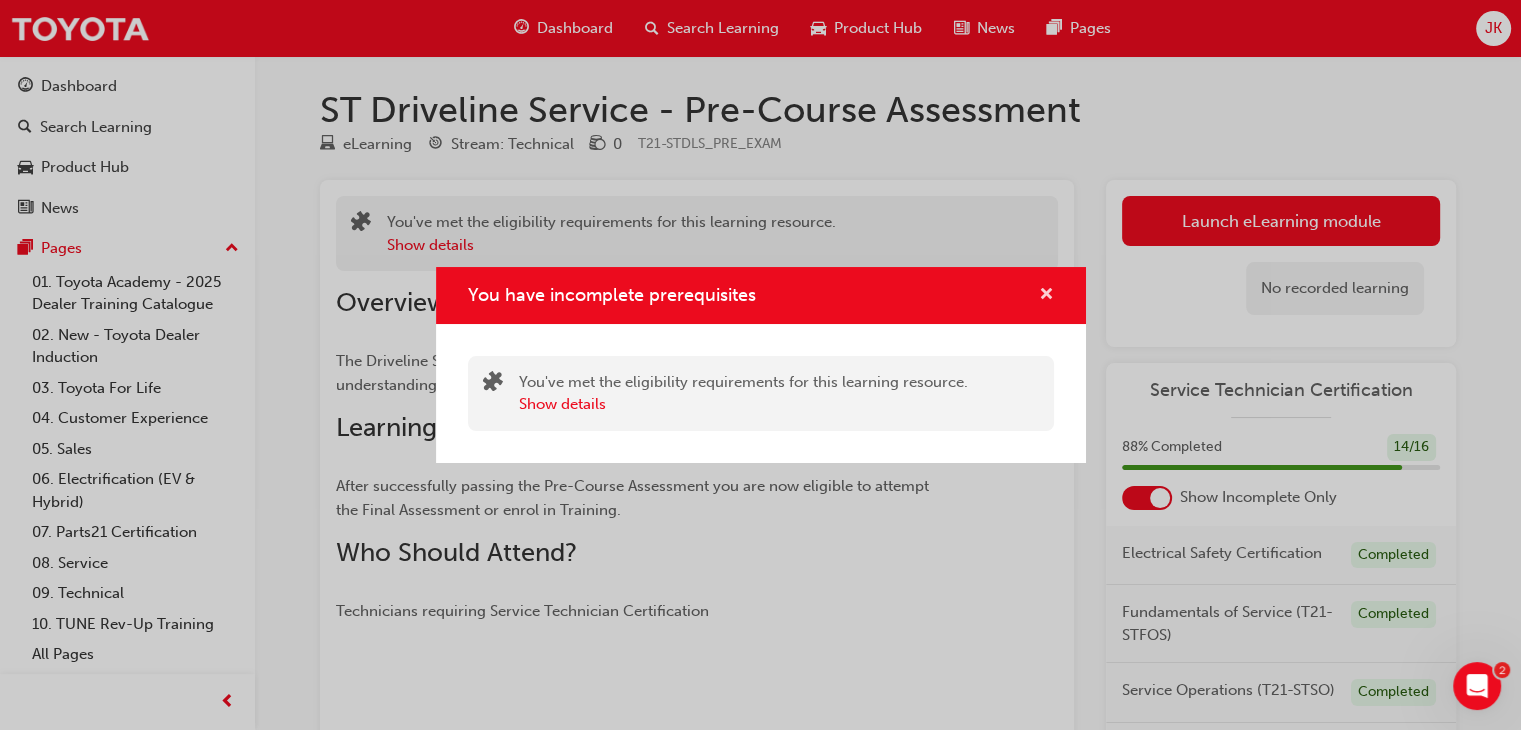 click at bounding box center [1046, 296] 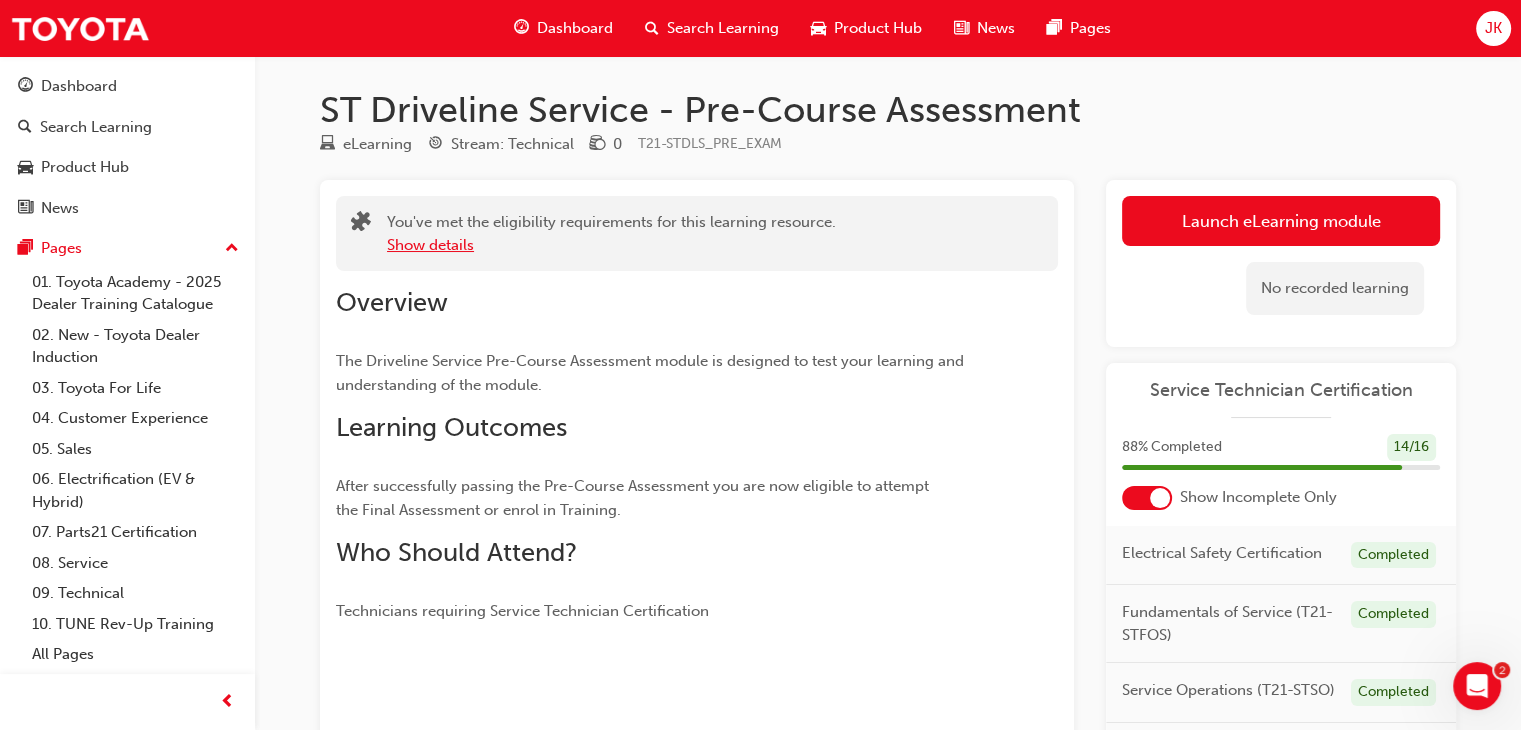 click on "Show details" at bounding box center [430, 245] 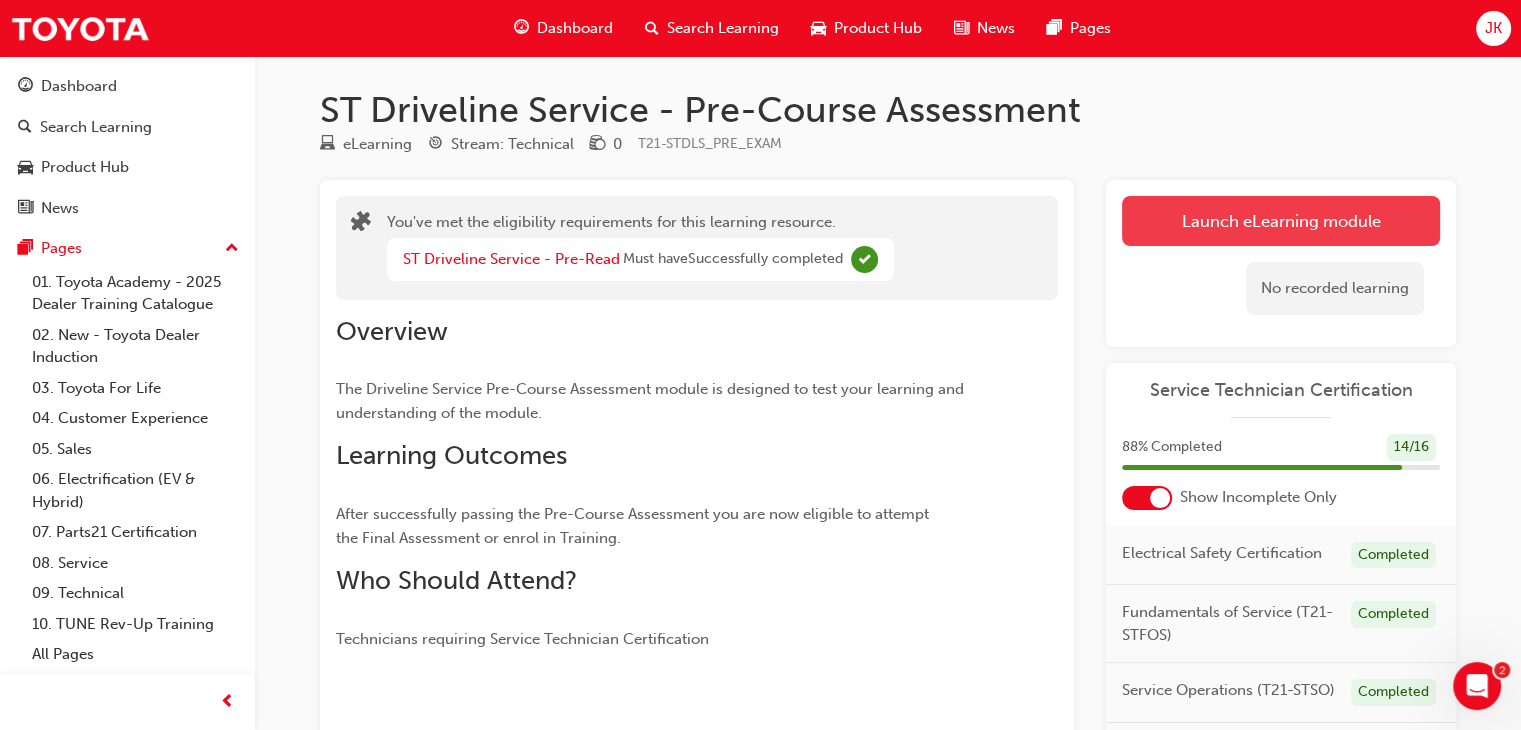 click on "Launch eLearning module" at bounding box center [1281, 221] 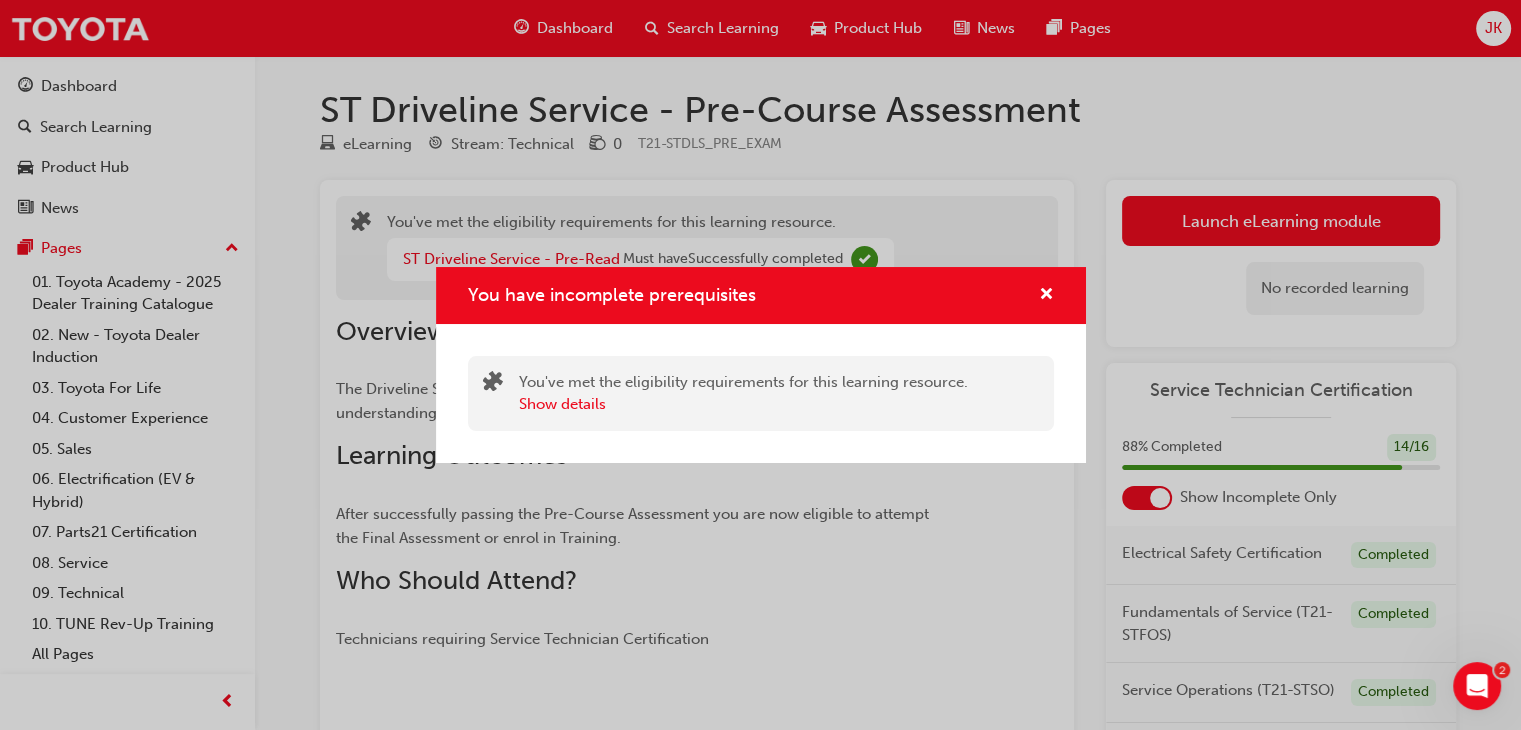 click at bounding box center (1038, 295) 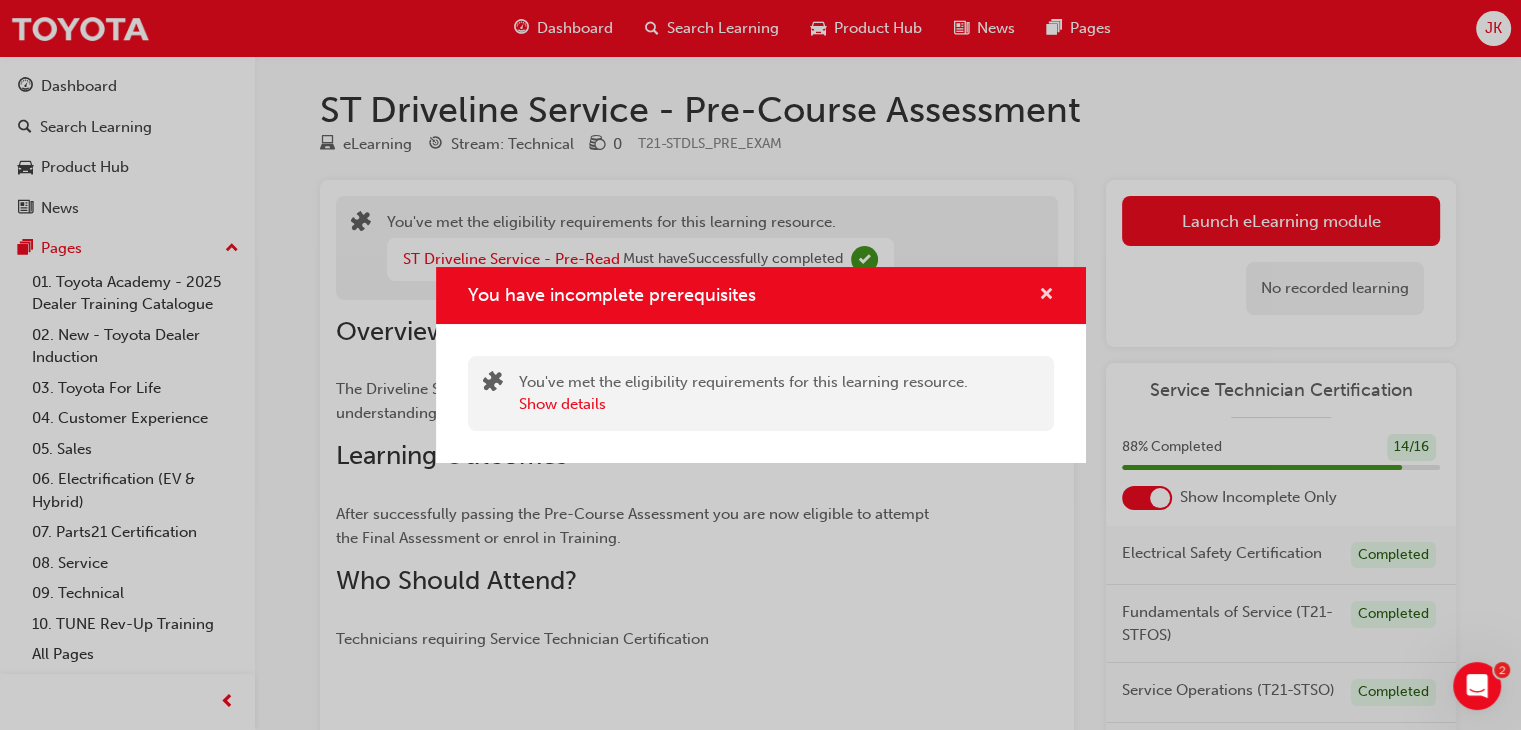 click at bounding box center [1046, 296] 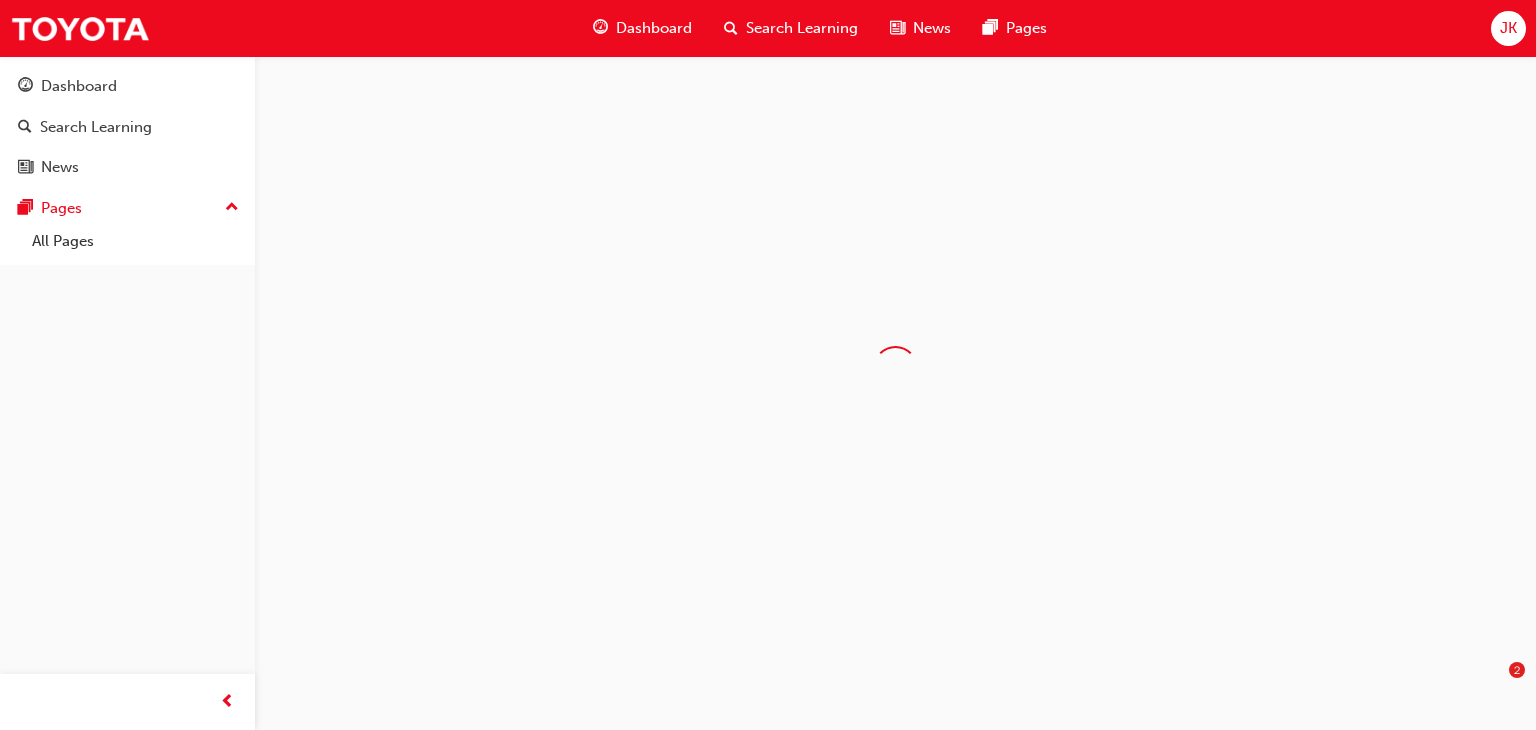 scroll, scrollTop: 0, scrollLeft: 0, axis: both 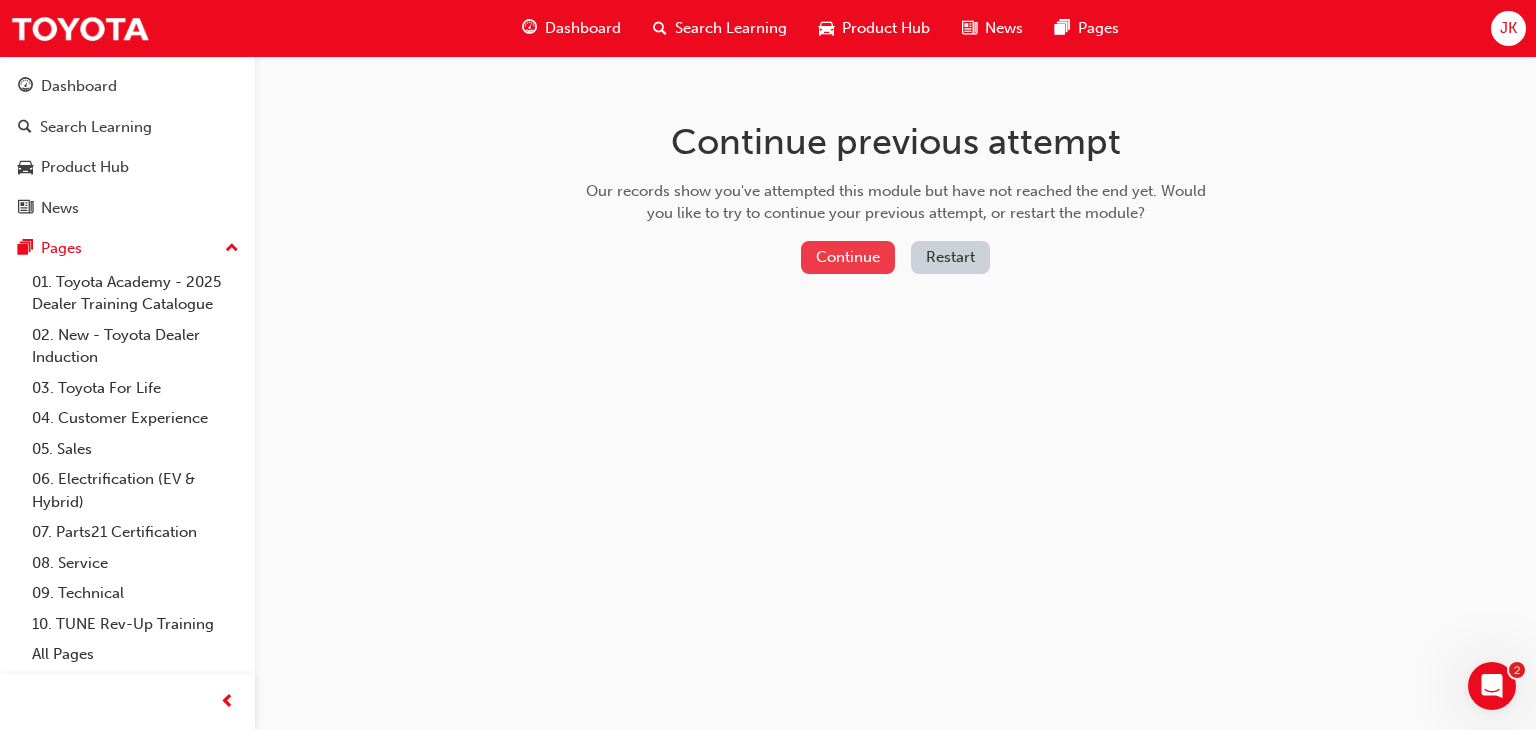click on "Continue" at bounding box center (848, 257) 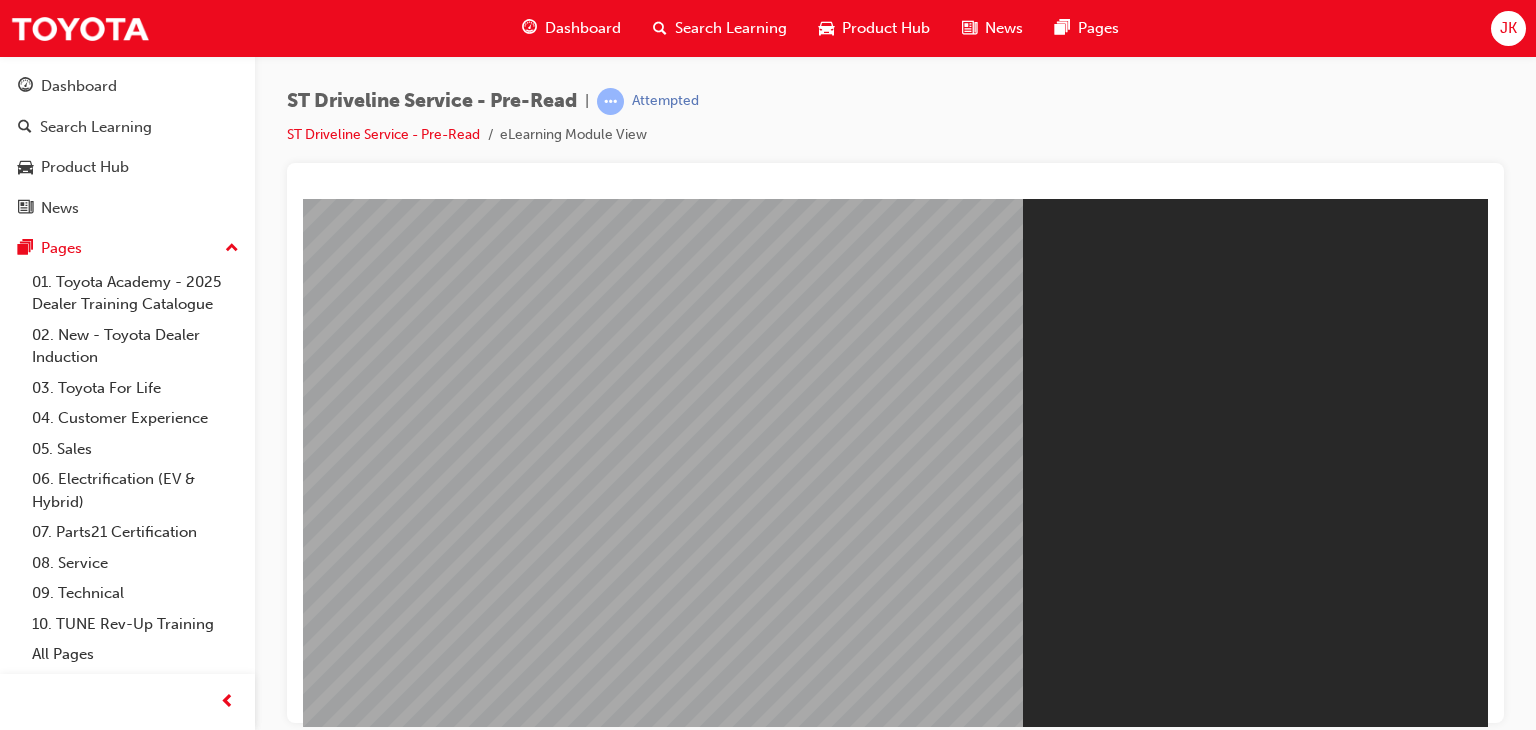 scroll, scrollTop: 0, scrollLeft: 0, axis: both 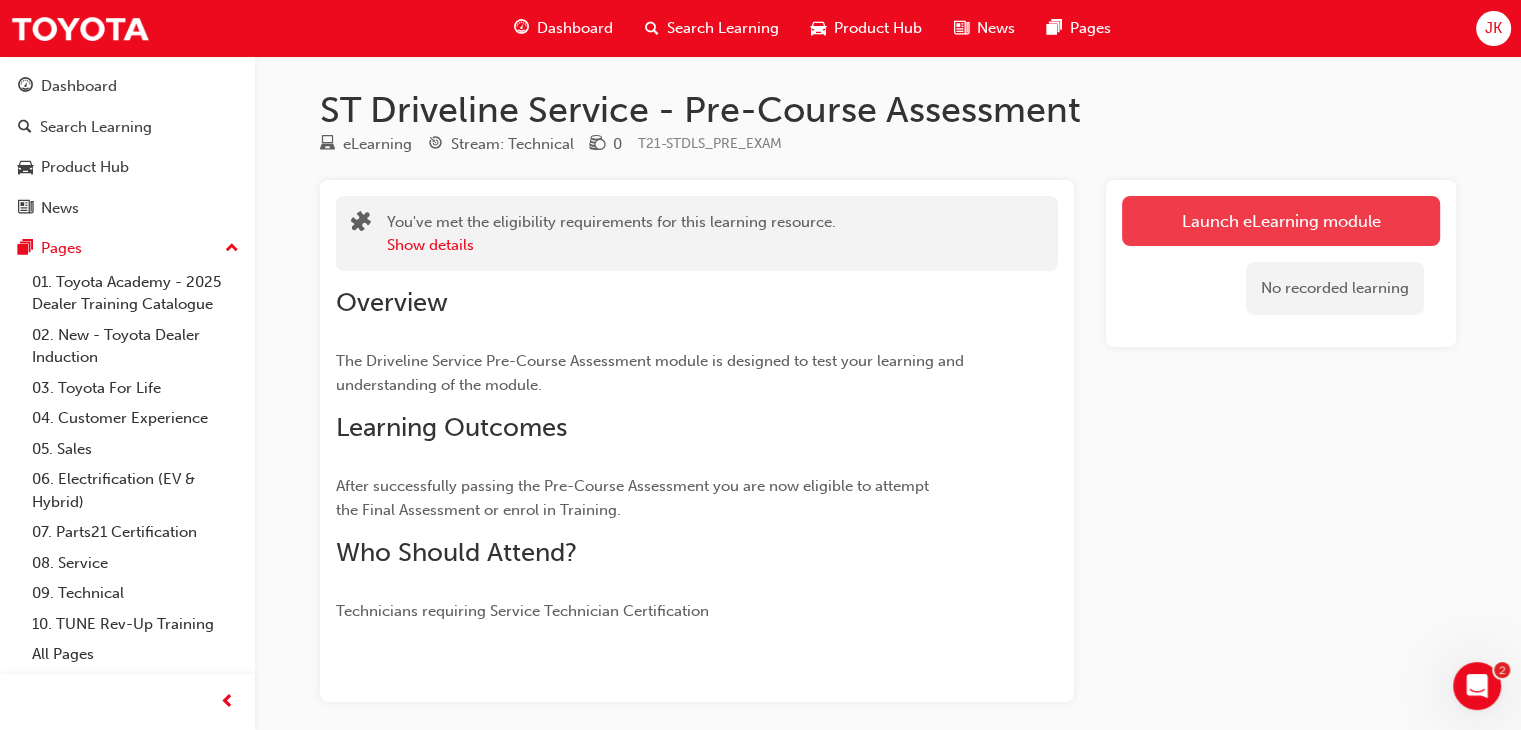click on "Launch eLearning module" at bounding box center (1281, 221) 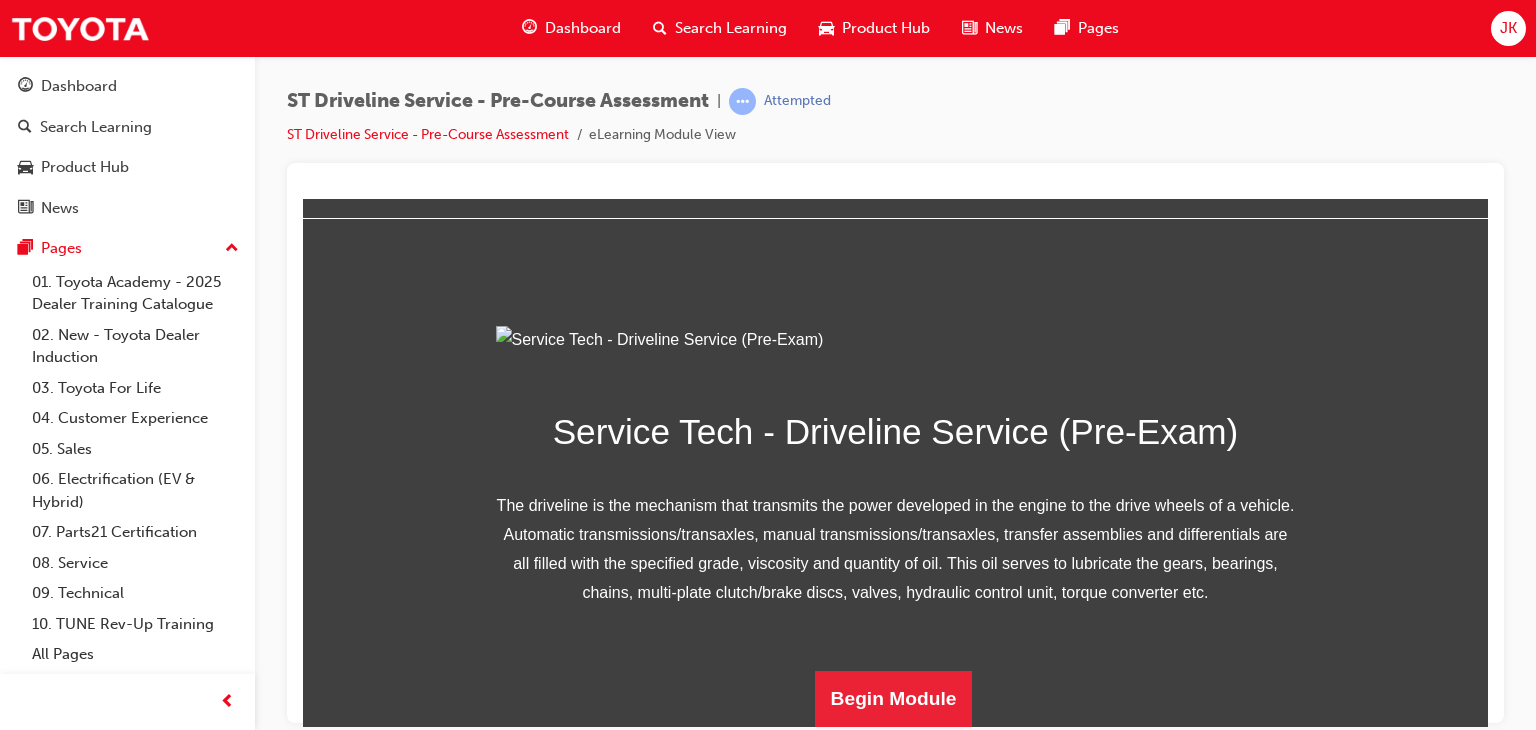 scroll, scrollTop: 280, scrollLeft: 0, axis: vertical 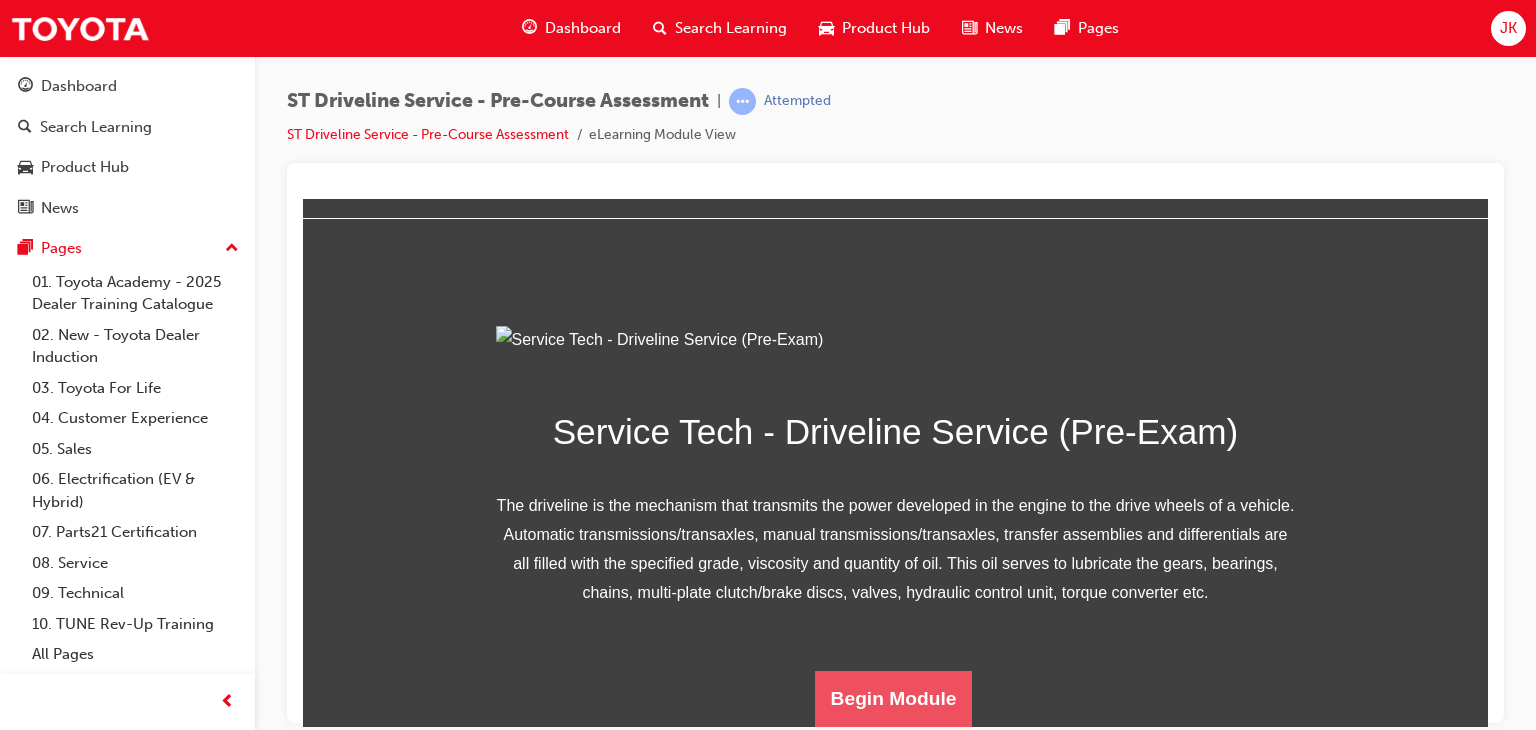 click on "Begin Module" at bounding box center (894, 698) 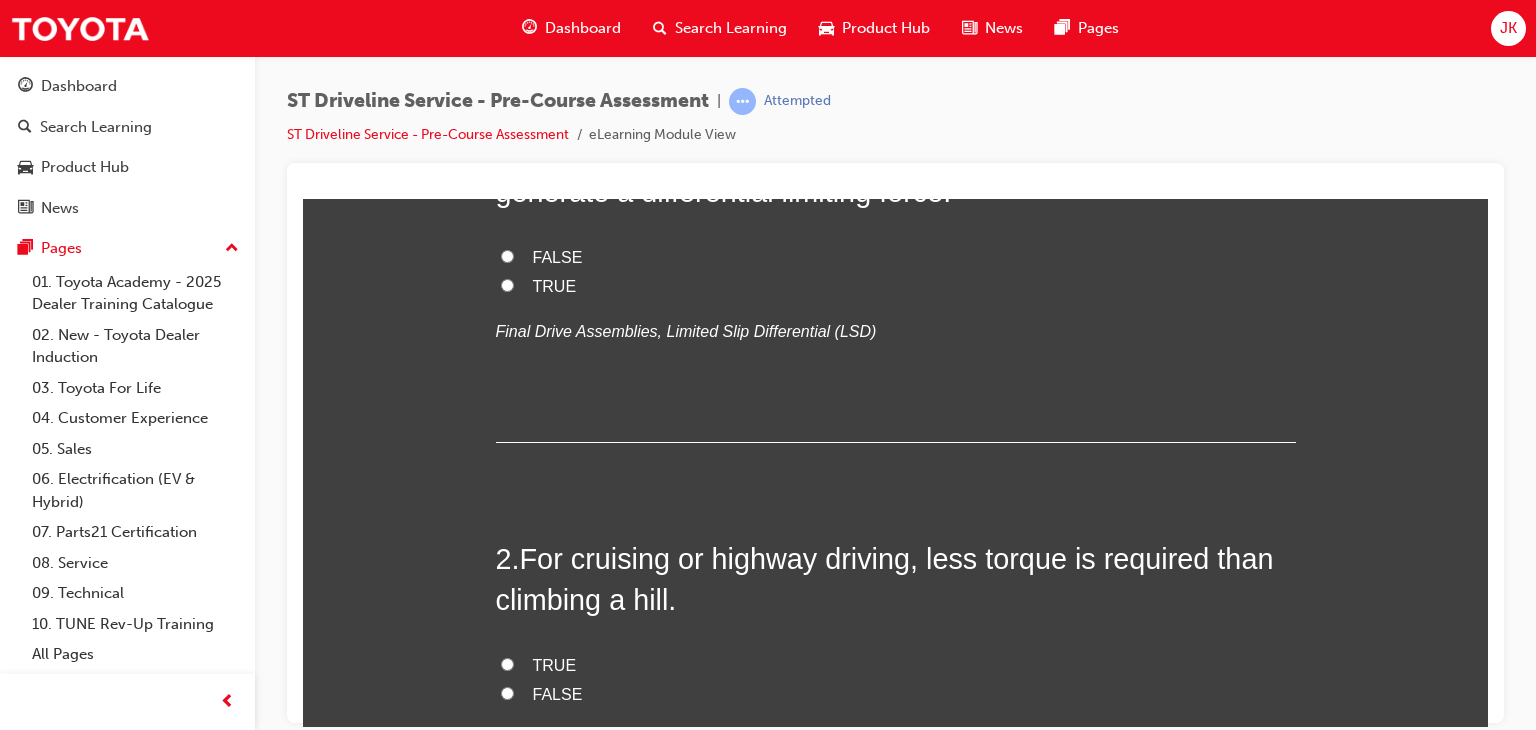 scroll, scrollTop: 0, scrollLeft: 0, axis: both 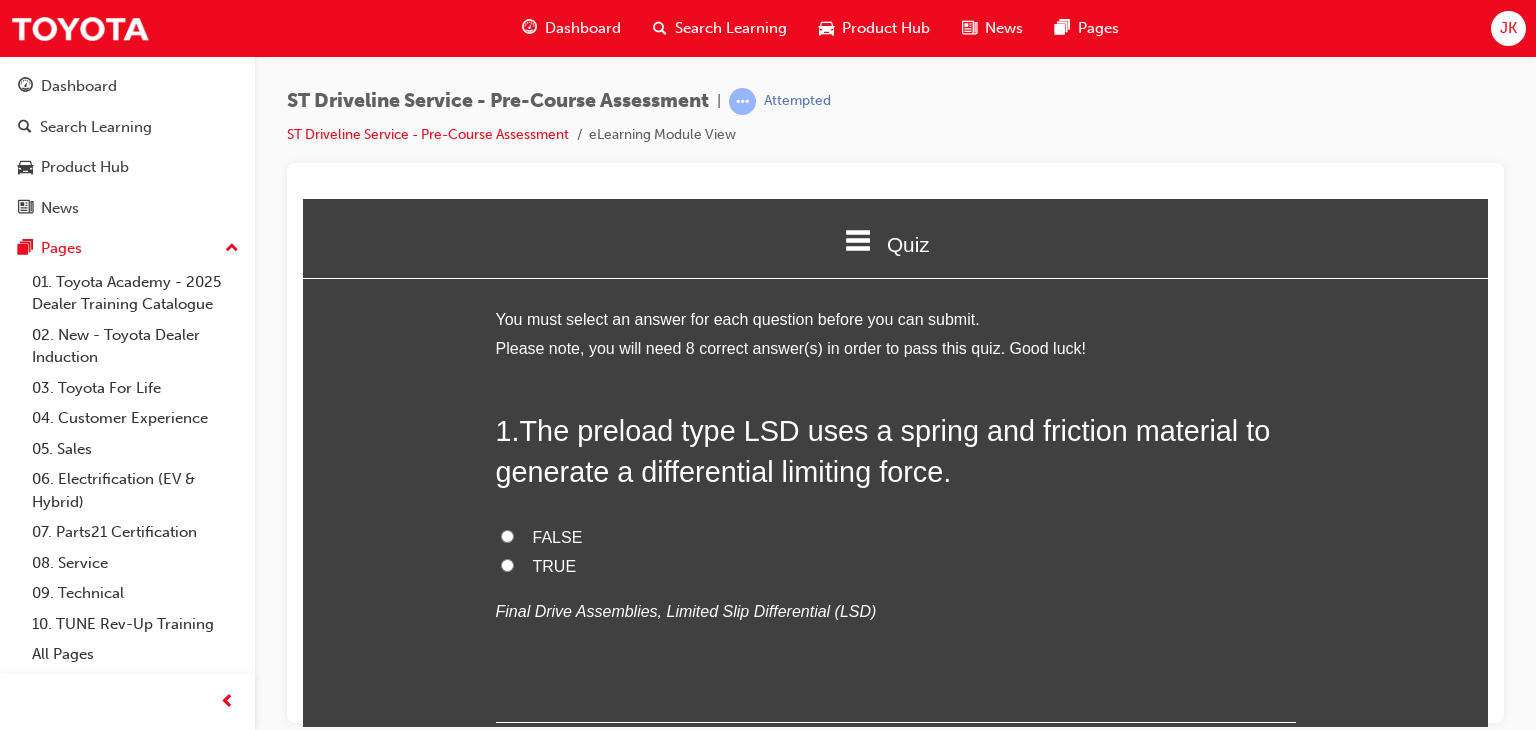click on "TRUE" at bounding box center (896, 566) 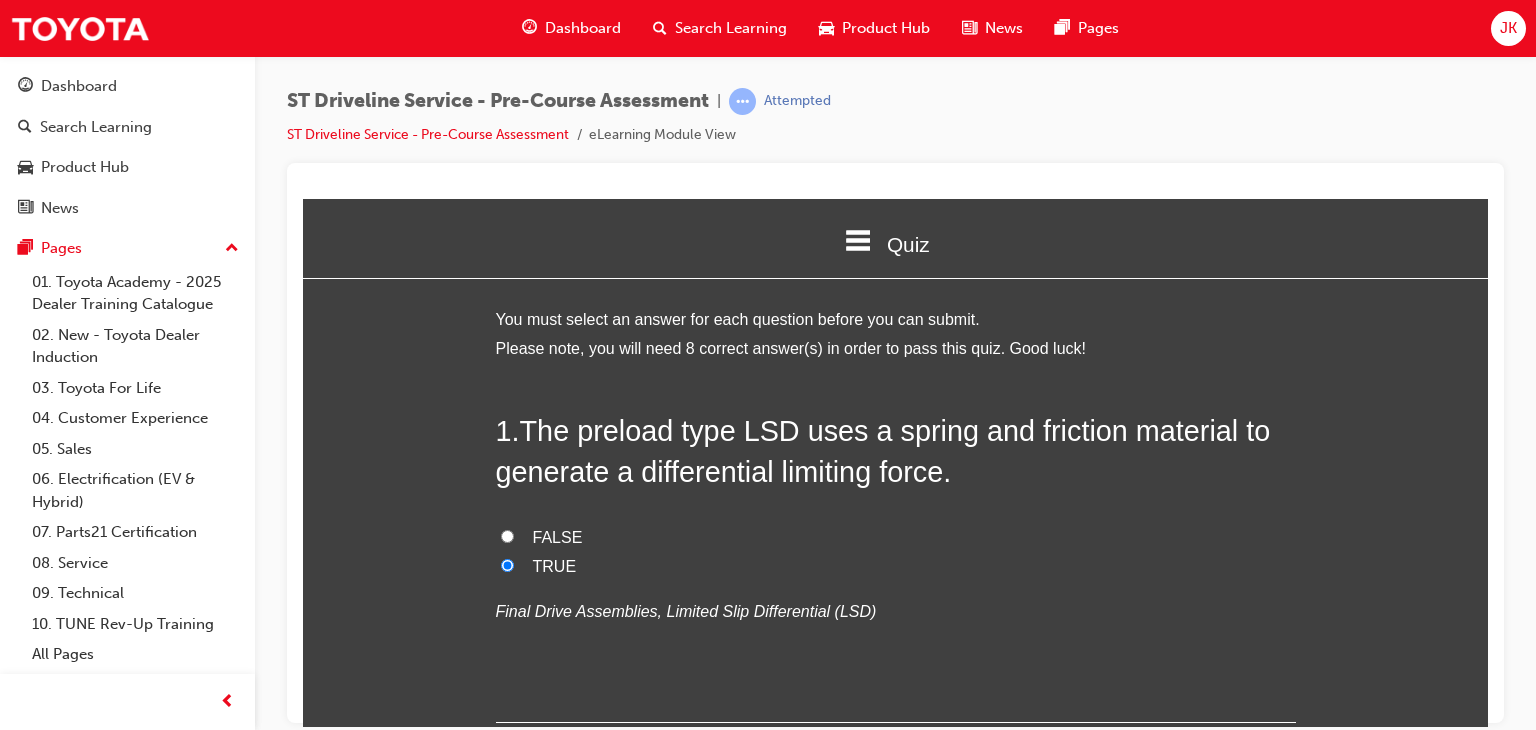 radio on "true" 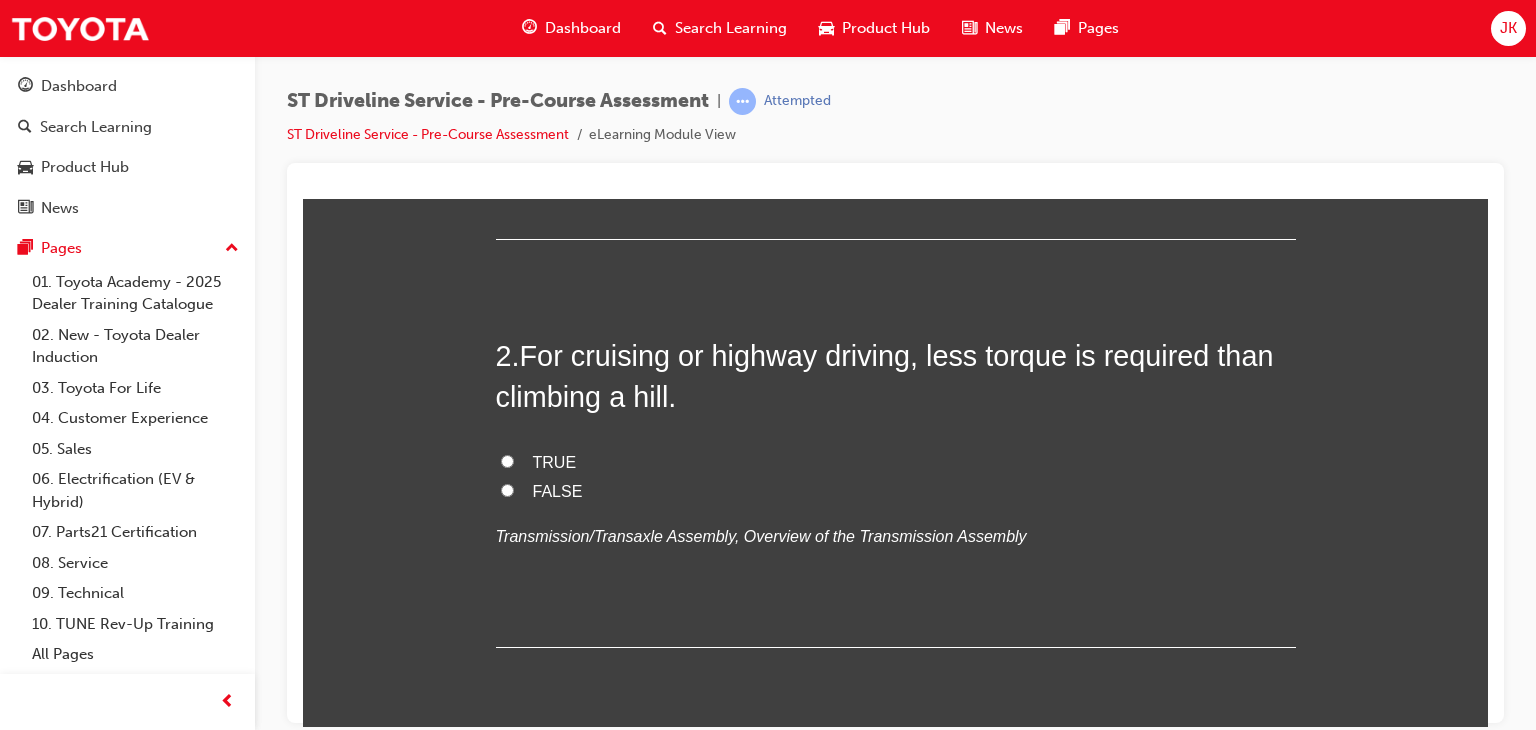 scroll, scrollTop: 484, scrollLeft: 0, axis: vertical 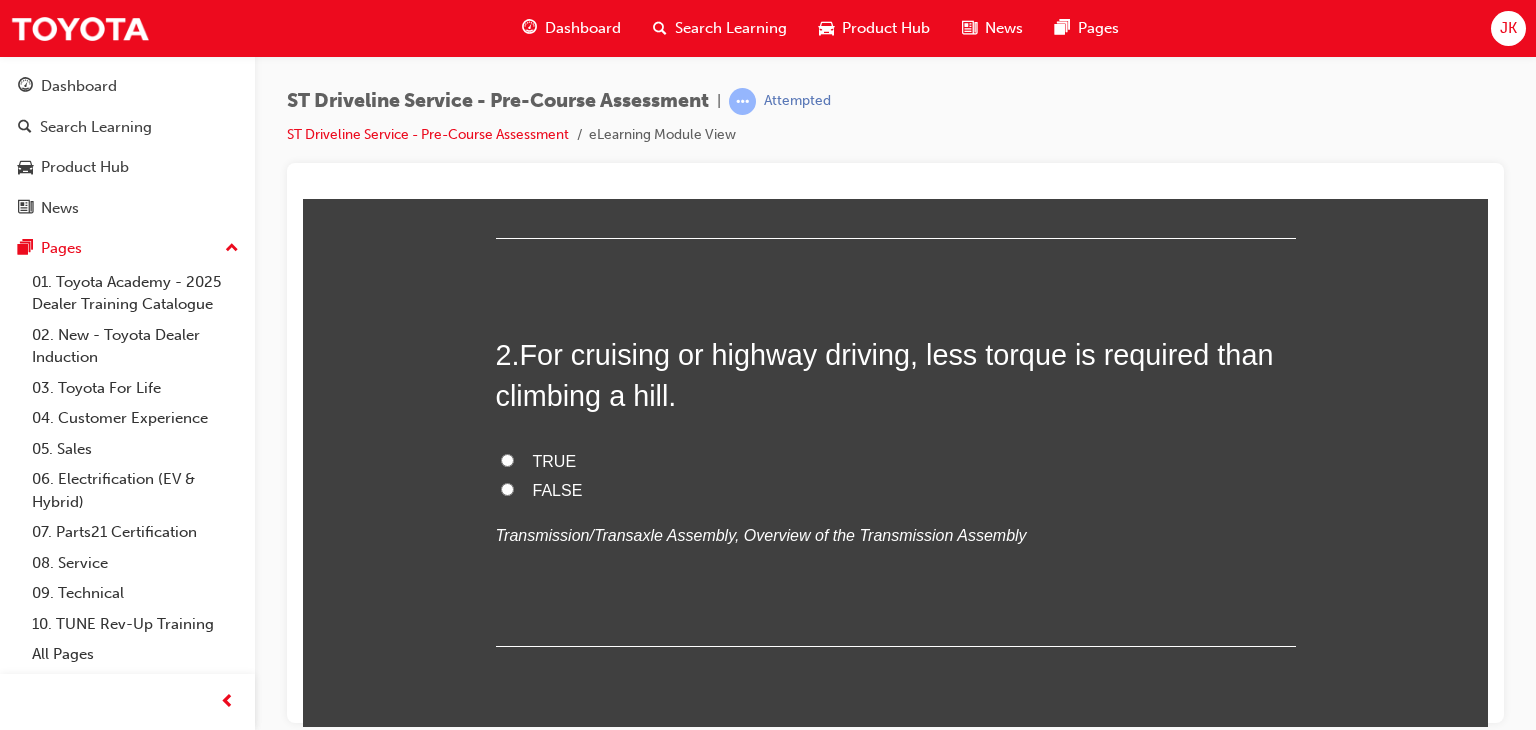 click on "TRUE" at bounding box center (507, 459) 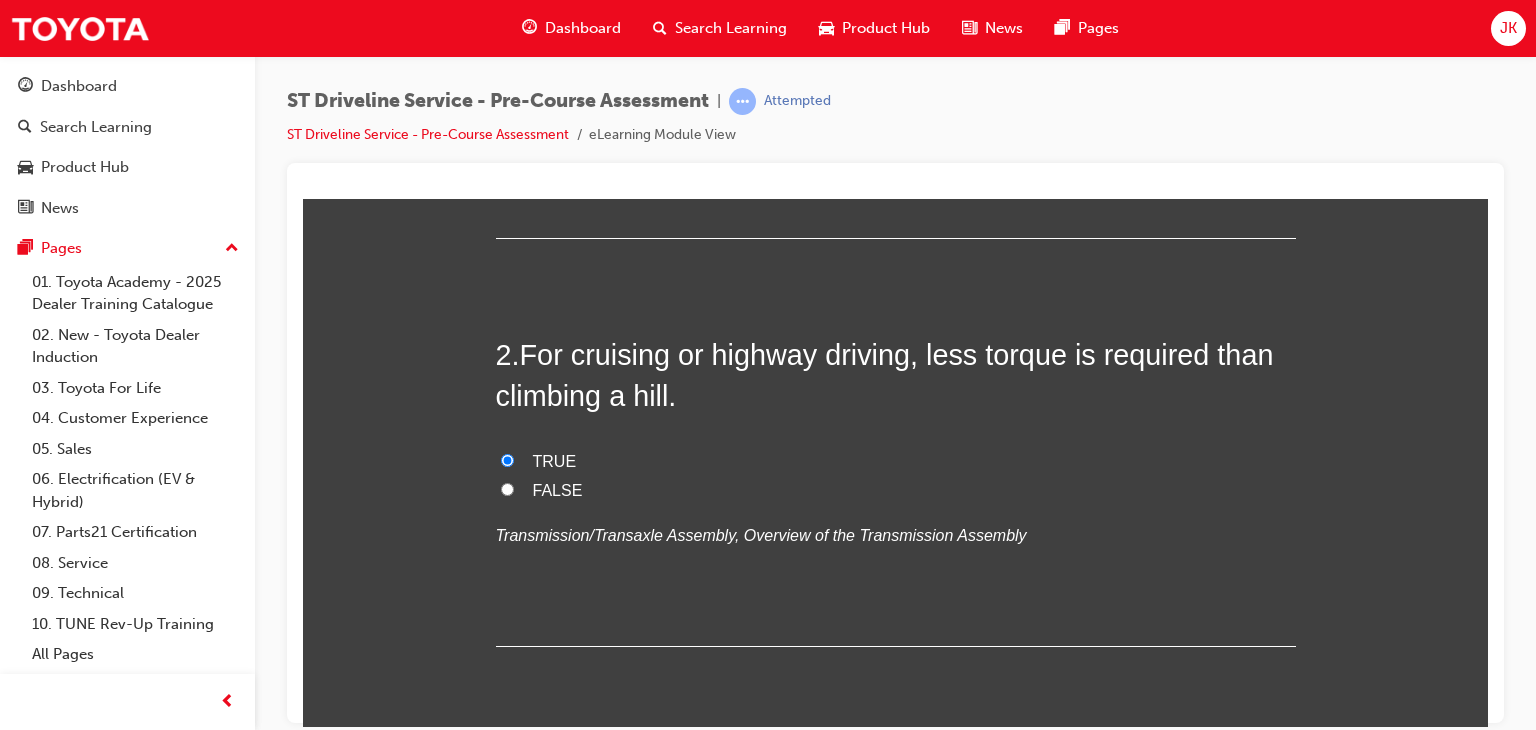 radio on "true" 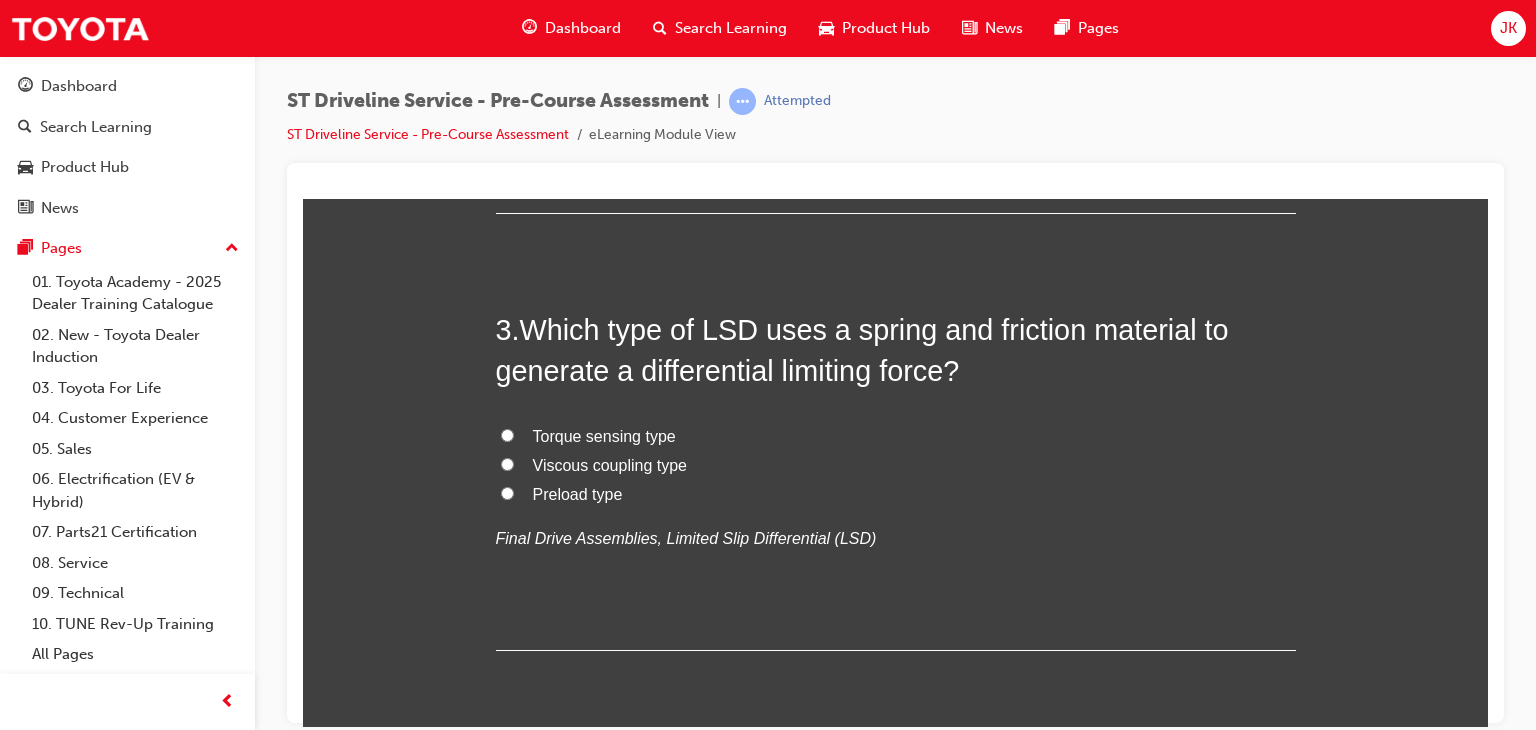 scroll, scrollTop: 919, scrollLeft: 0, axis: vertical 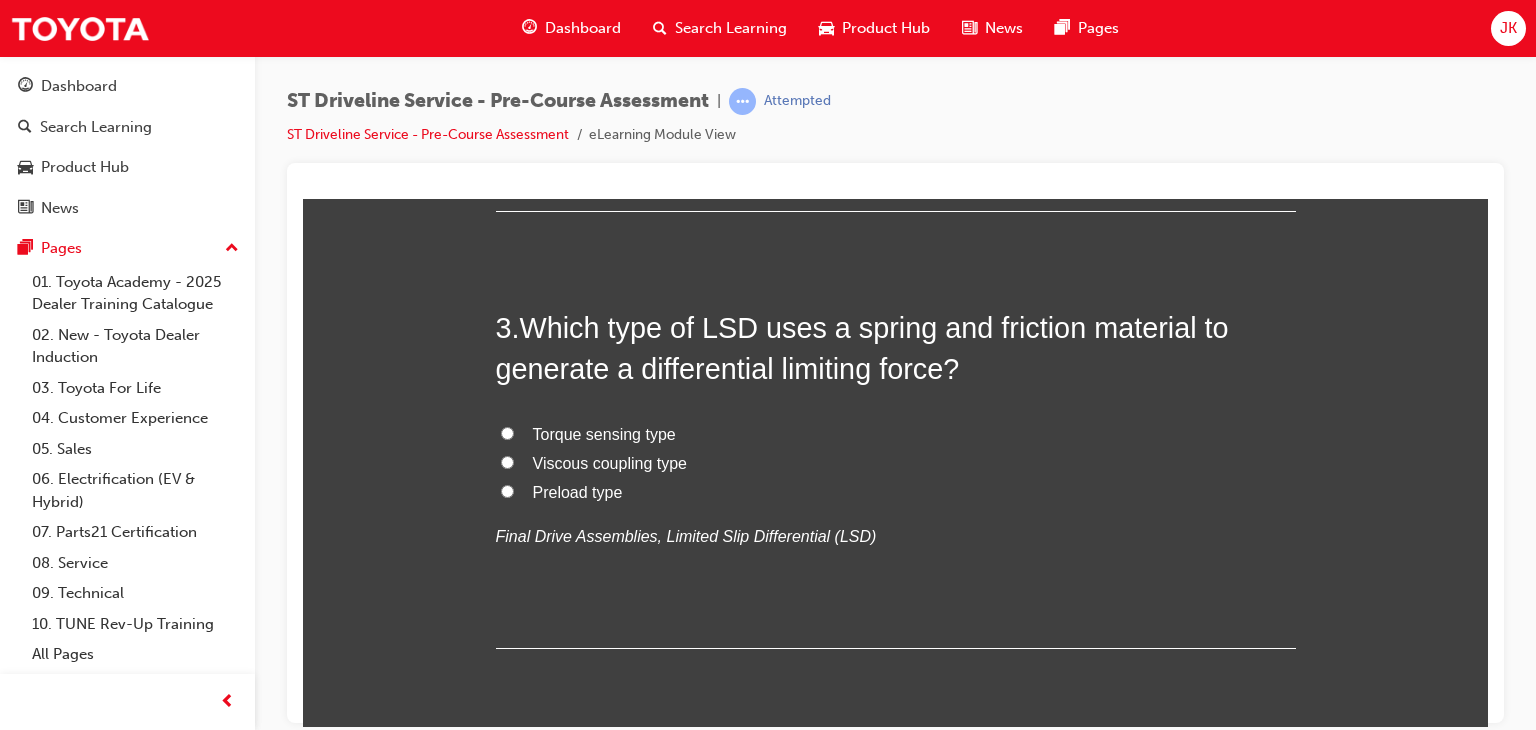 click on "Preload type" at bounding box center (507, 490) 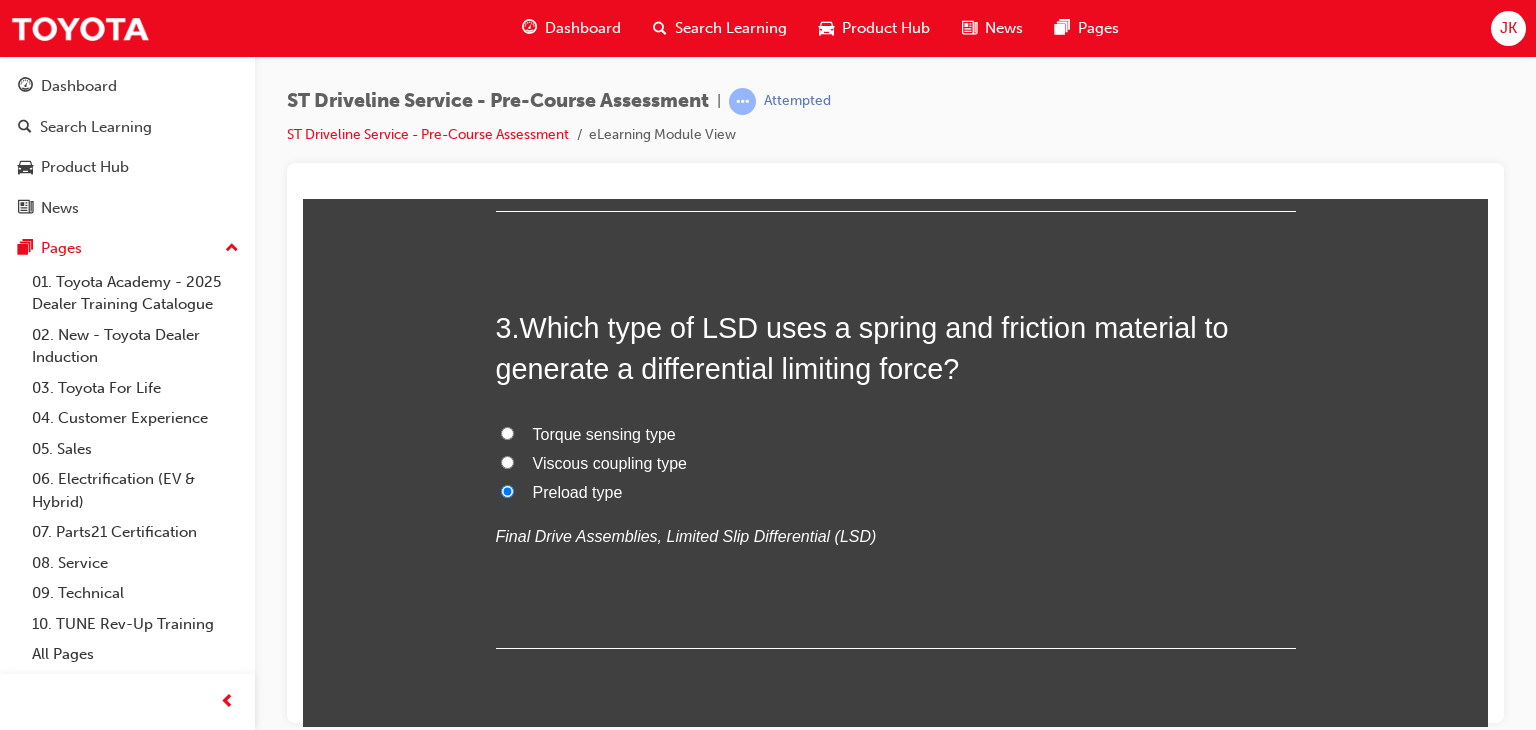 radio on "true" 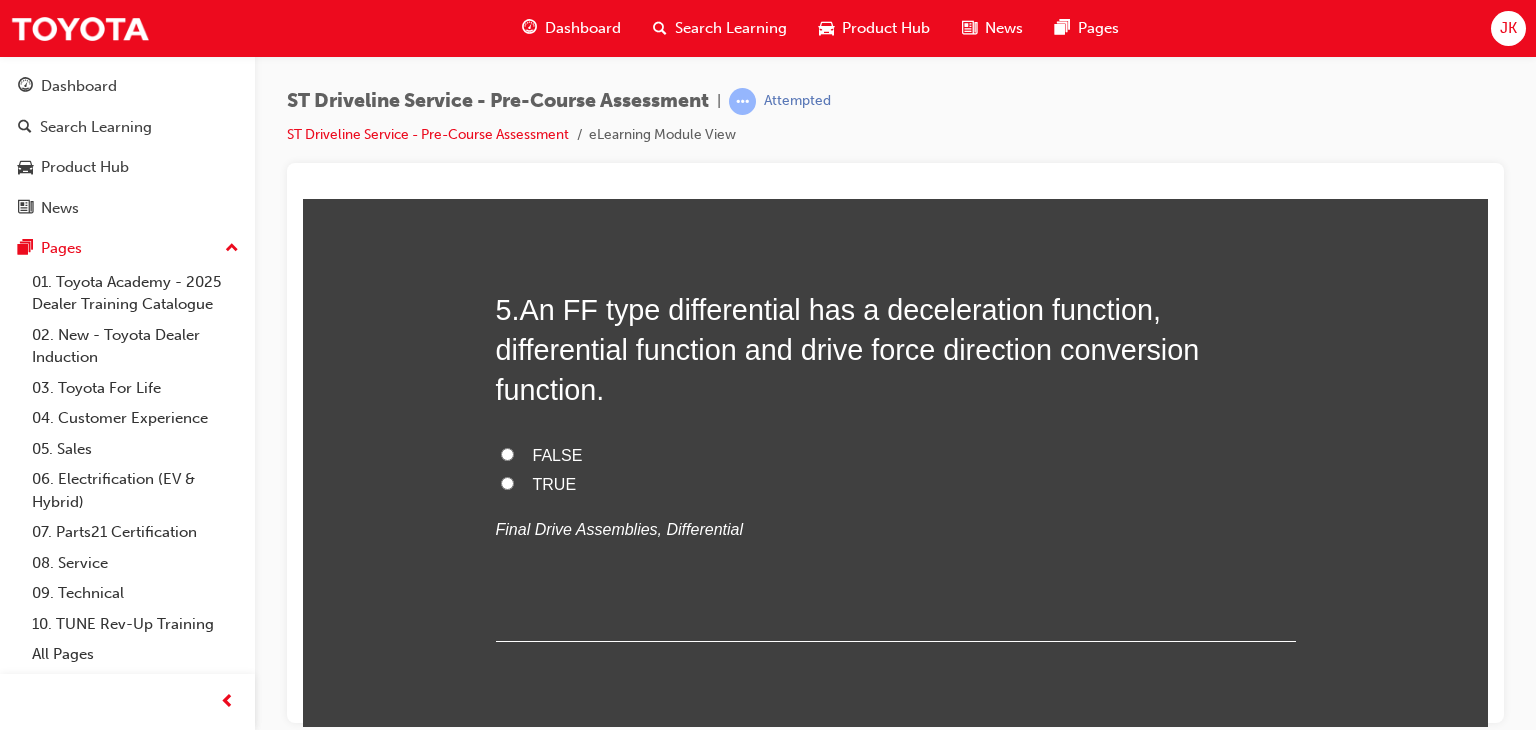 scroll, scrollTop: 1816, scrollLeft: 0, axis: vertical 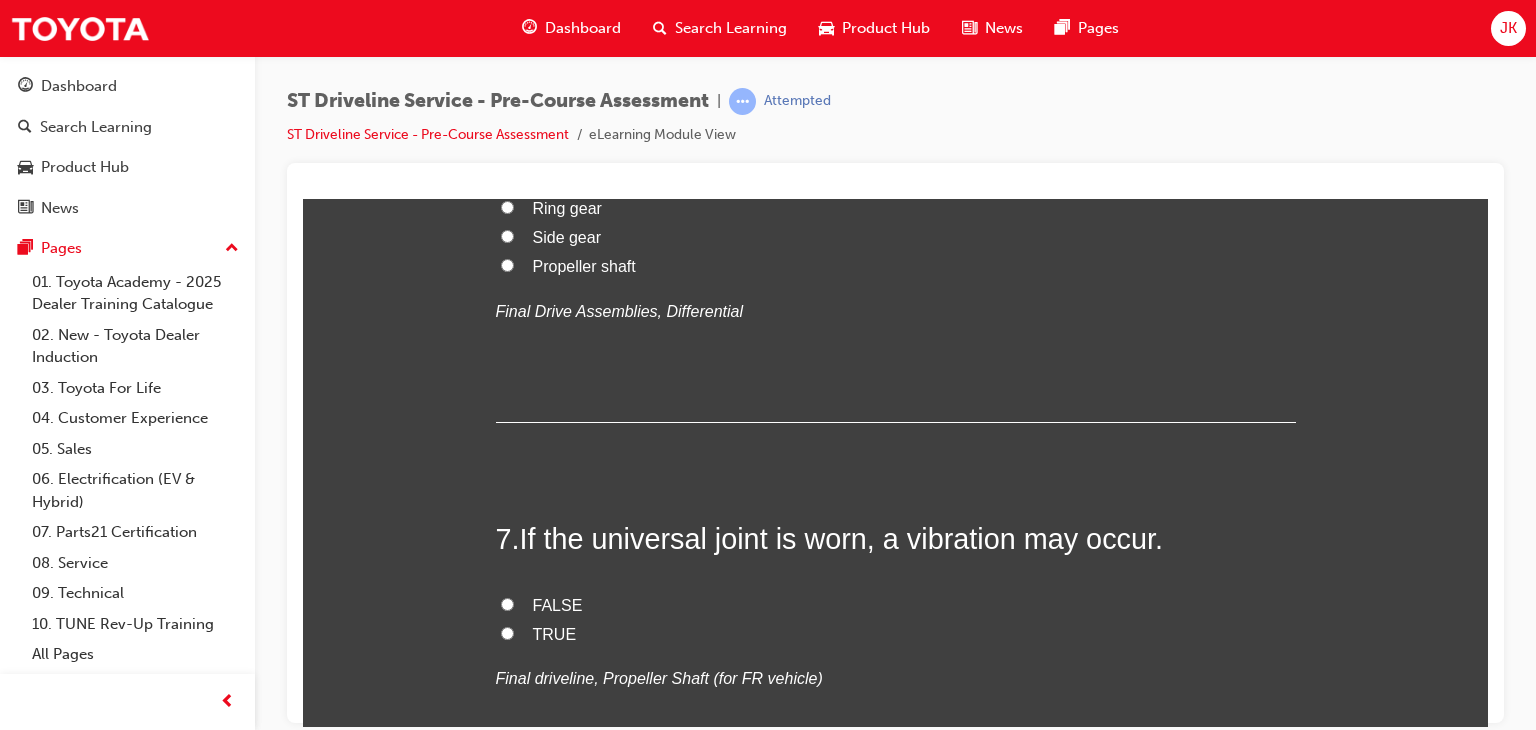click on "TRUE" at bounding box center (507, -218) 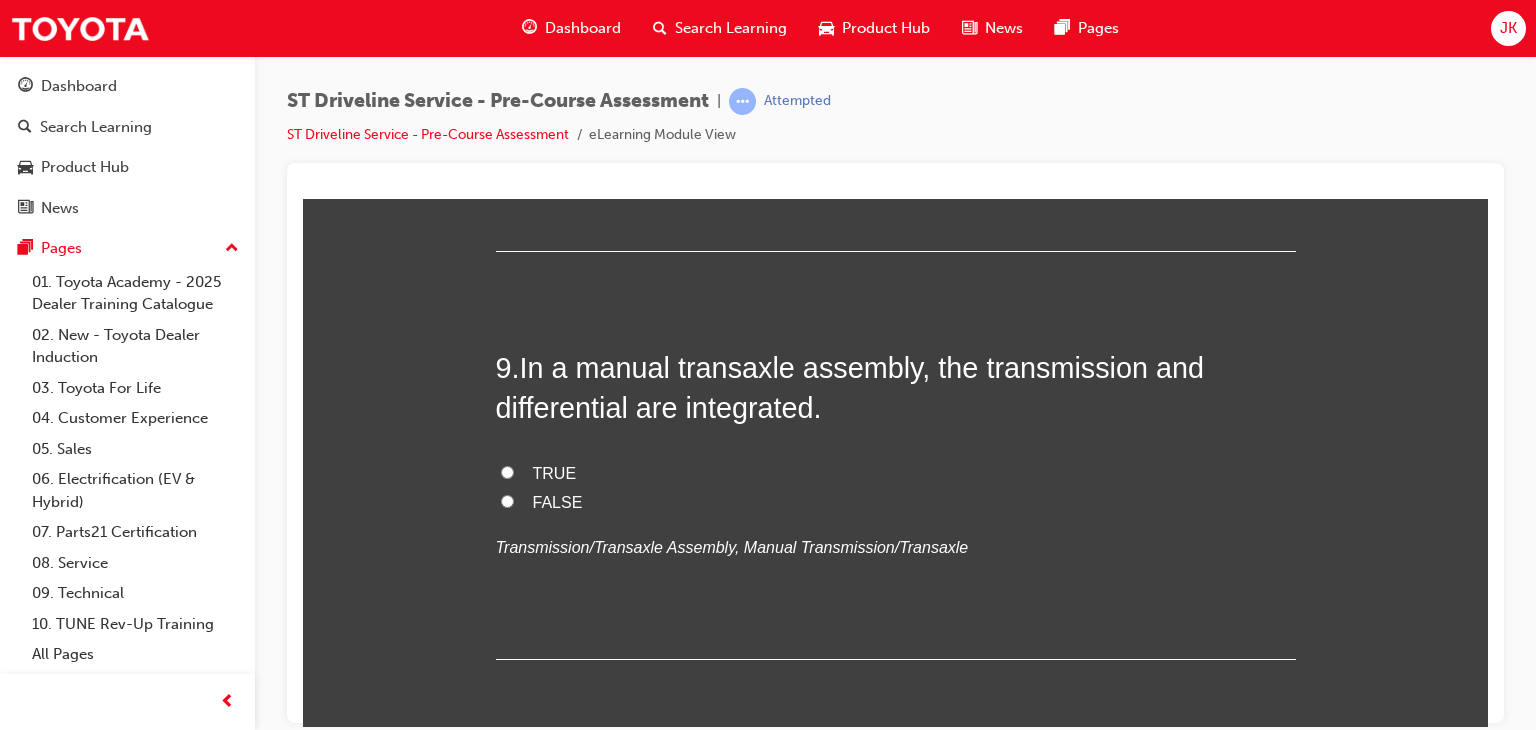 scroll, scrollTop: 3532, scrollLeft: 0, axis: vertical 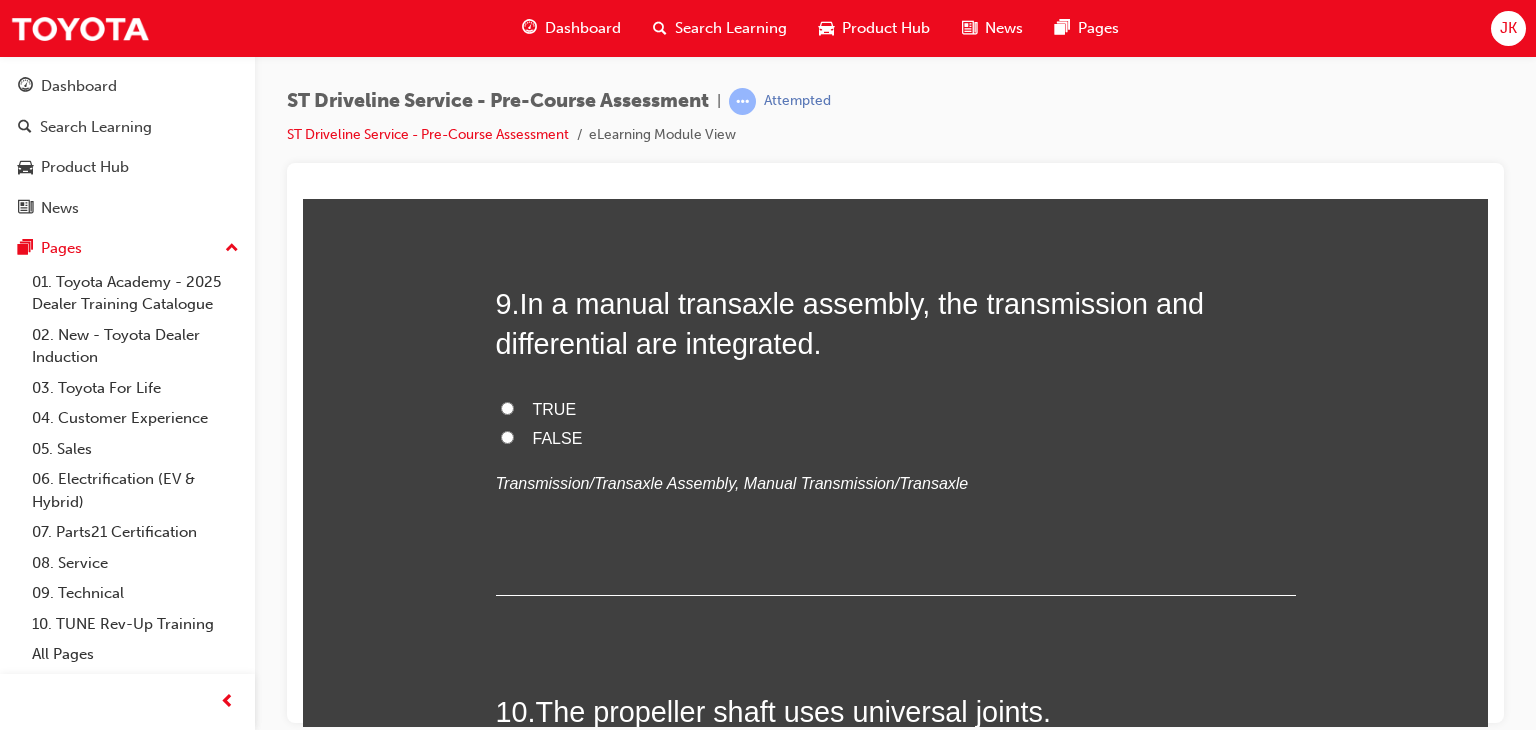 click on "Ring gear" at bounding box center (567, -809) 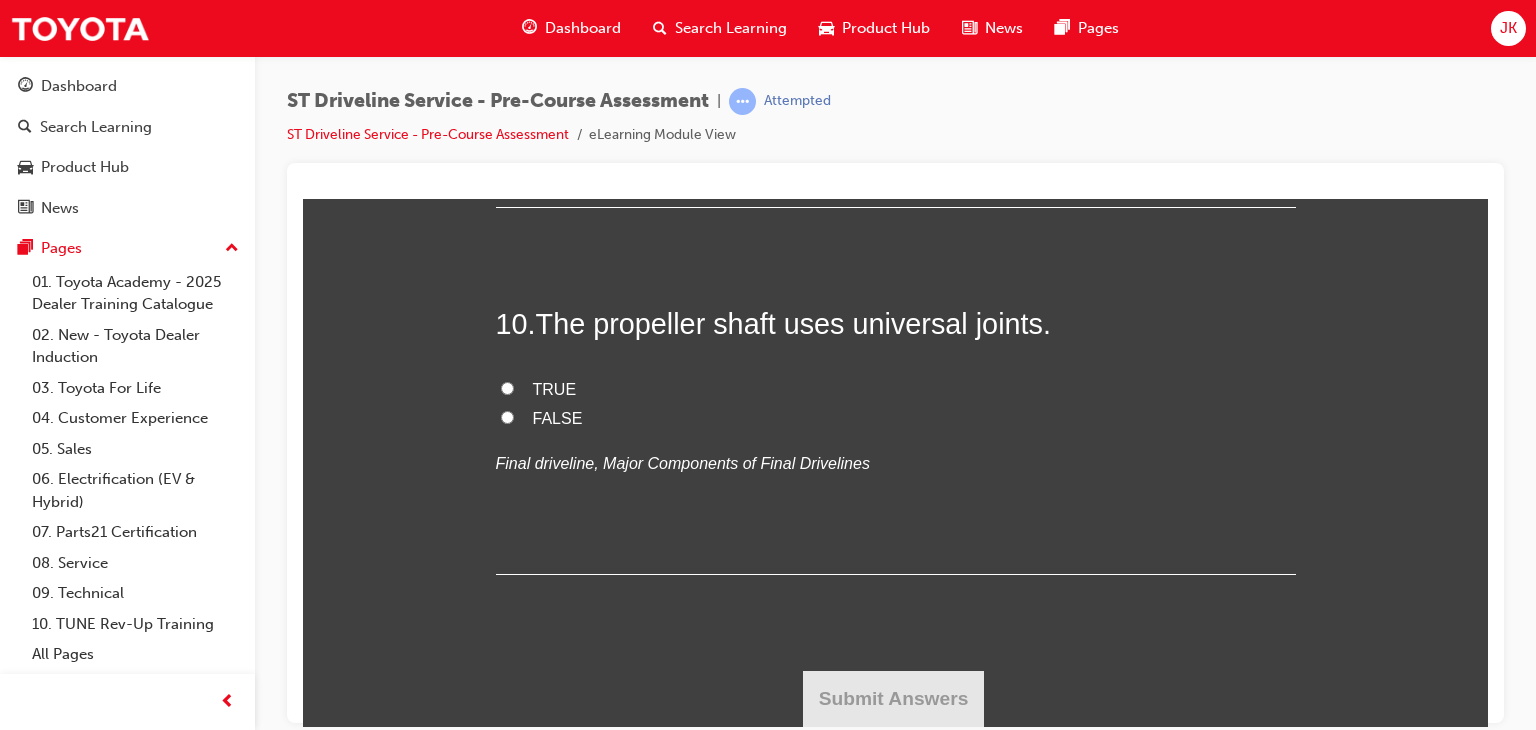 scroll, scrollTop: 4029, scrollLeft: 0, axis: vertical 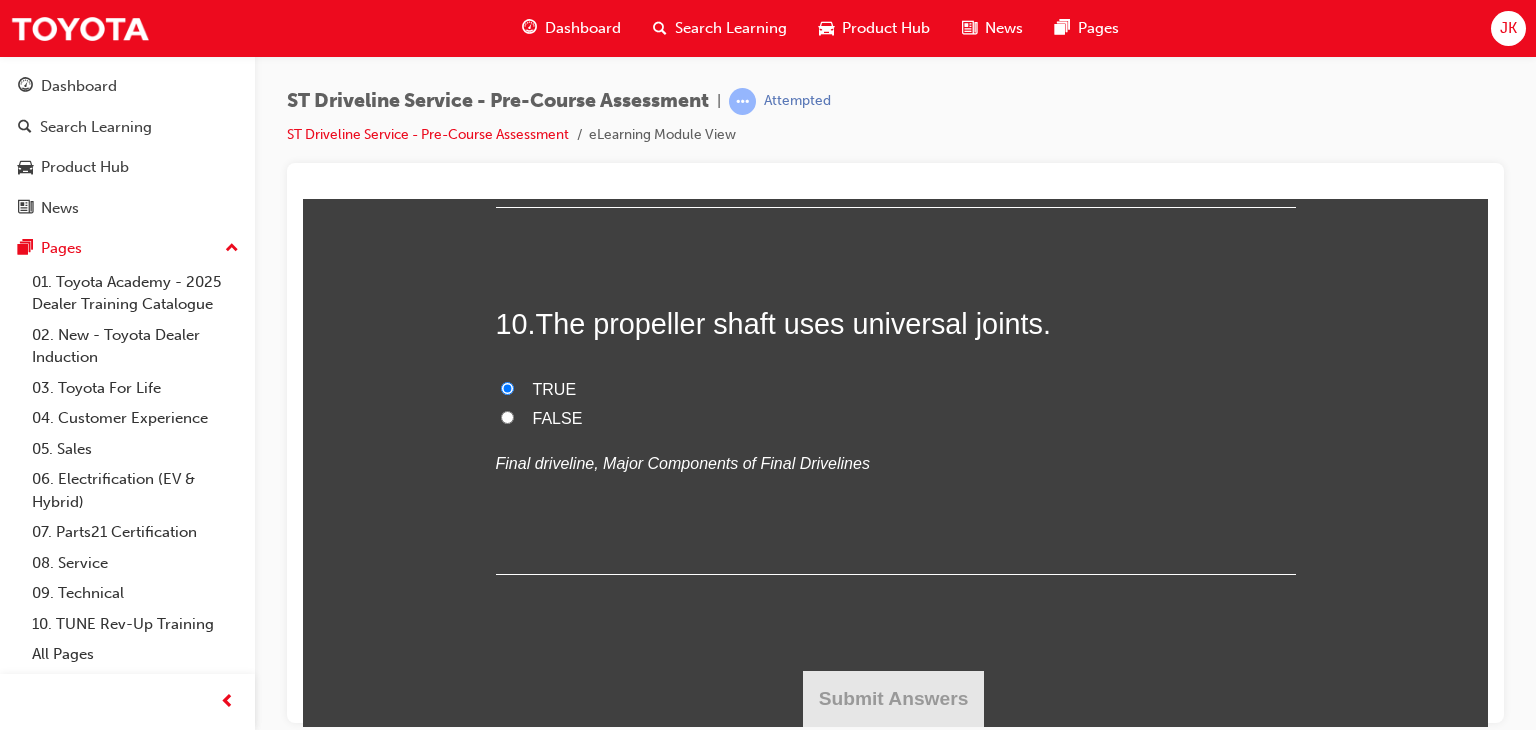 radio on "true" 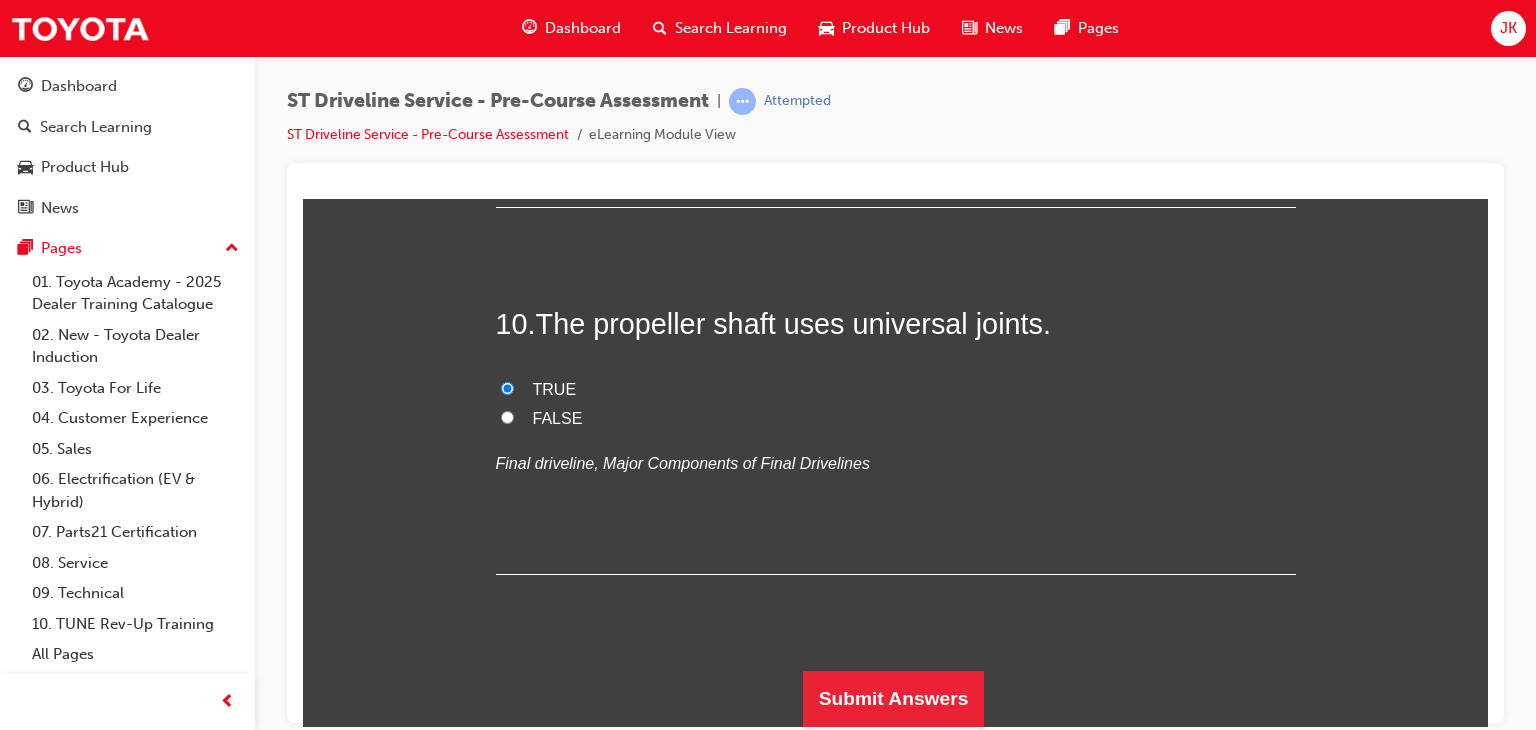 scroll, scrollTop: 6375, scrollLeft: 0, axis: vertical 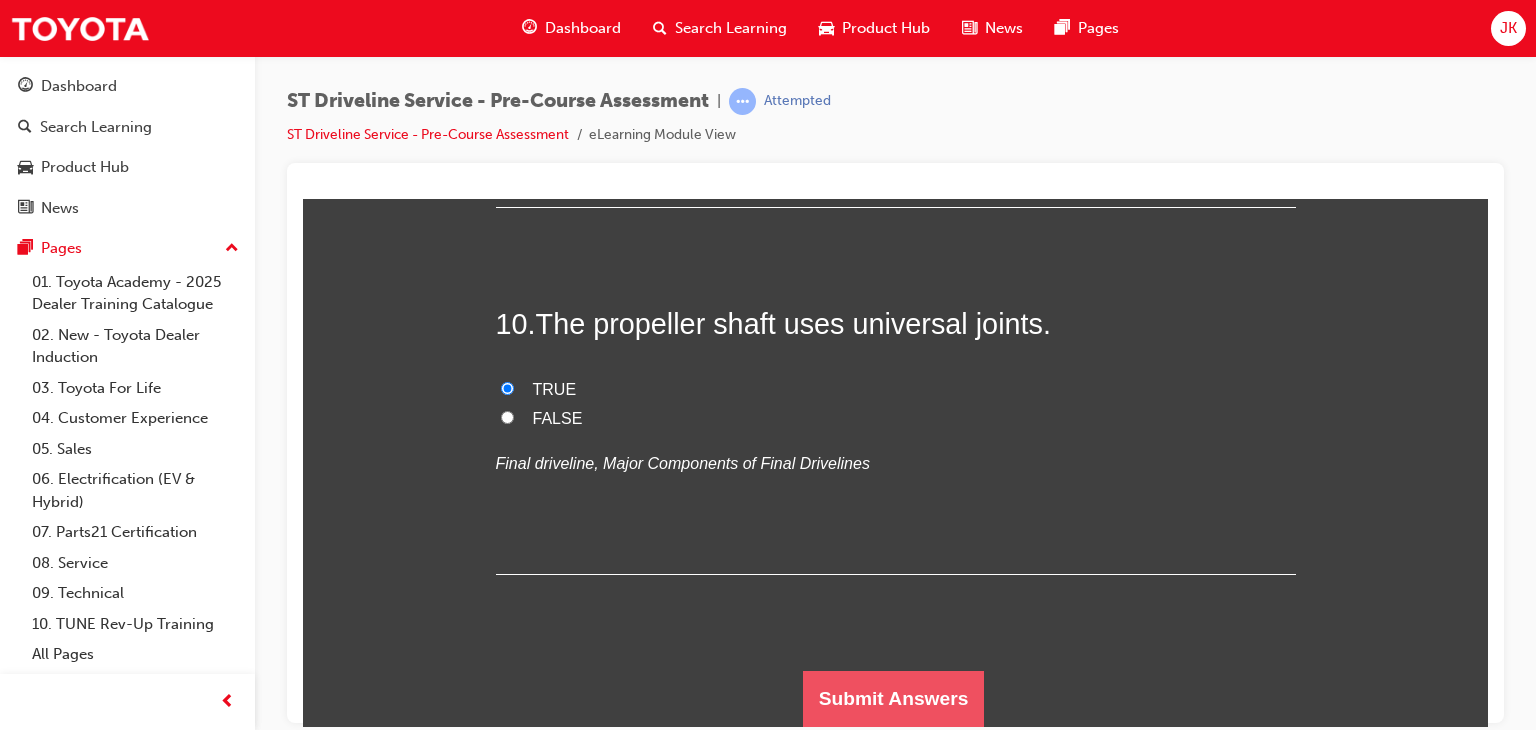 click on "Submit Answers" at bounding box center (894, 698) 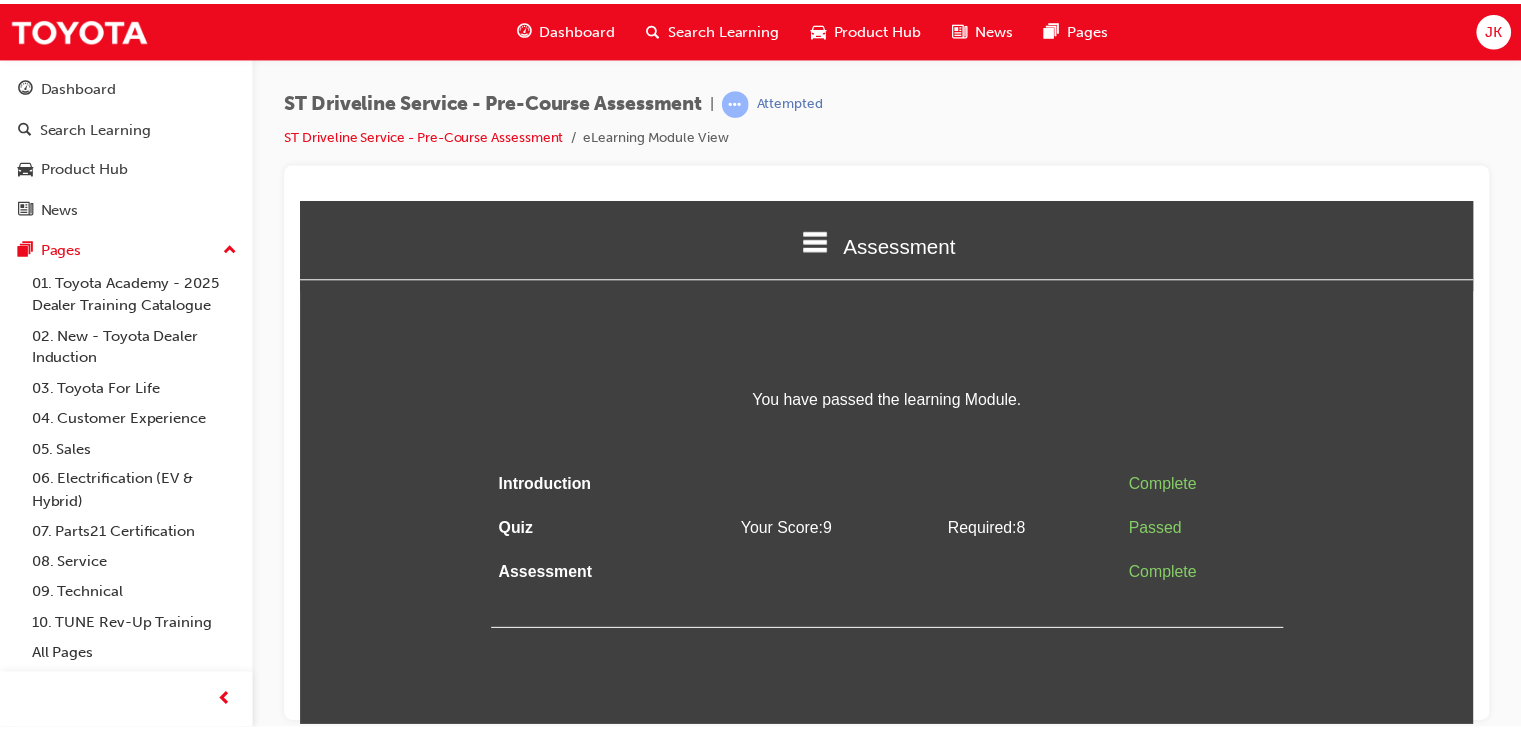 scroll, scrollTop: 0, scrollLeft: 0, axis: both 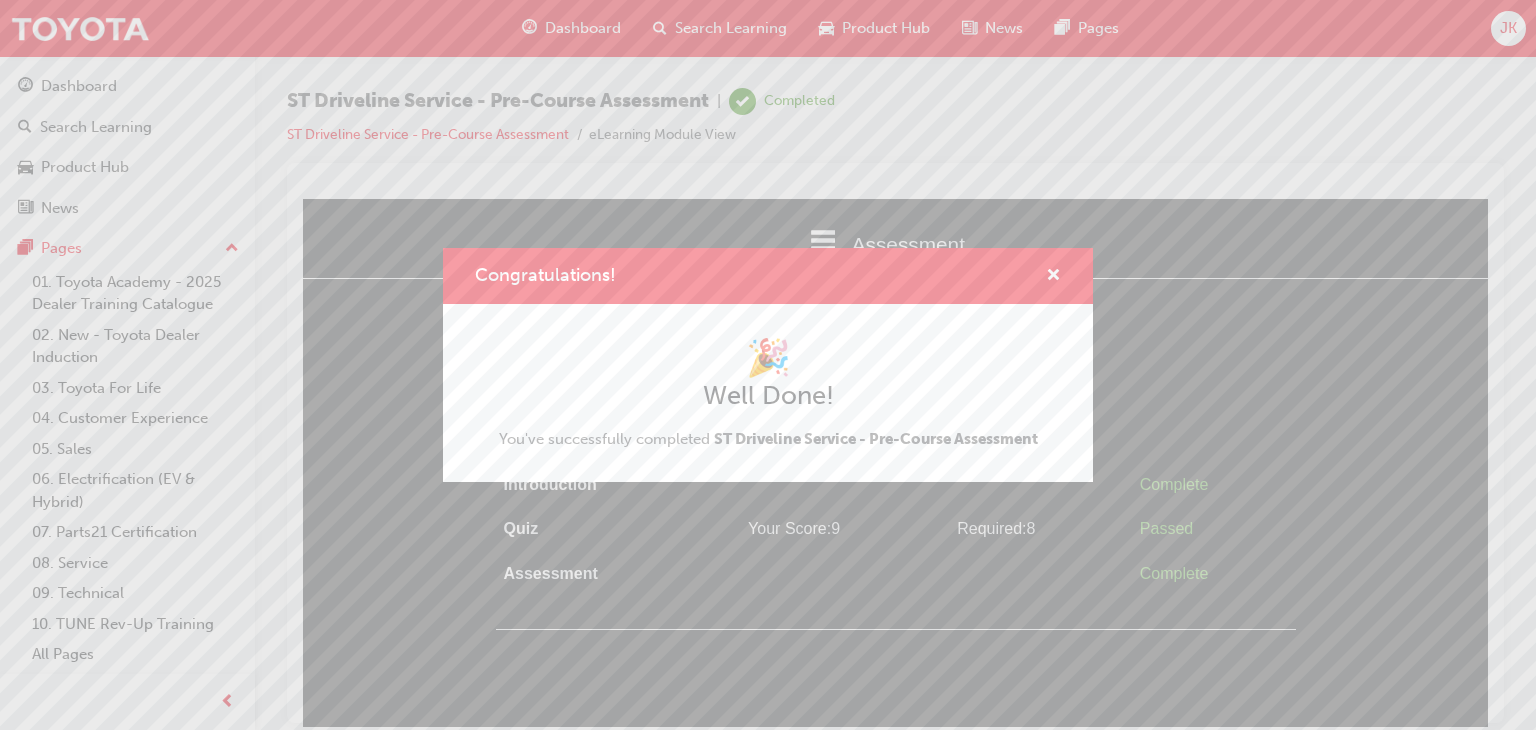 click on "Congratulations!" at bounding box center (768, 276) 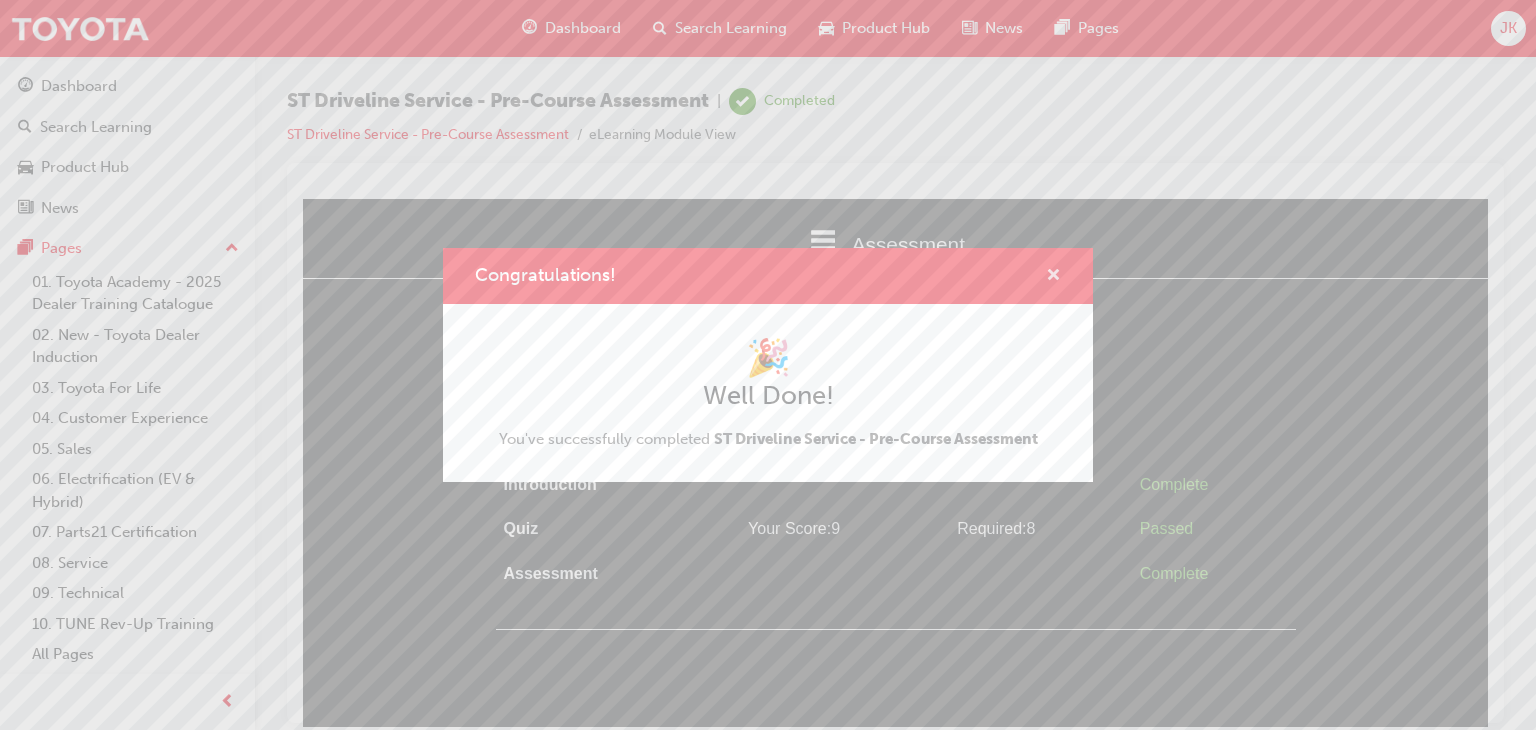 click at bounding box center (1053, 277) 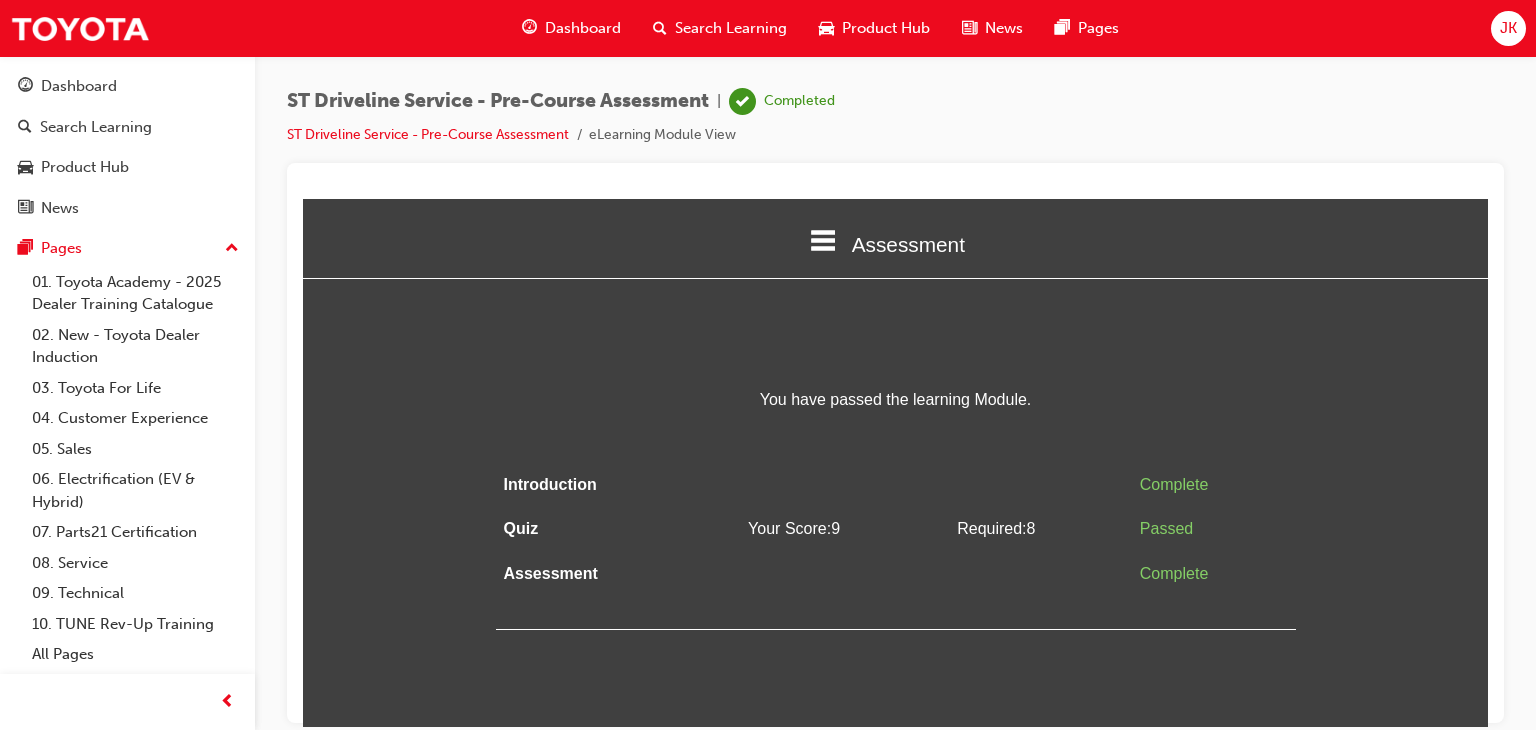 click on "Dashboard" at bounding box center (571, 28) 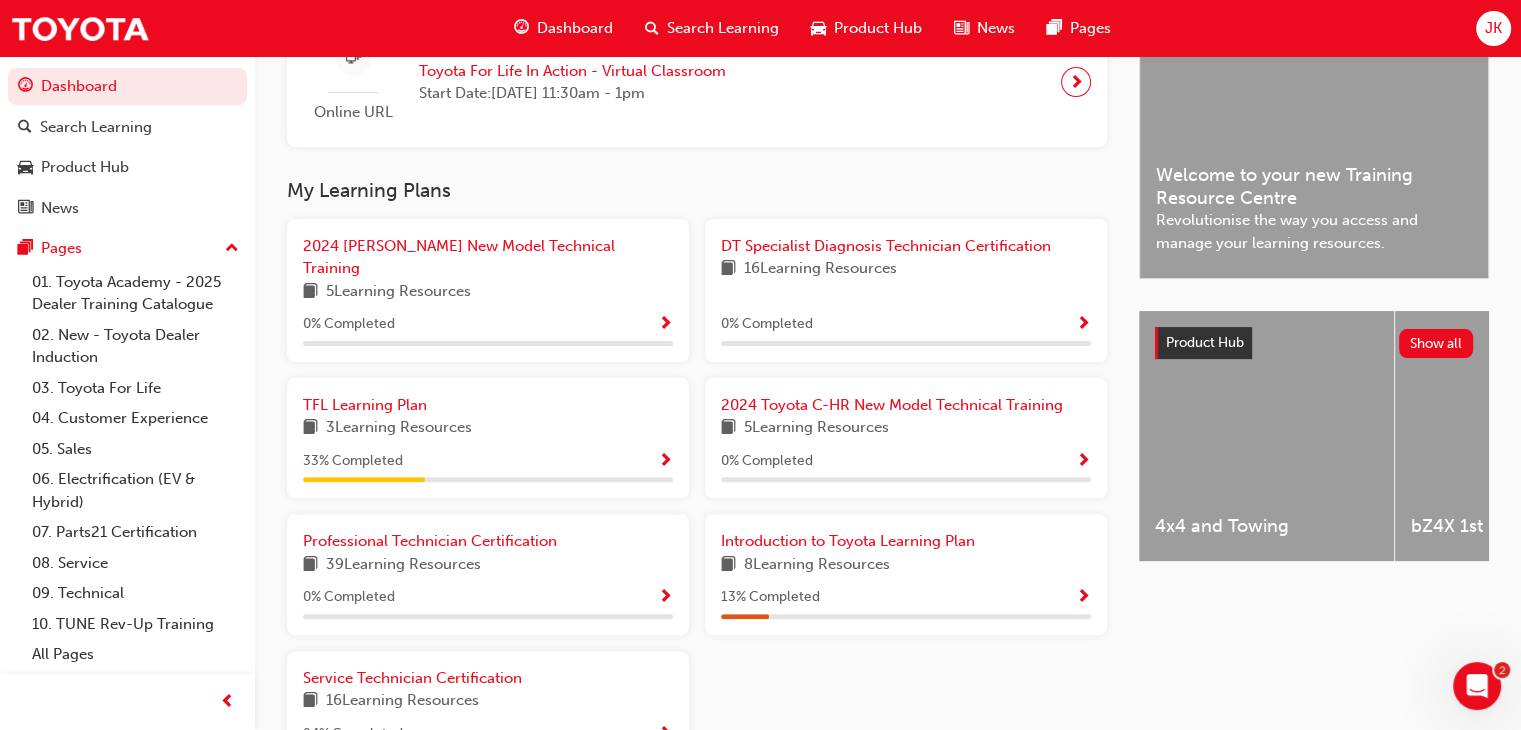 scroll, scrollTop: 610, scrollLeft: 0, axis: vertical 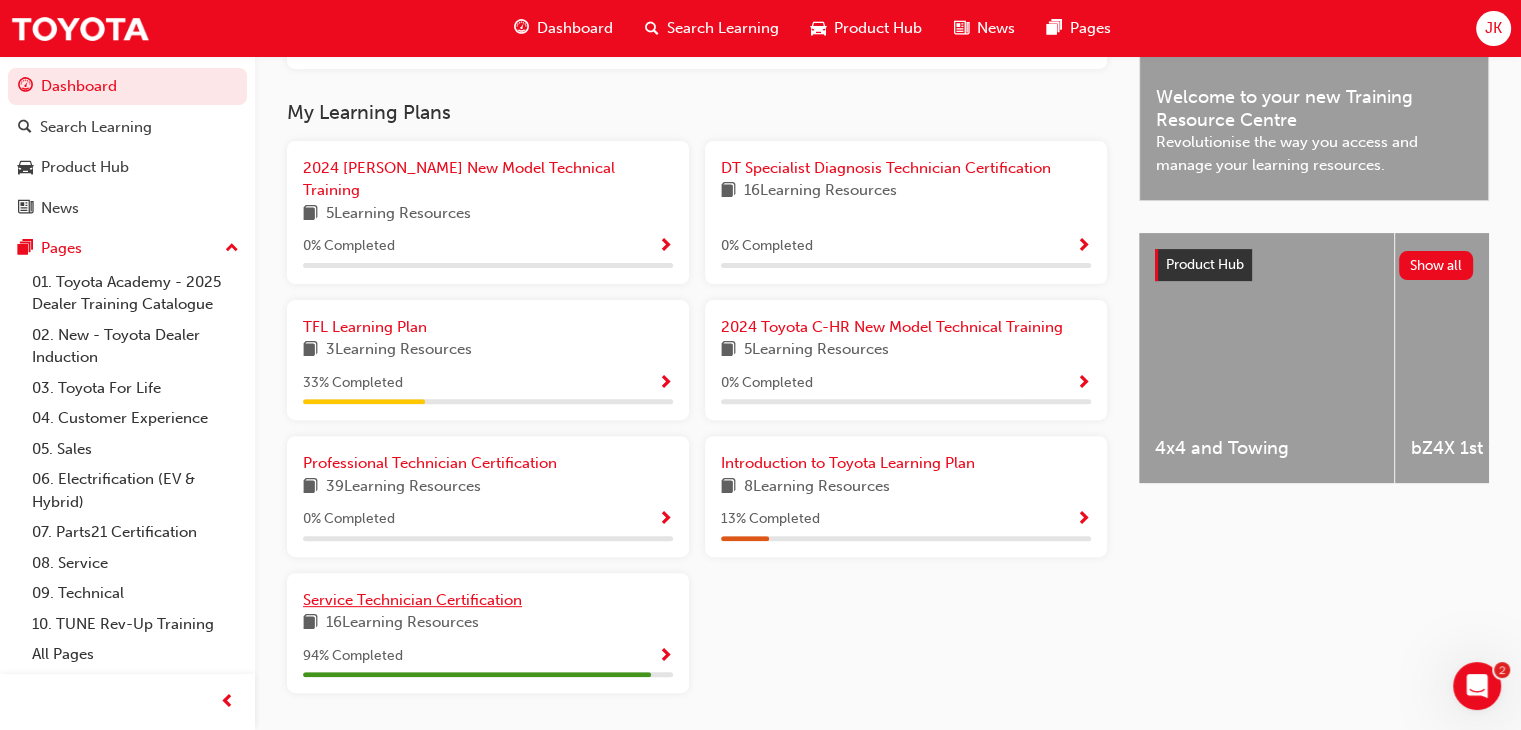 click on "Service Technician Certification" at bounding box center (412, 600) 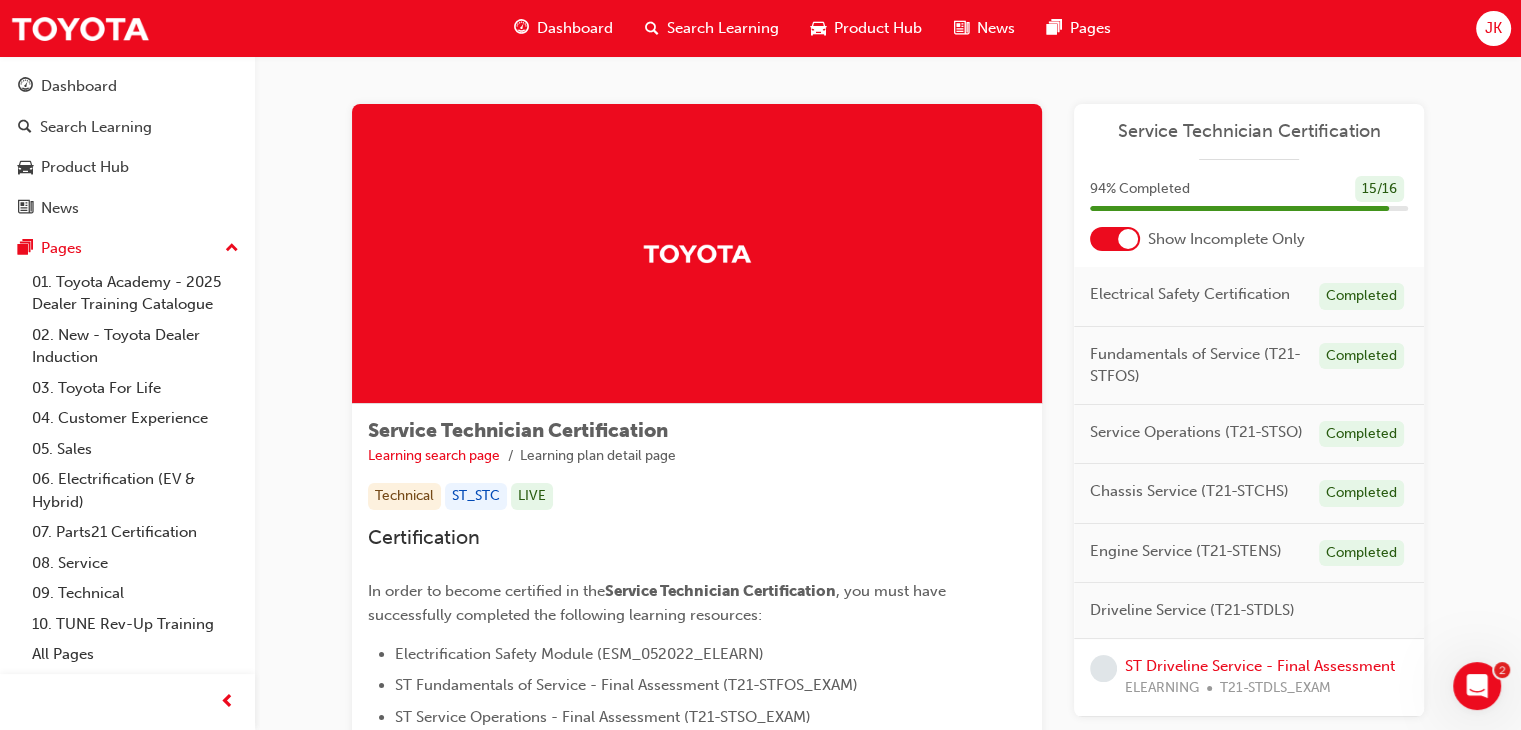 scroll, scrollTop: 270, scrollLeft: 0, axis: vertical 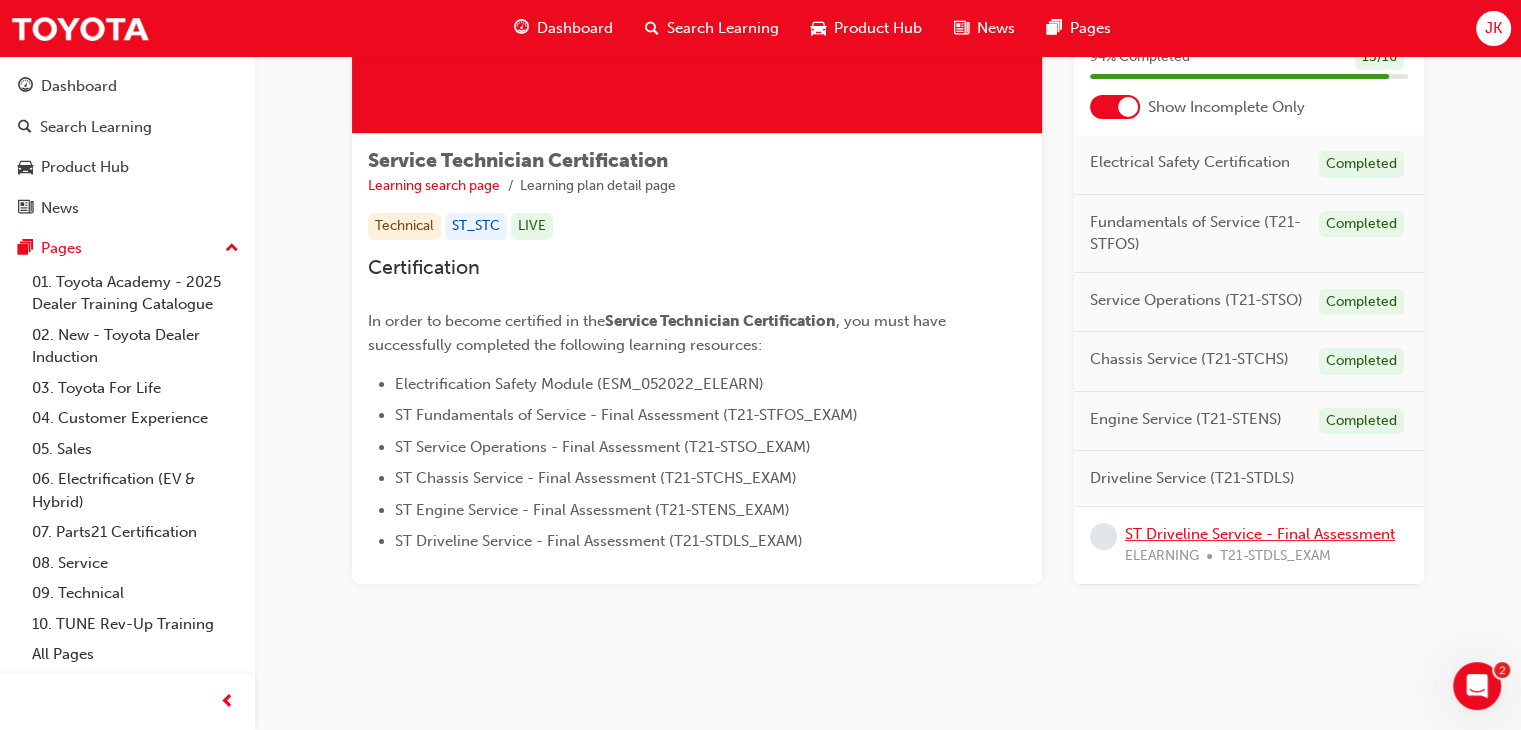 click on "ST Driveline Service - Final Assessment" at bounding box center (1260, 533) 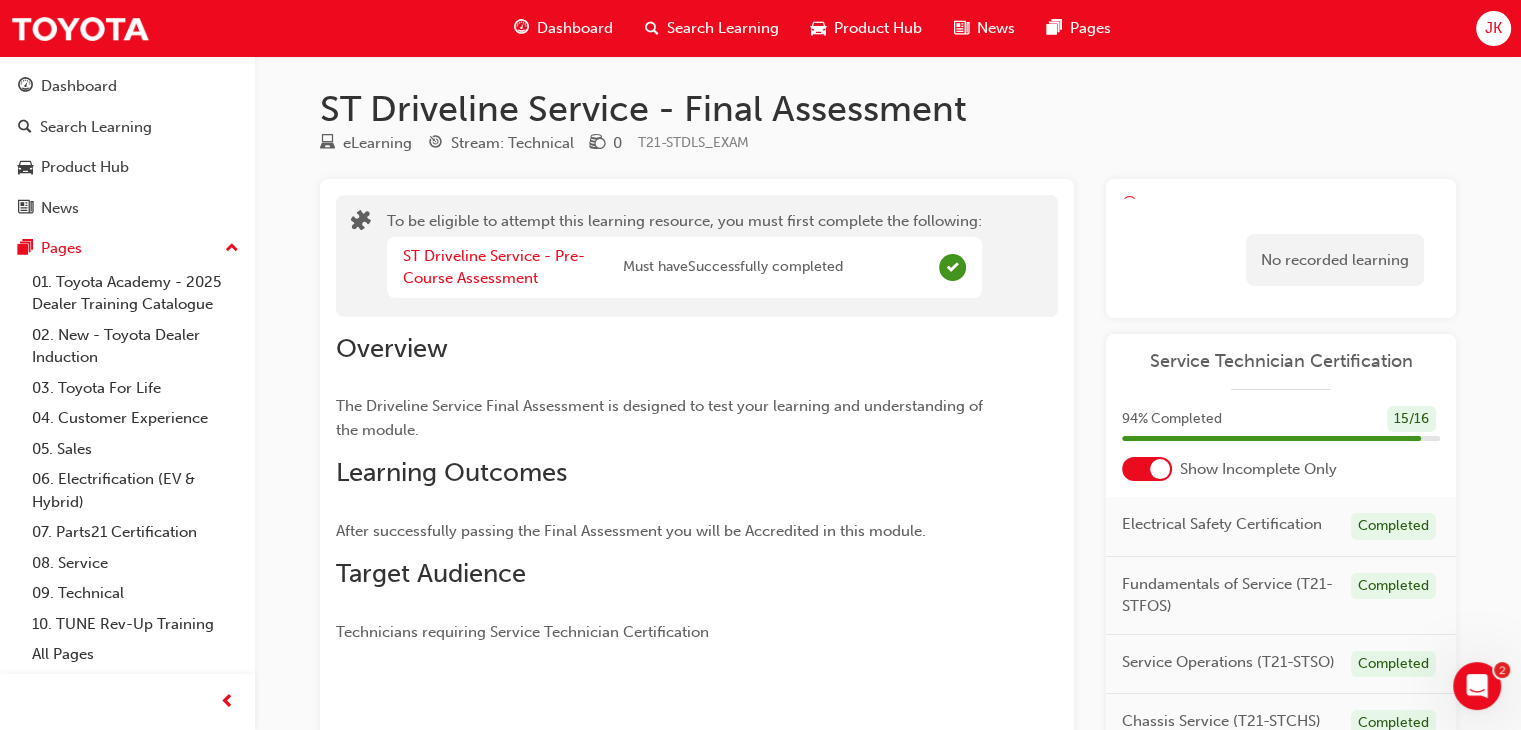 scroll, scrollTop: 0, scrollLeft: 0, axis: both 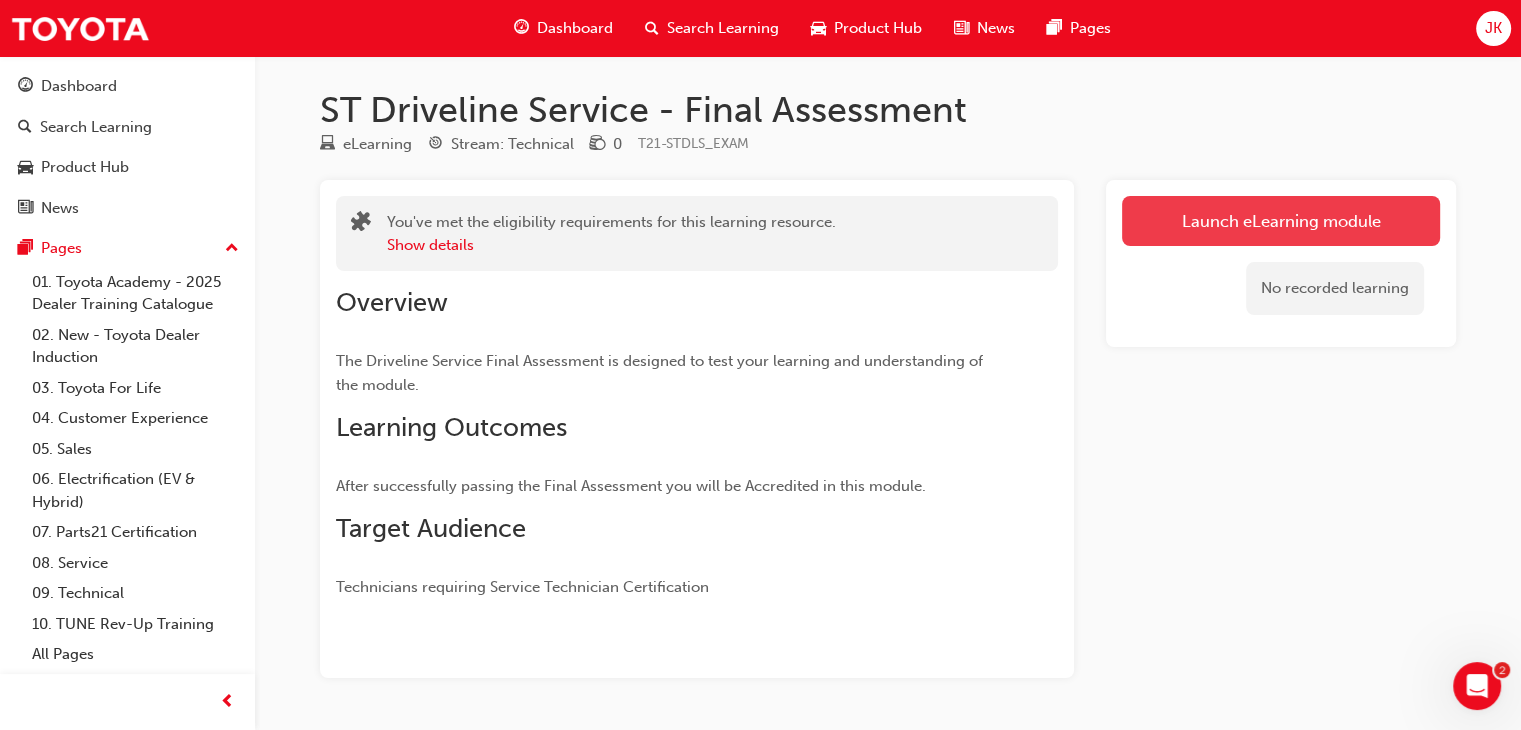 click on "Launch eLearning module" at bounding box center (1281, 221) 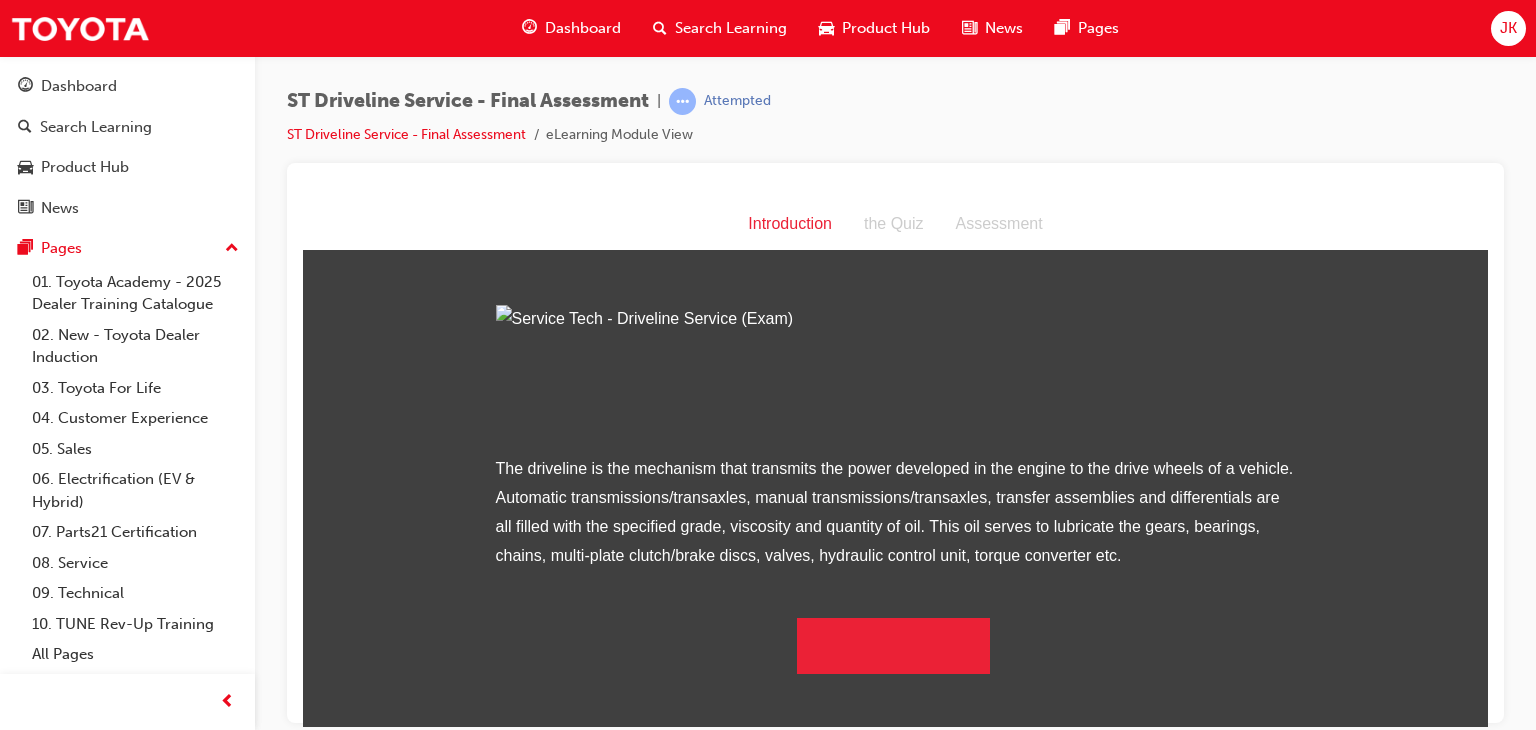 scroll, scrollTop: 168, scrollLeft: 0, axis: vertical 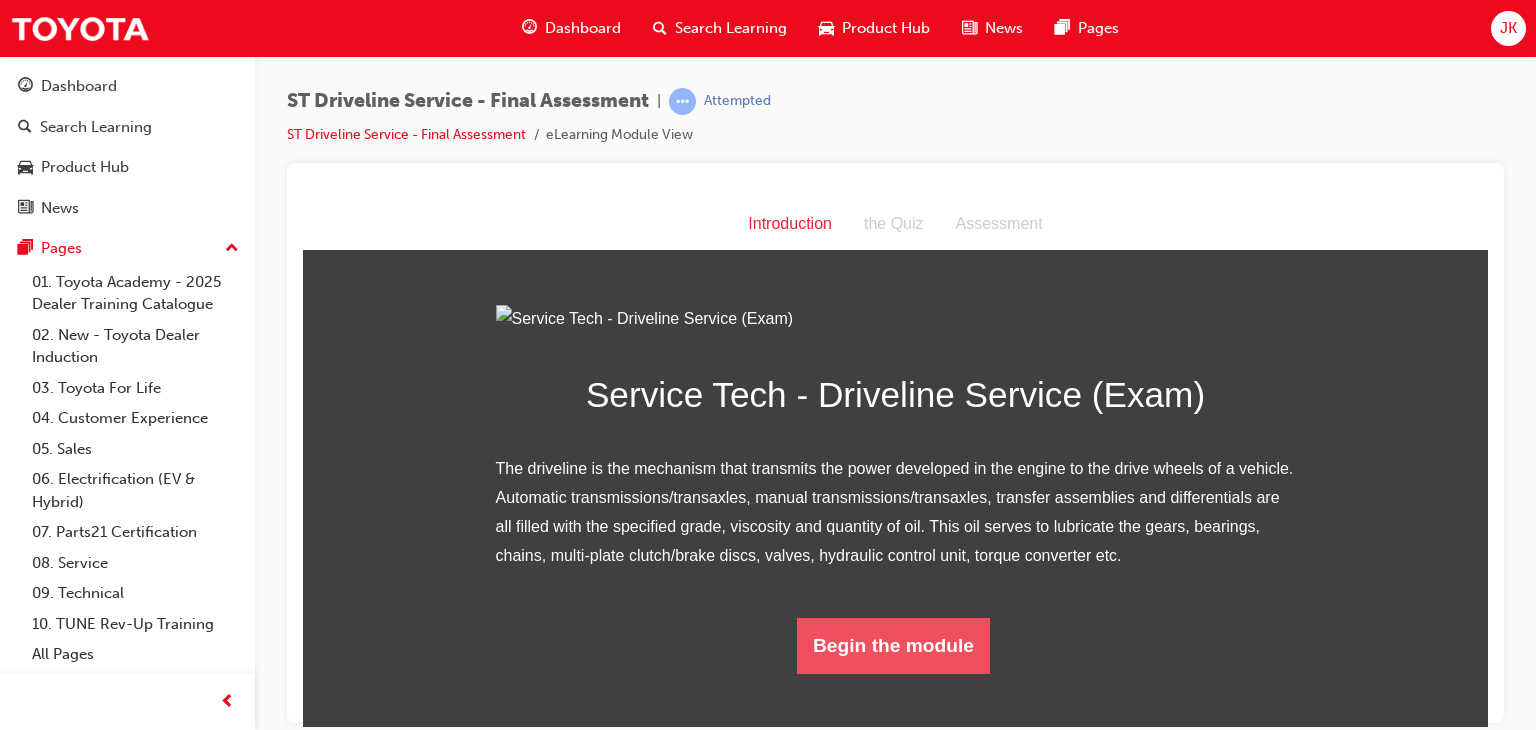 click on "Begin the module" at bounding box center [893, 645] 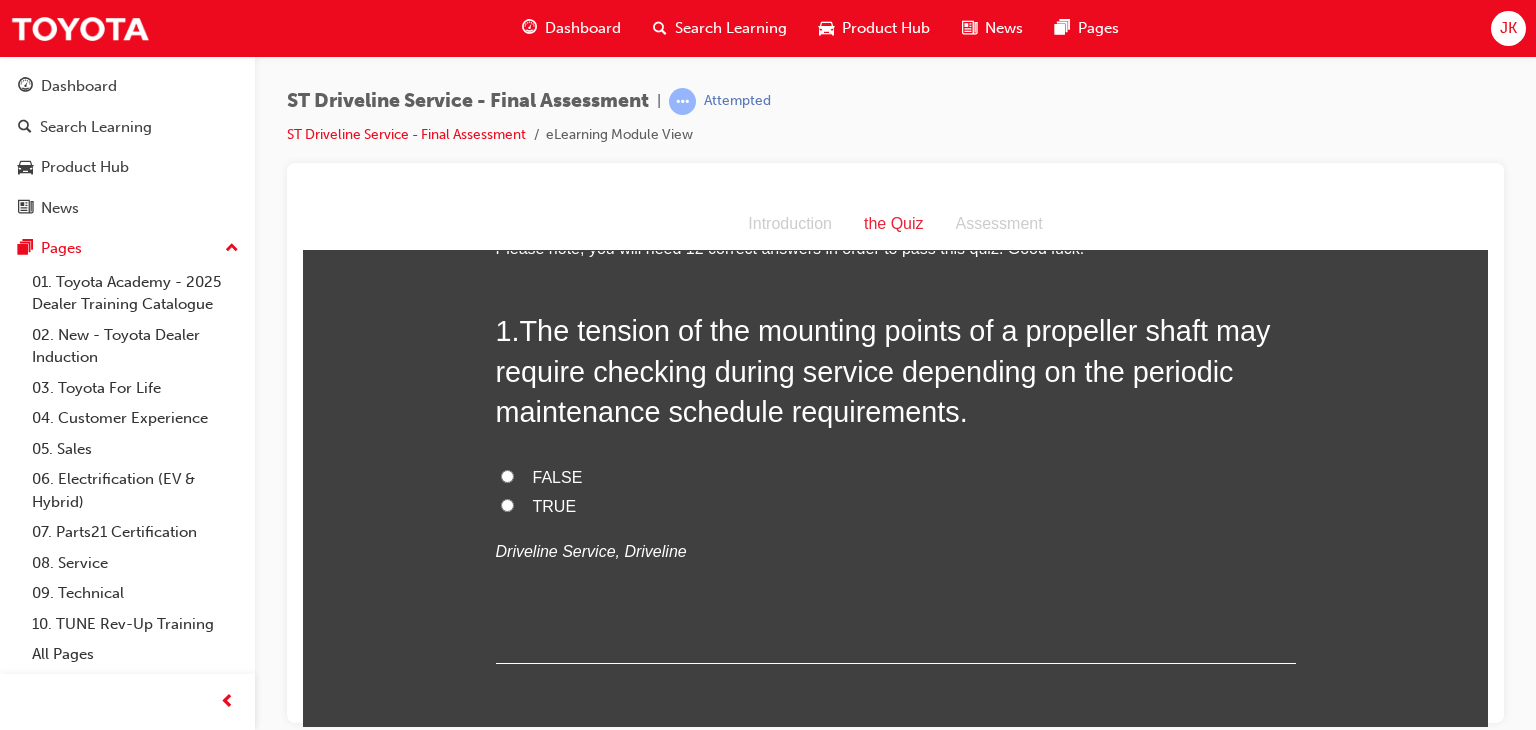 scroll, scrollTop: 68, scrollLeft: 0, axis: vertical 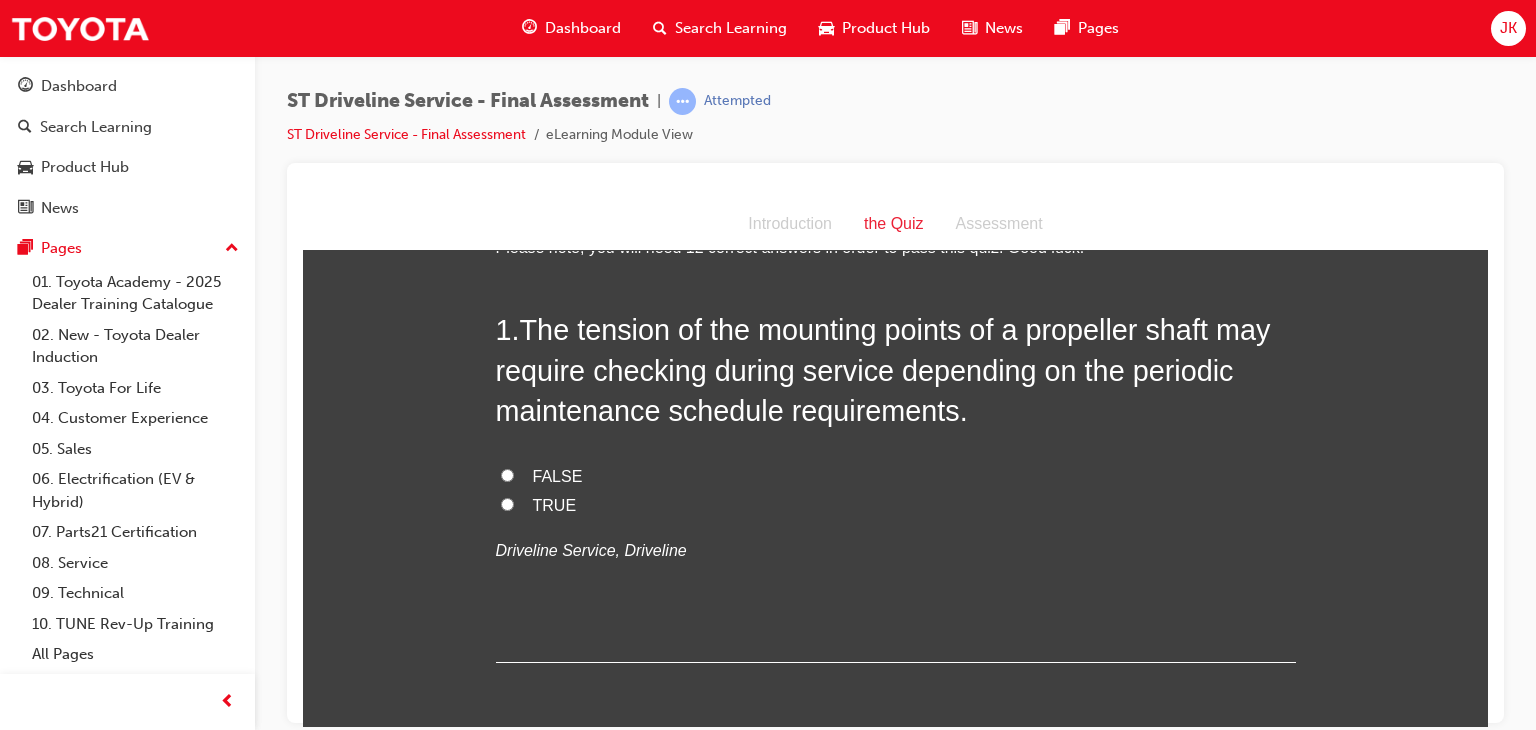 click on "TRUE" at bounding box center [896, 505] 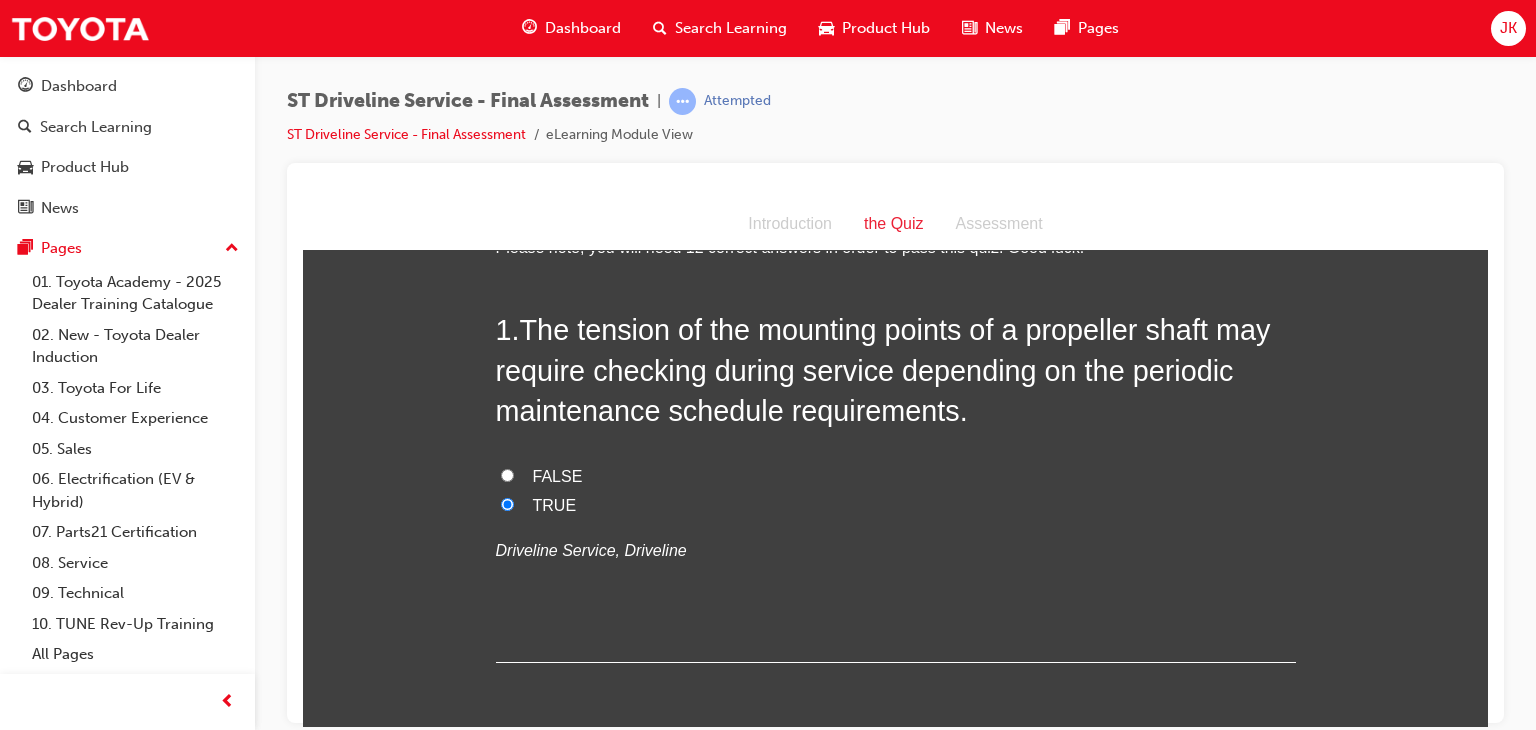 radio on "true" 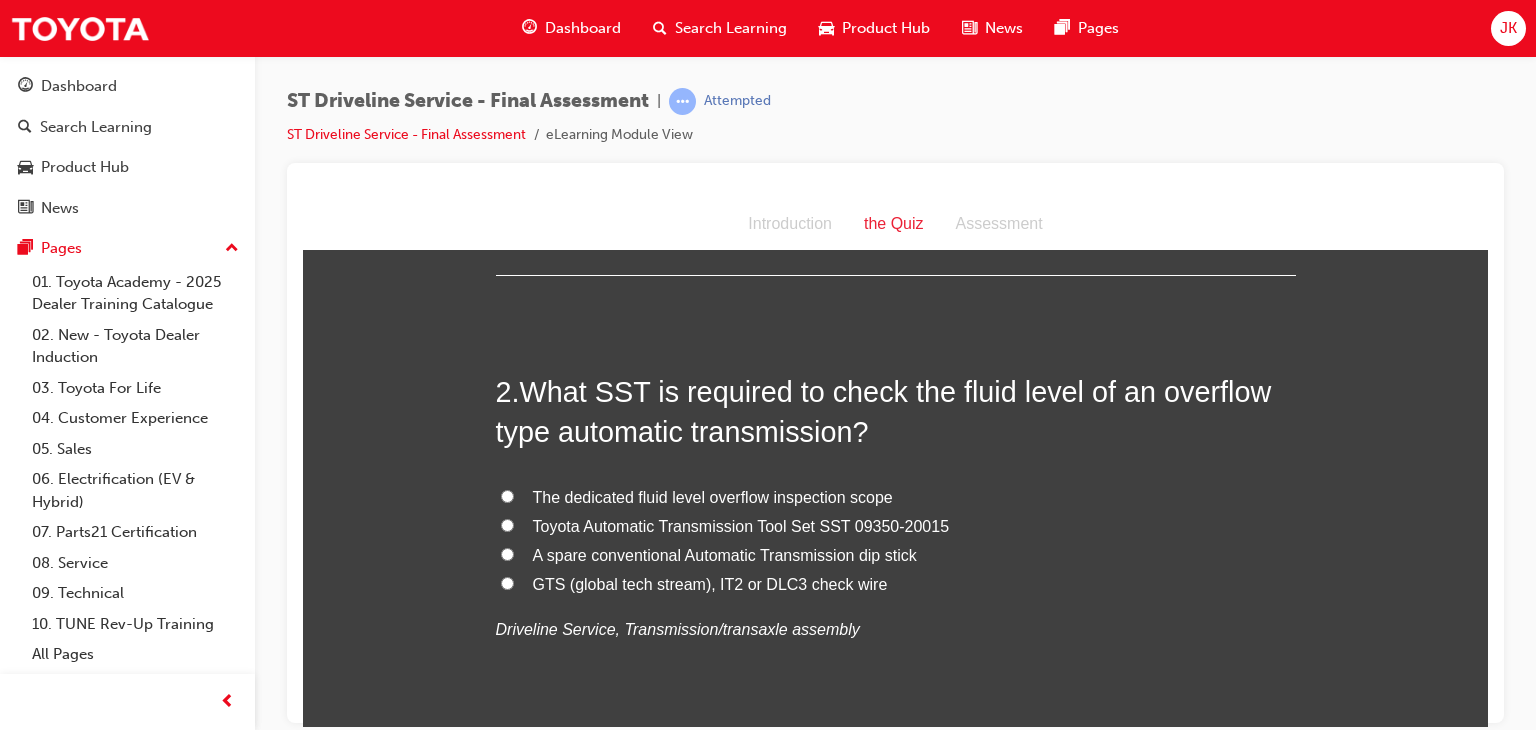 scroll, scrollTop: 456, scrollLeft: 0, axis: vertical 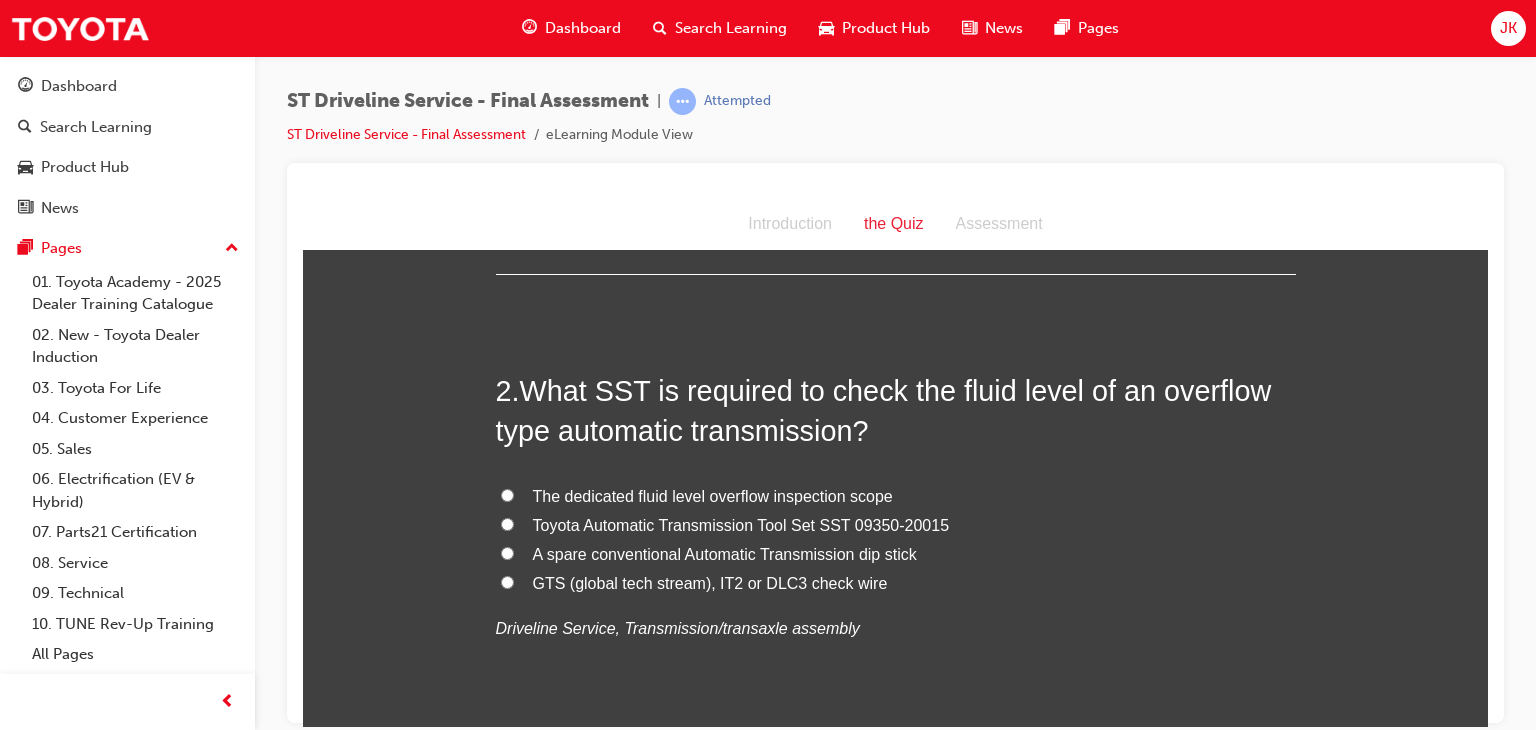 click on "Toyota Automatic Transmission Tool Set SST 09350-20015" at bounding box center (741, 524) 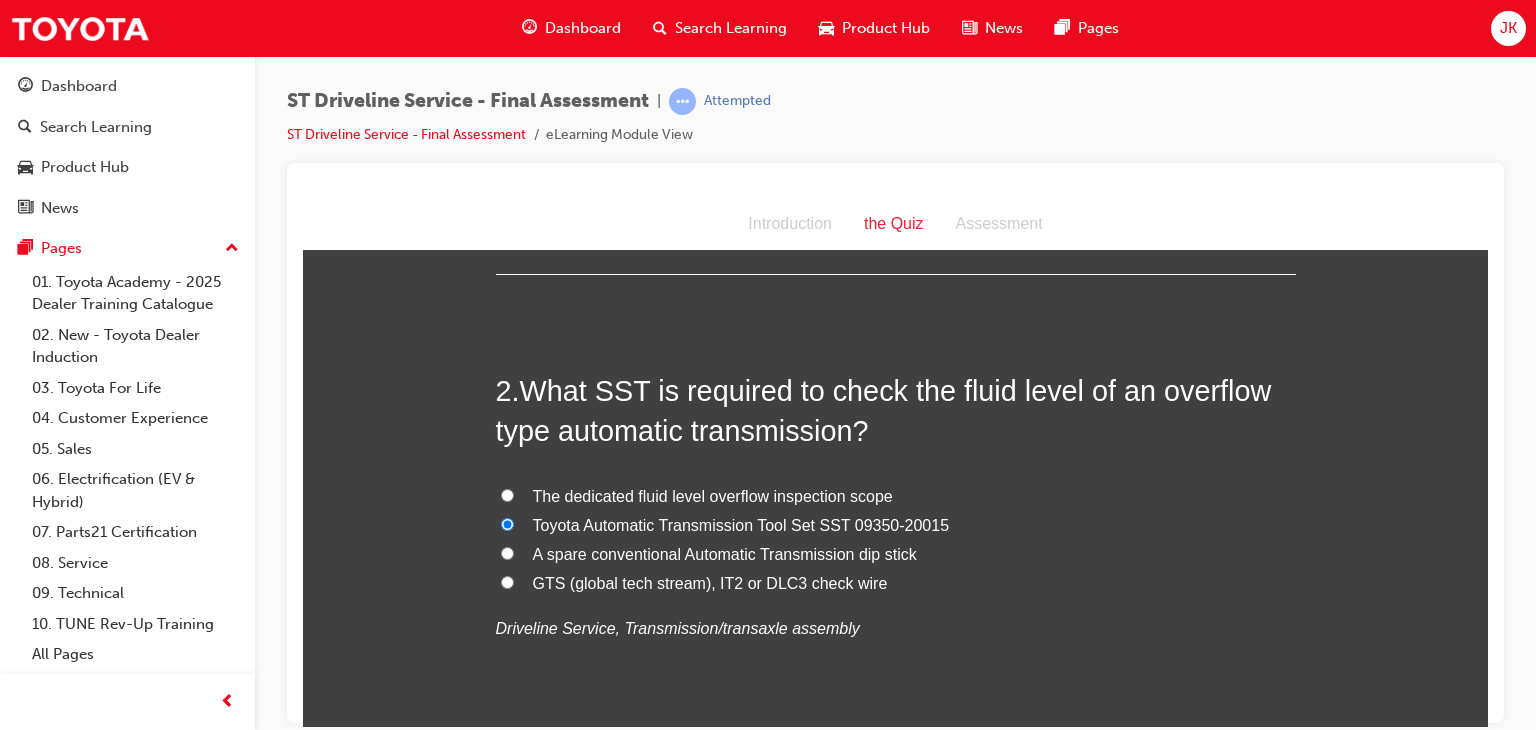 radio on "true" 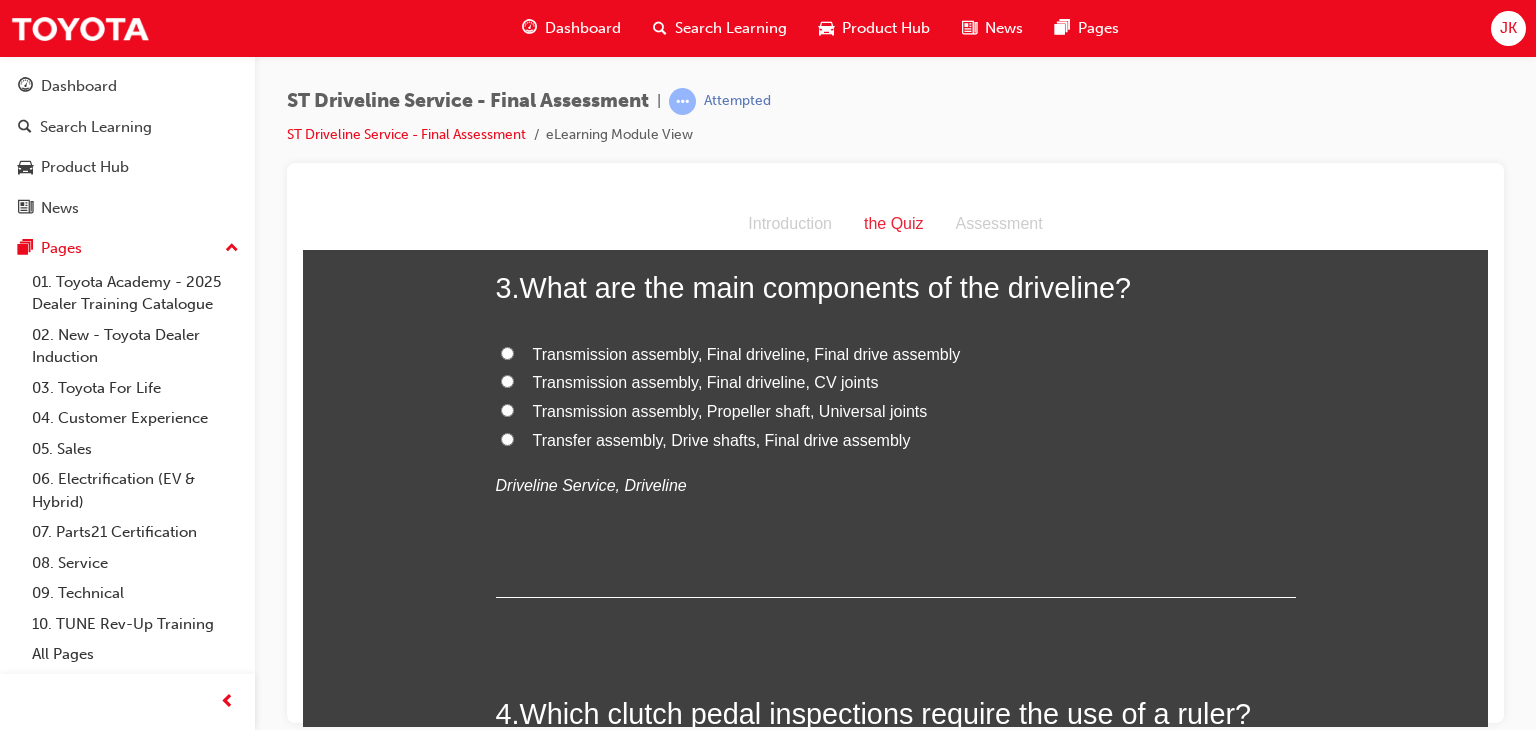 scroll, scrollTop: 1023, scrollLeft: 0, axis: vertical 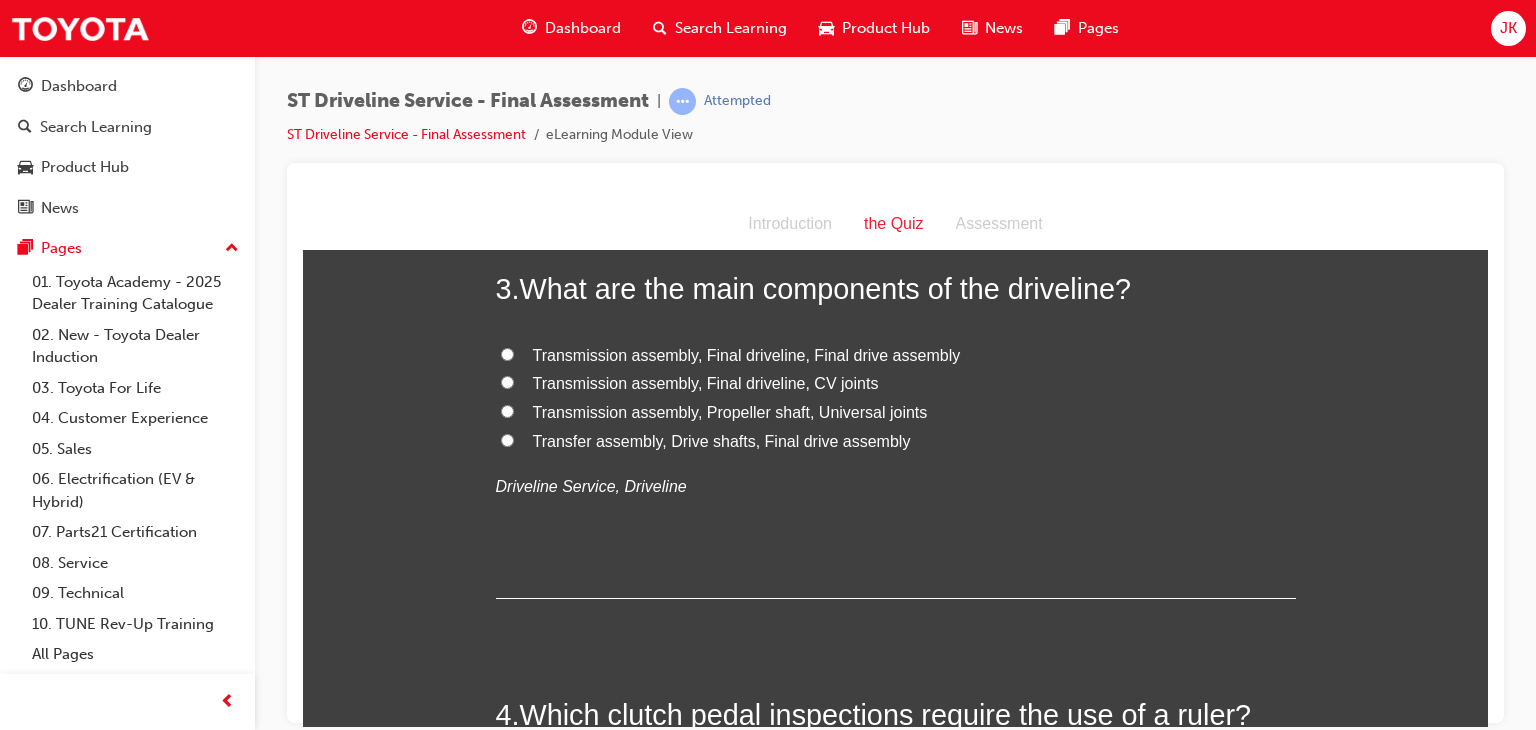 click on "Transfer assembly, Drive shafts, Final drive assembly" at bounding box center (896, 441) 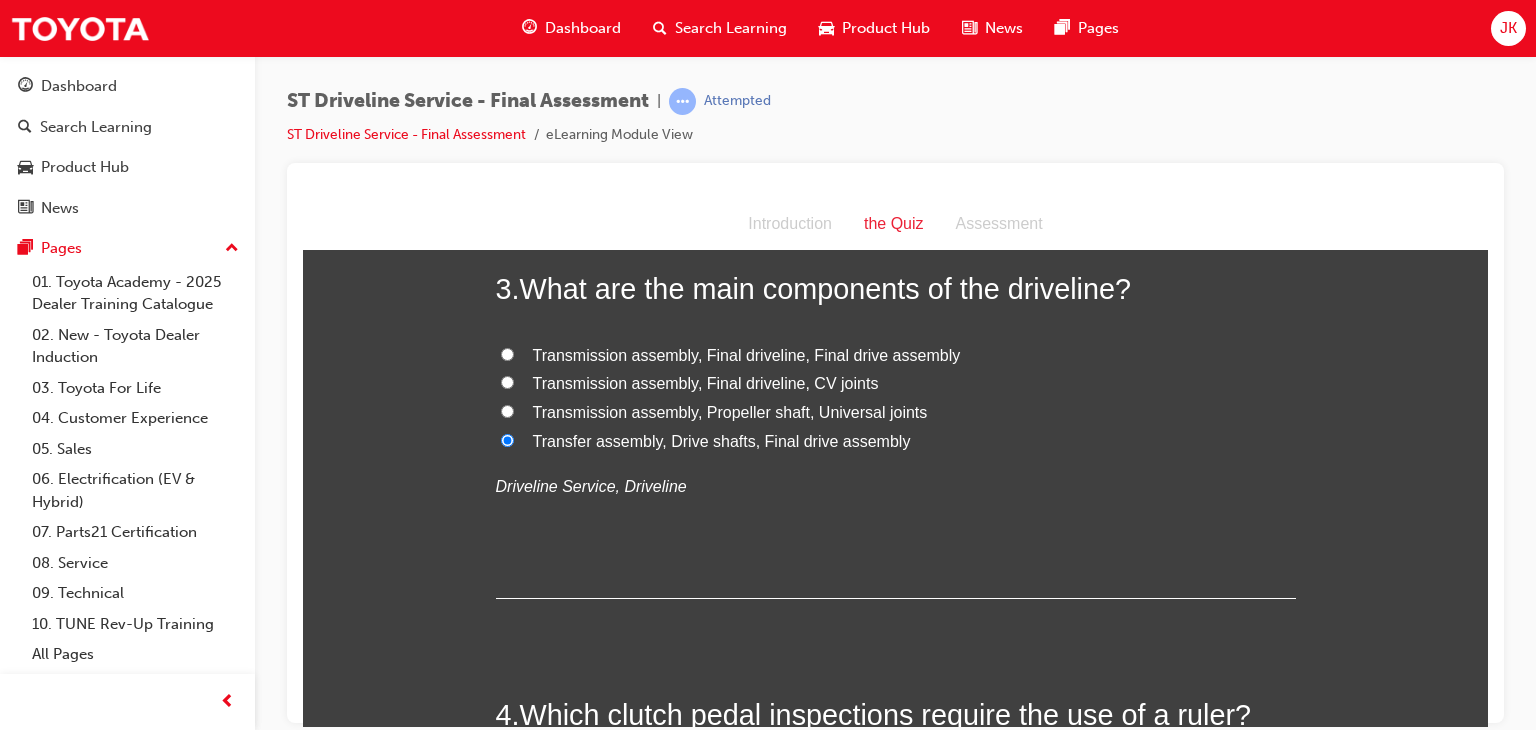 radio on "true" 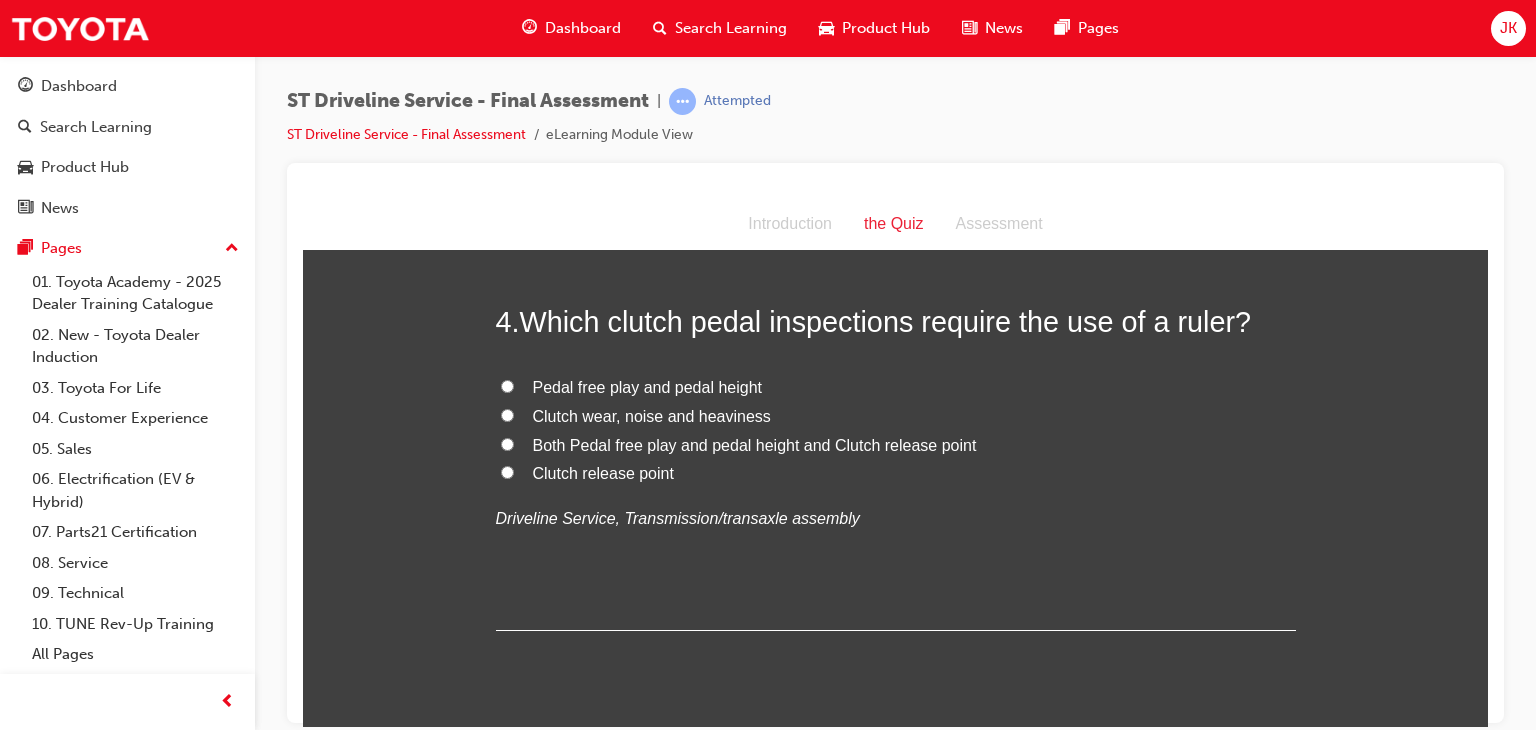 scroll, scrollTop: 1416, scrollLeft: 0, axis: vertical 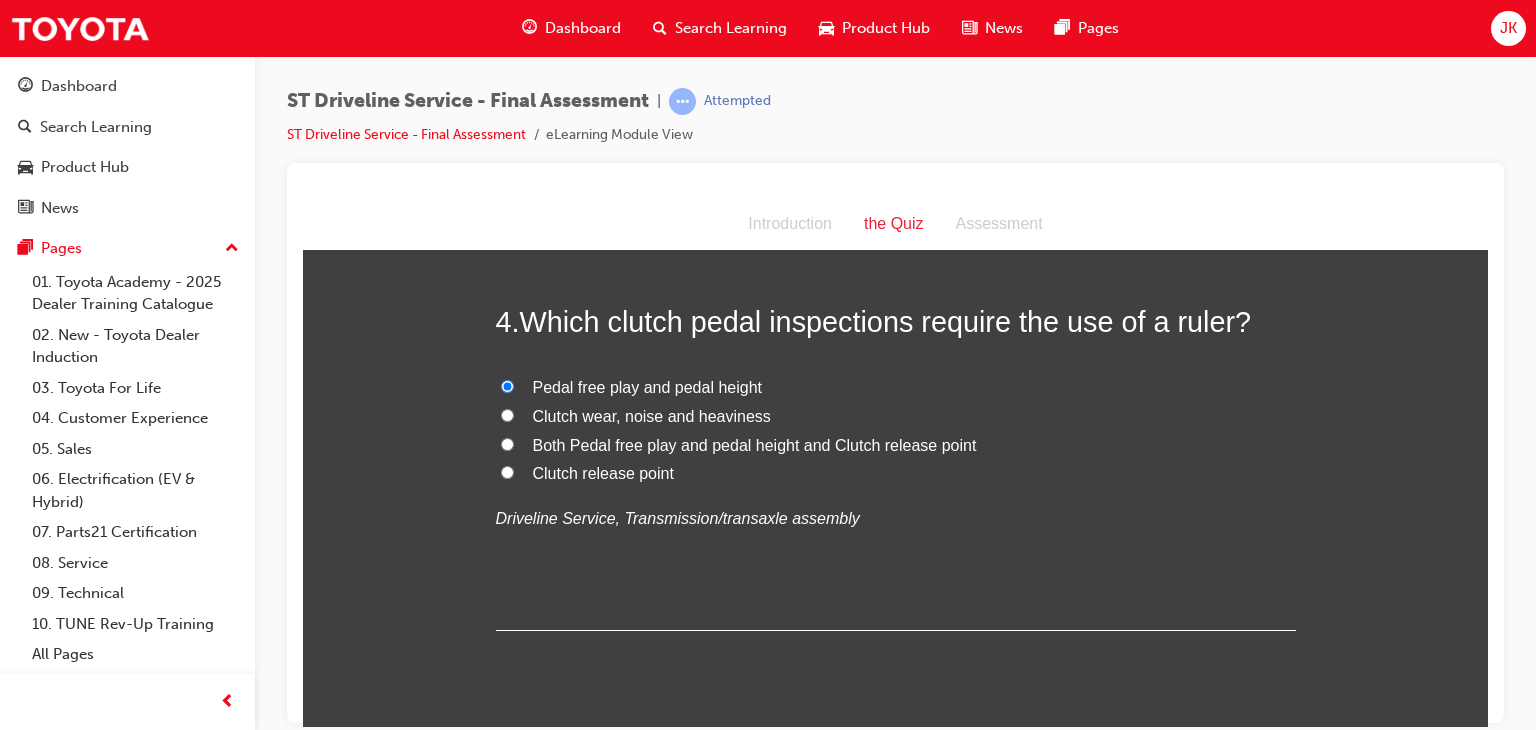 radio on "true" 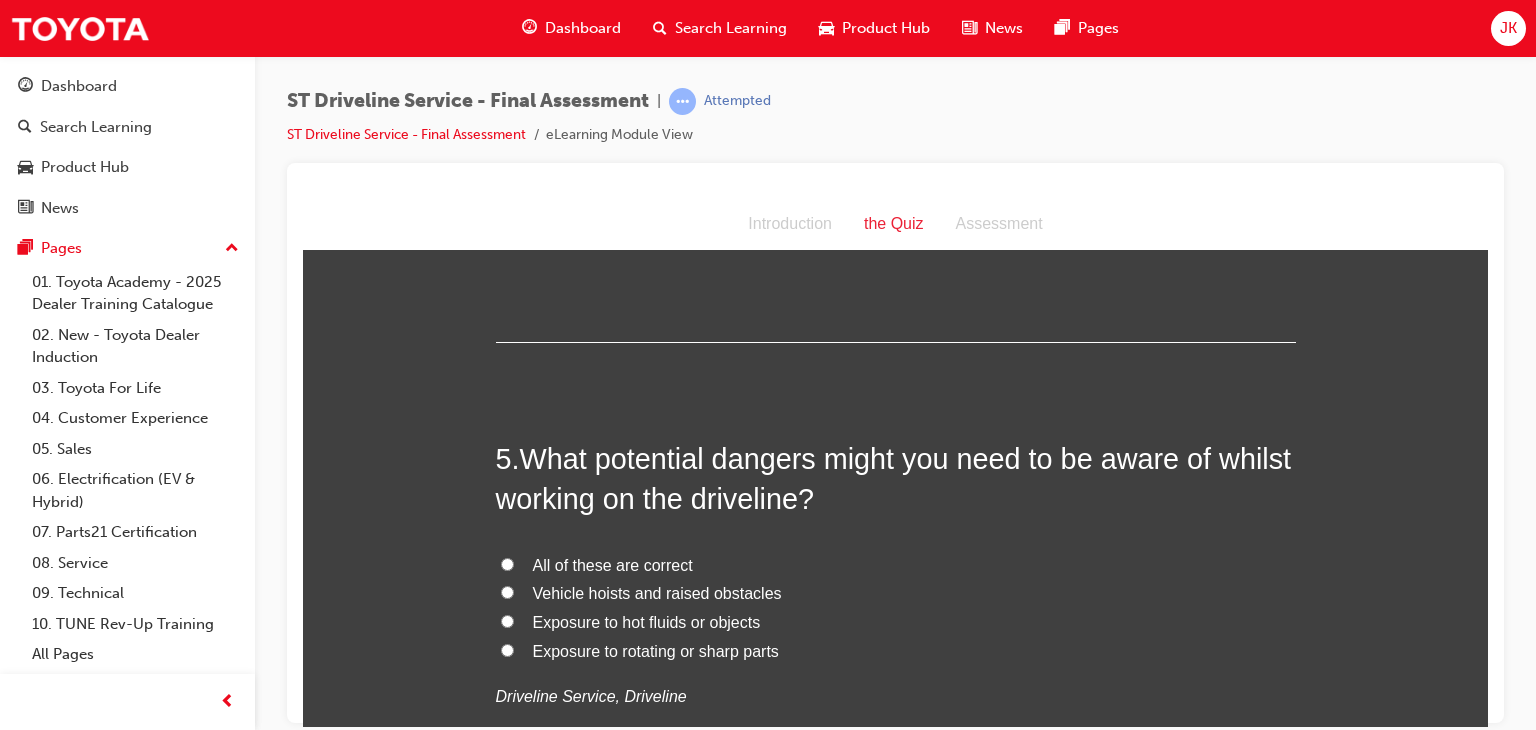 scroll, scrollTop: 1816, scrollLeft: 0, axis: vertical 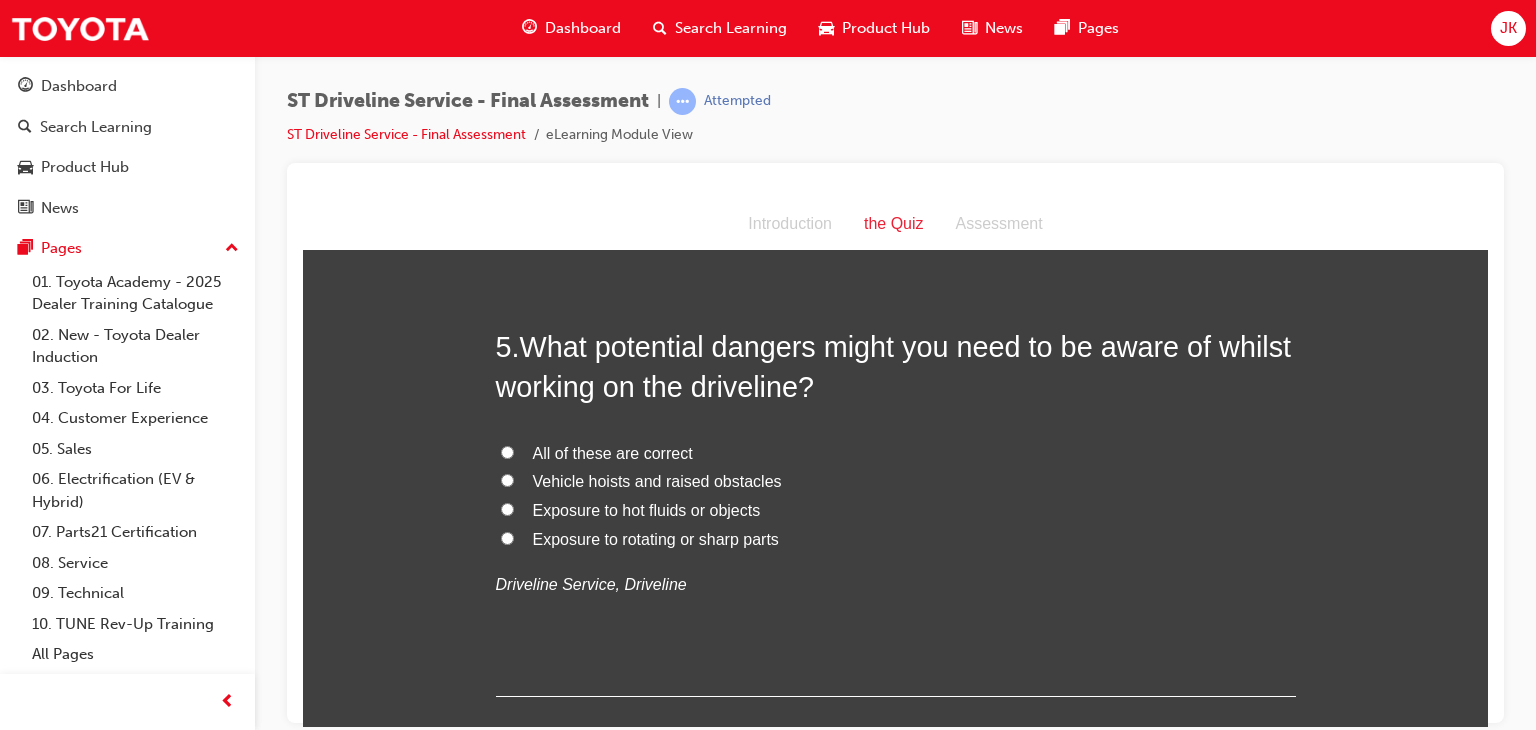click on "All of these are correct" at bounding box center (613, 452) 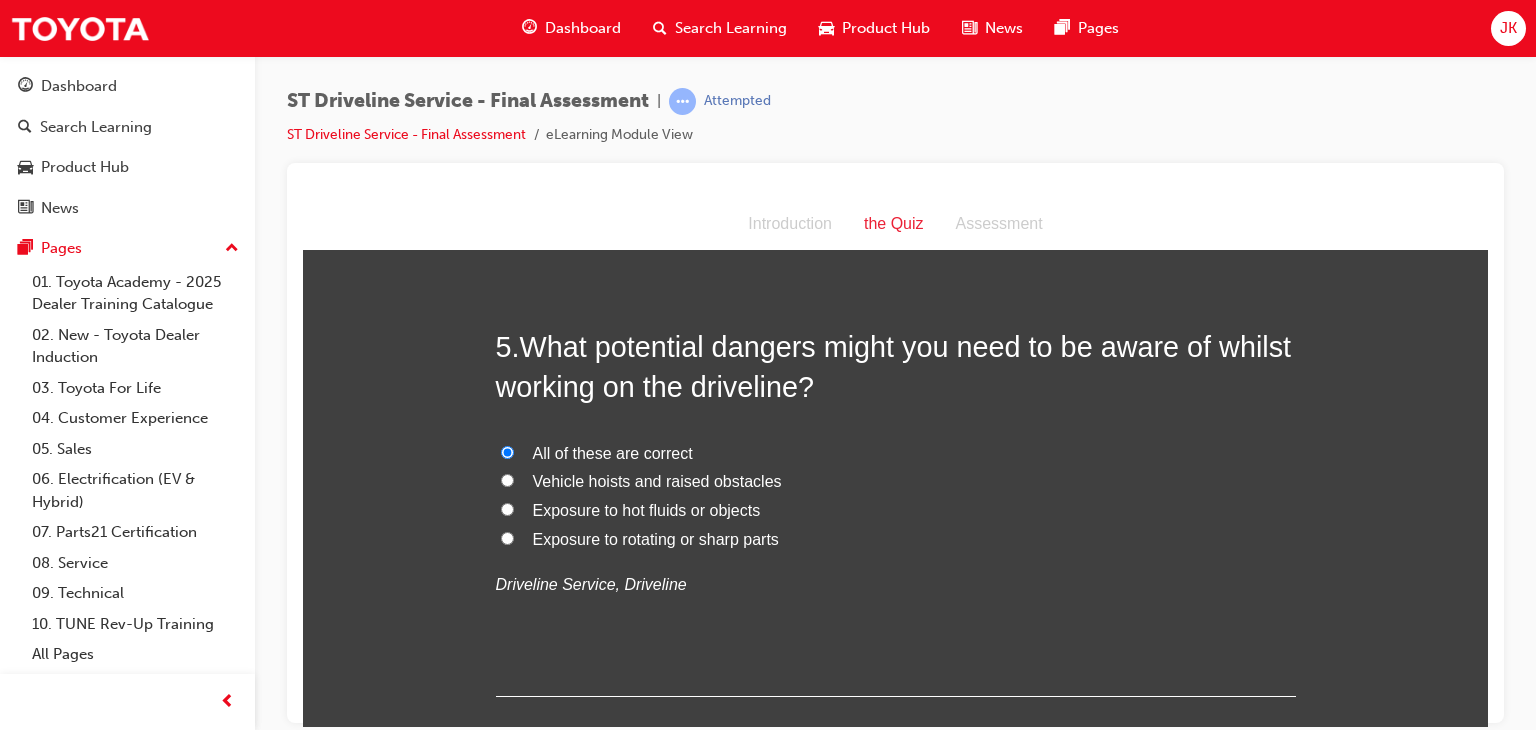 radio on "true" 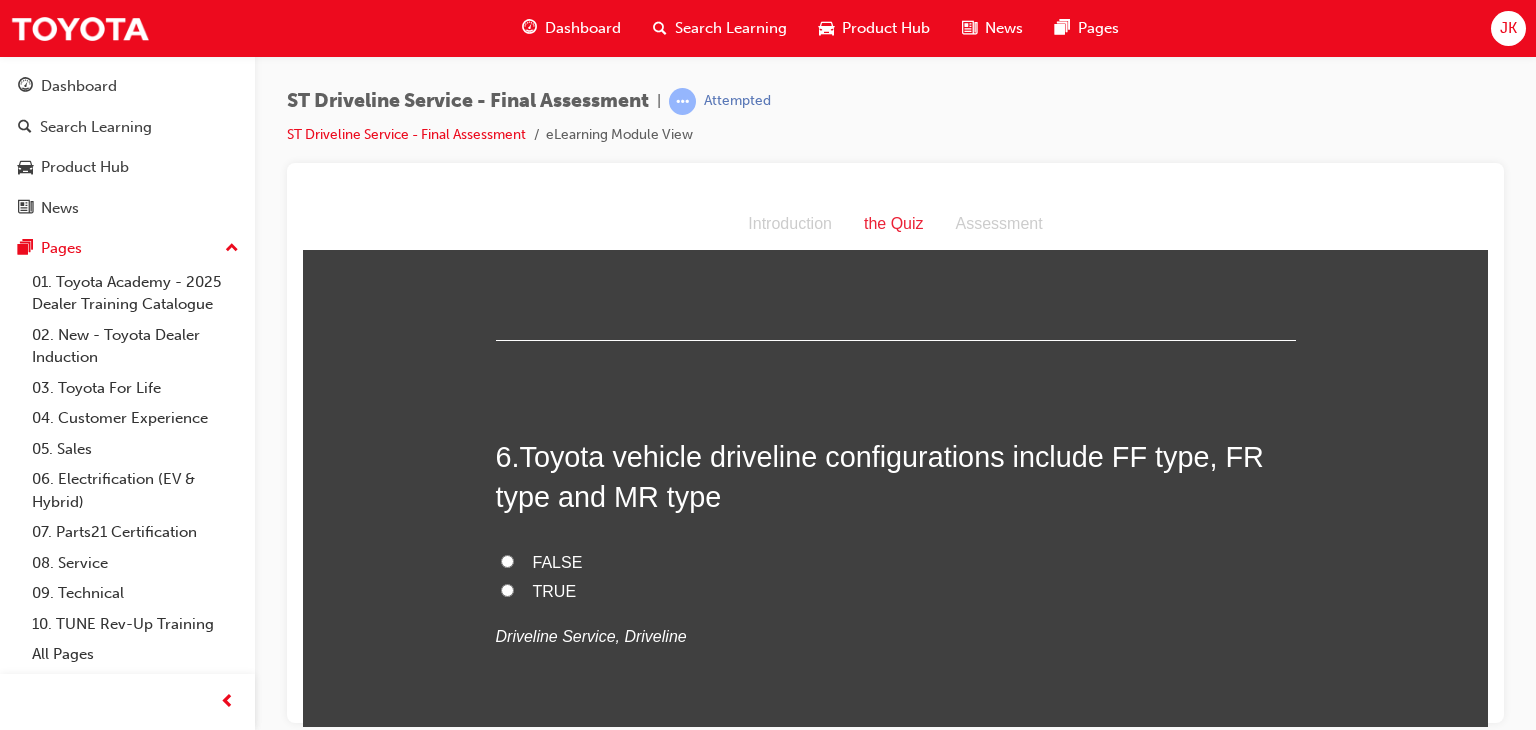 scroll, scrollTop: 2311, scrollLeft: 0, axis: vertical 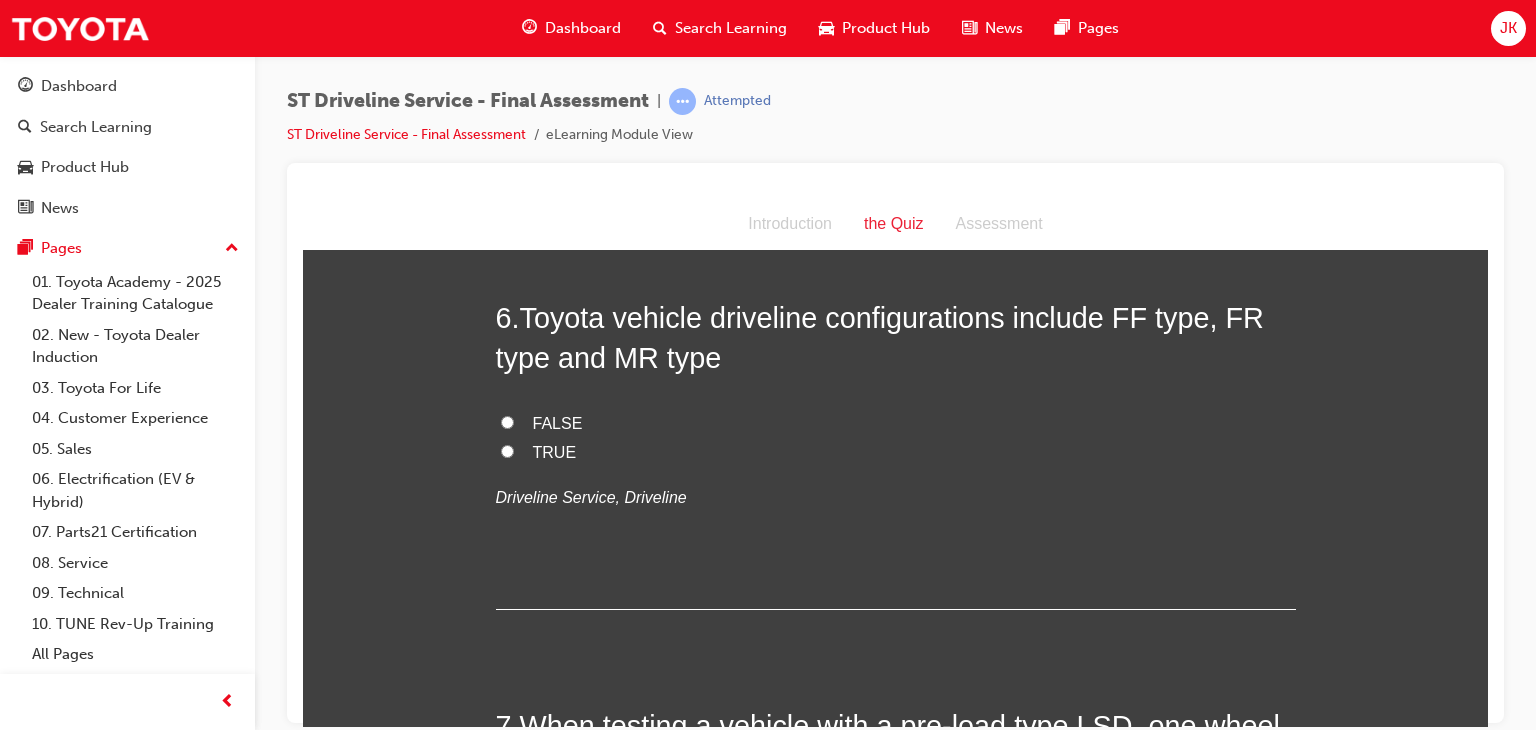 click on "TRUE" at bounding box center (555, 451) 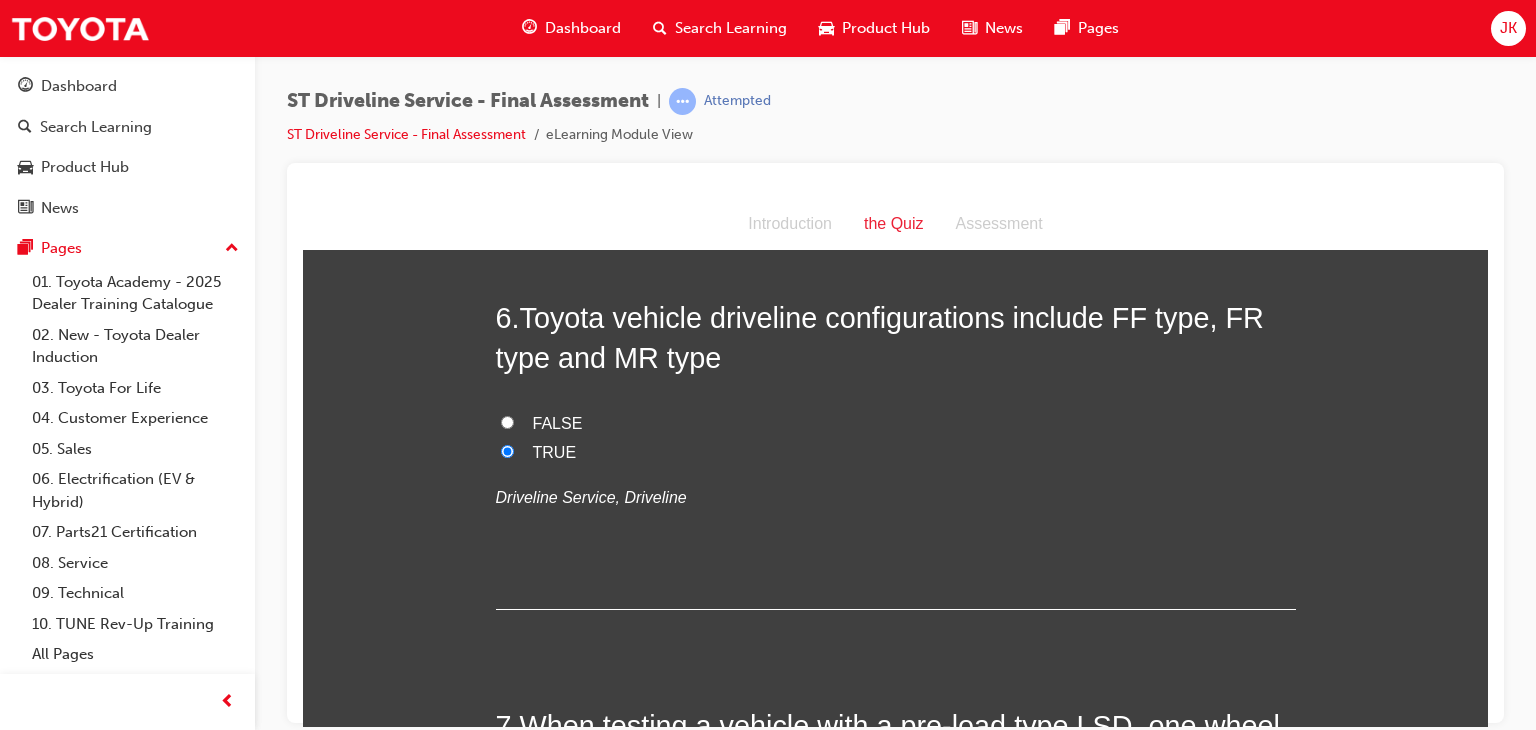 radio on "true" 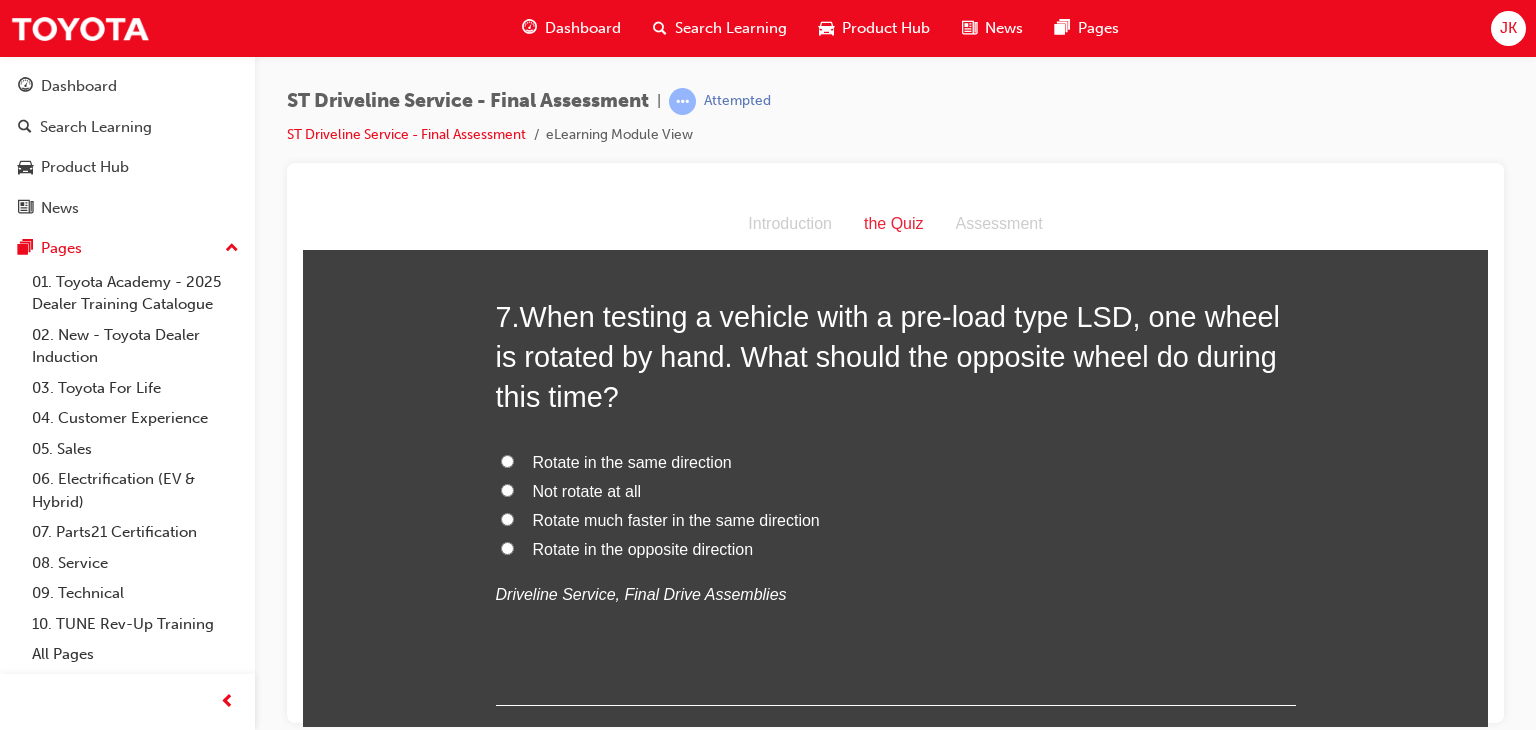 scroll, scrollTop: 2736, scrollLeft: 0, axis: vertical 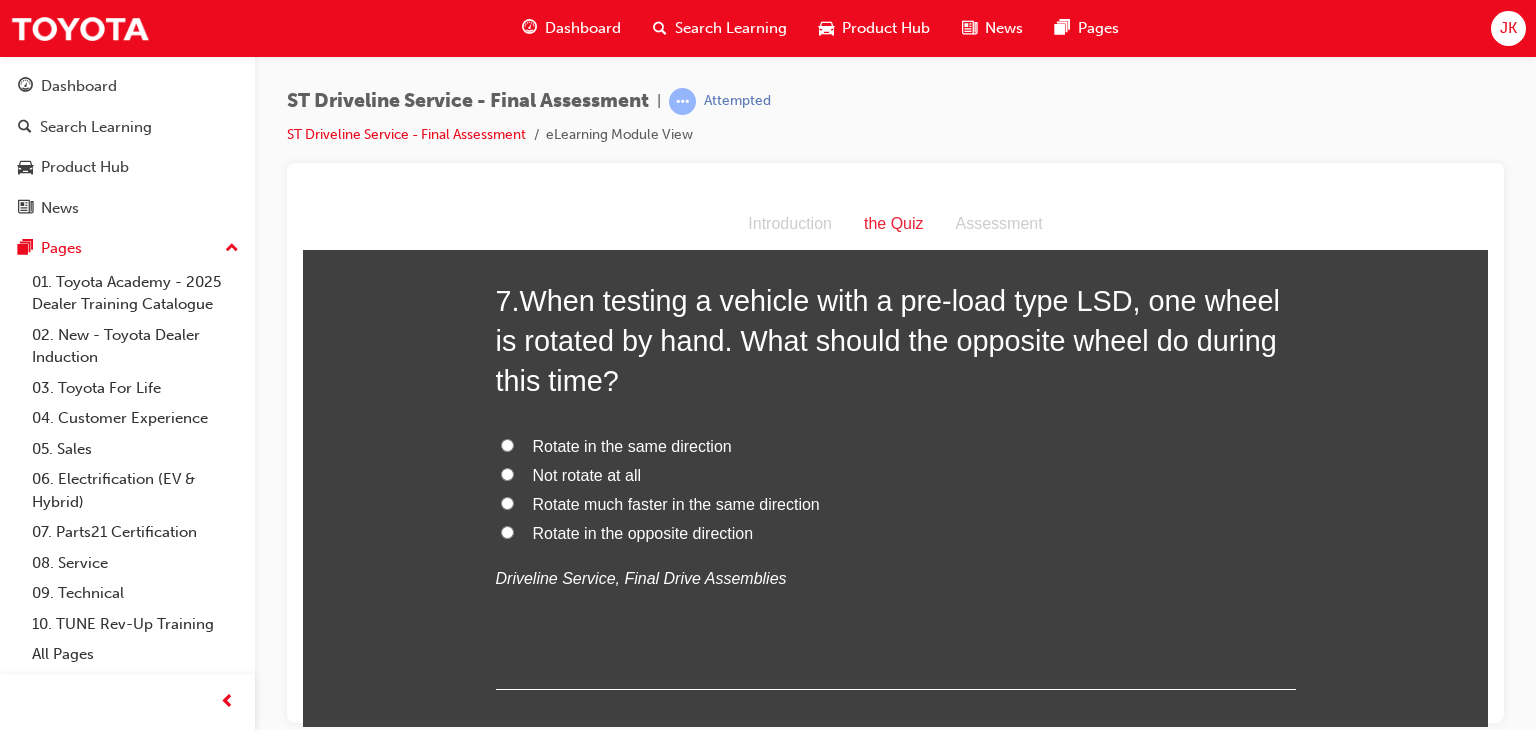 click on "Rotate in the same direction" at bounding box center [632, 445] 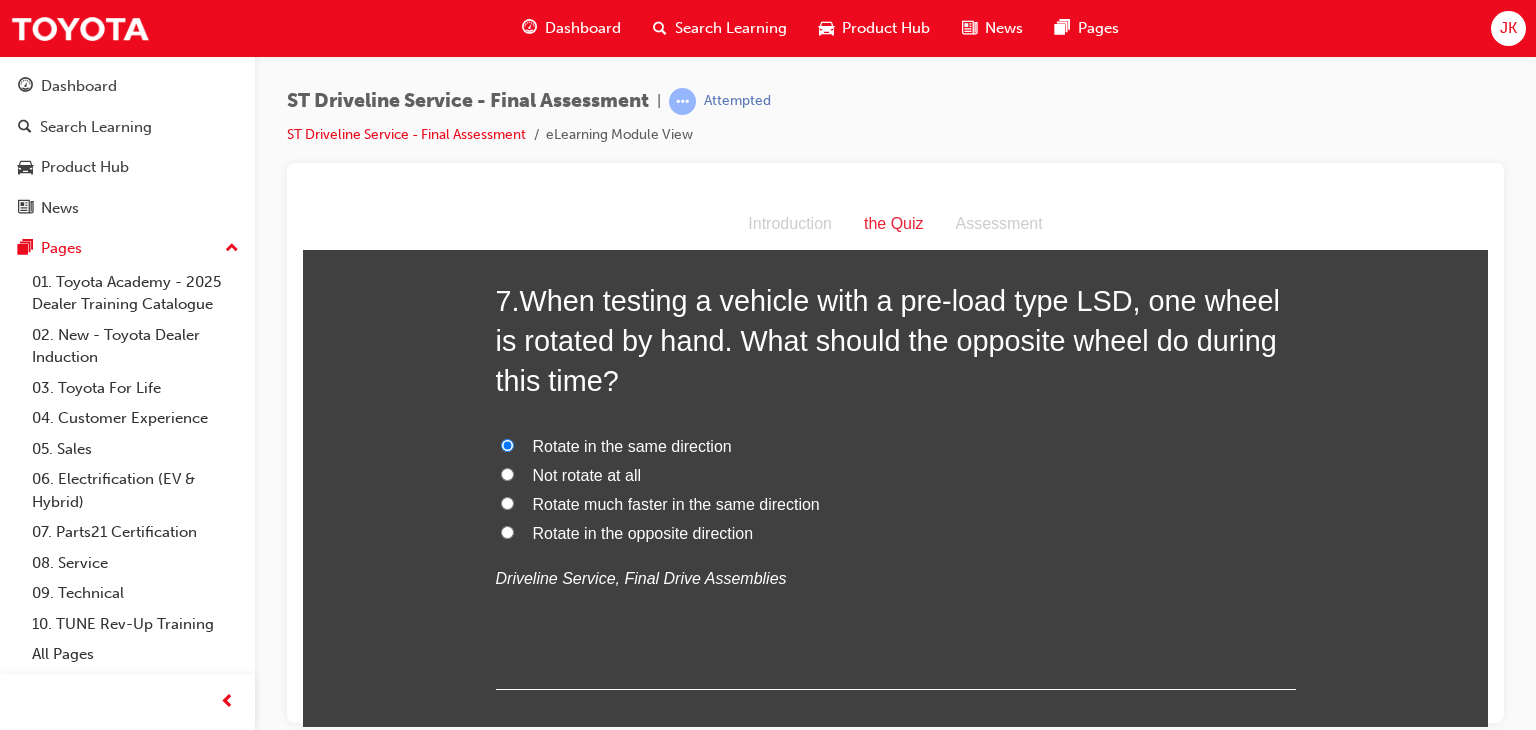 radio on "true" 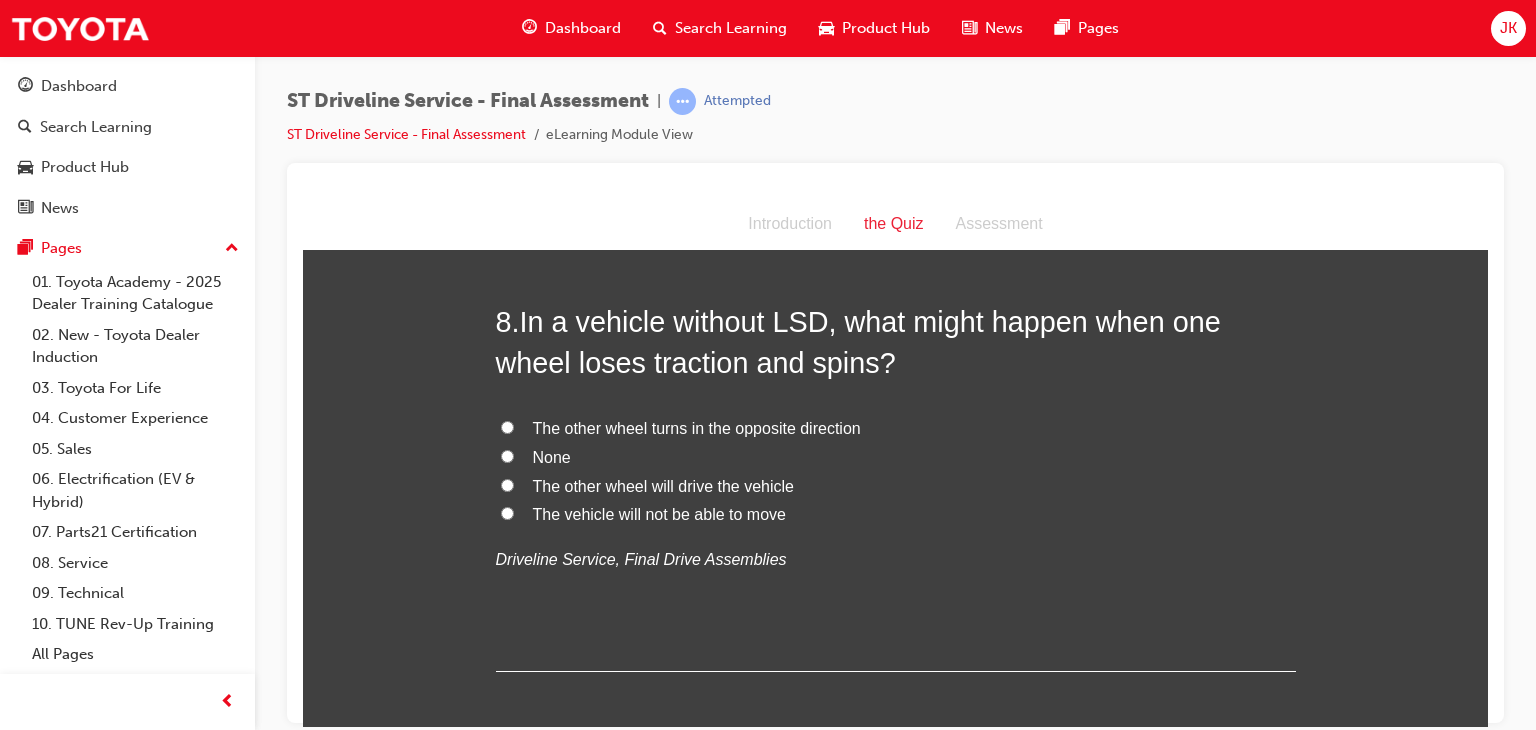 scroll, scrollTop: 3220, scrollLeft: 0, axis: vertical 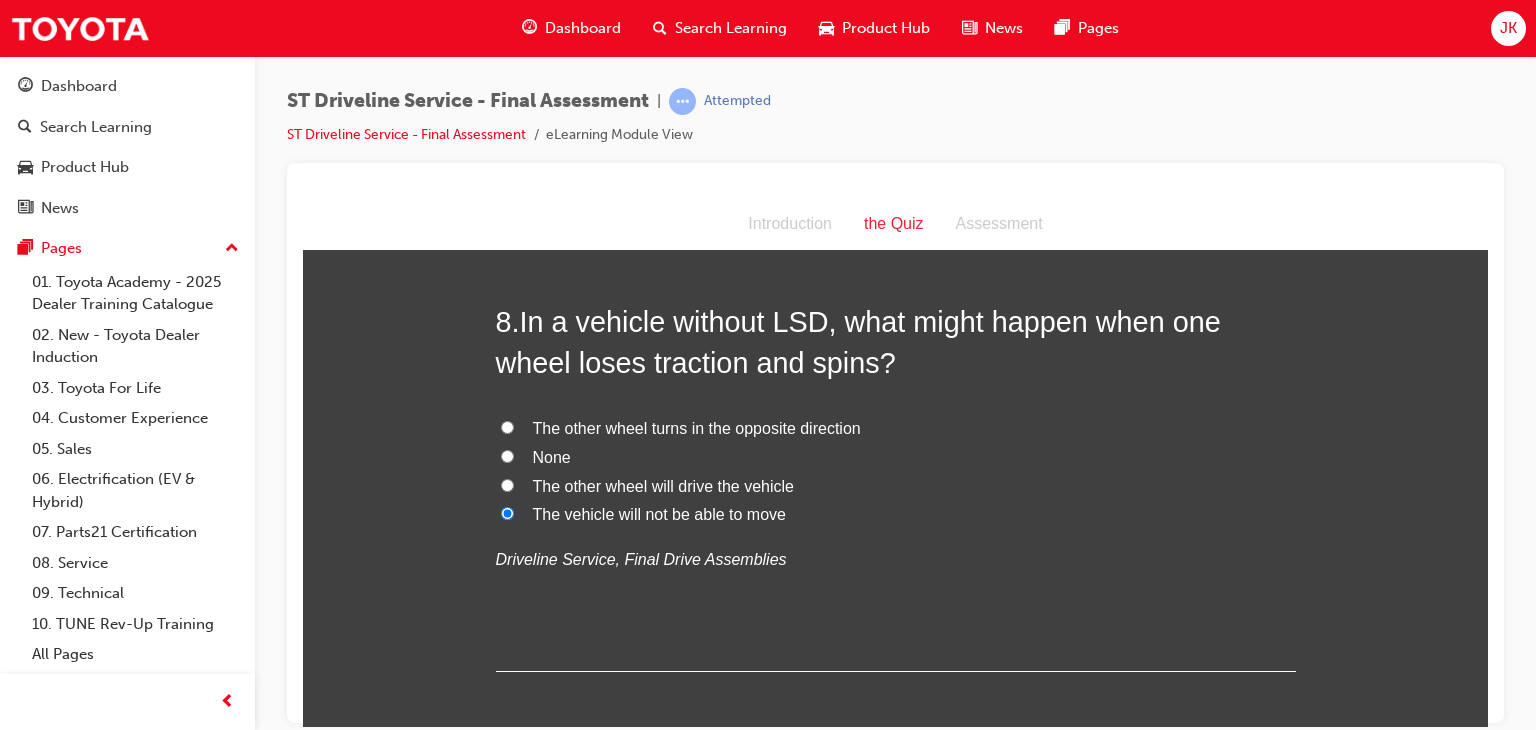 radio on "true" 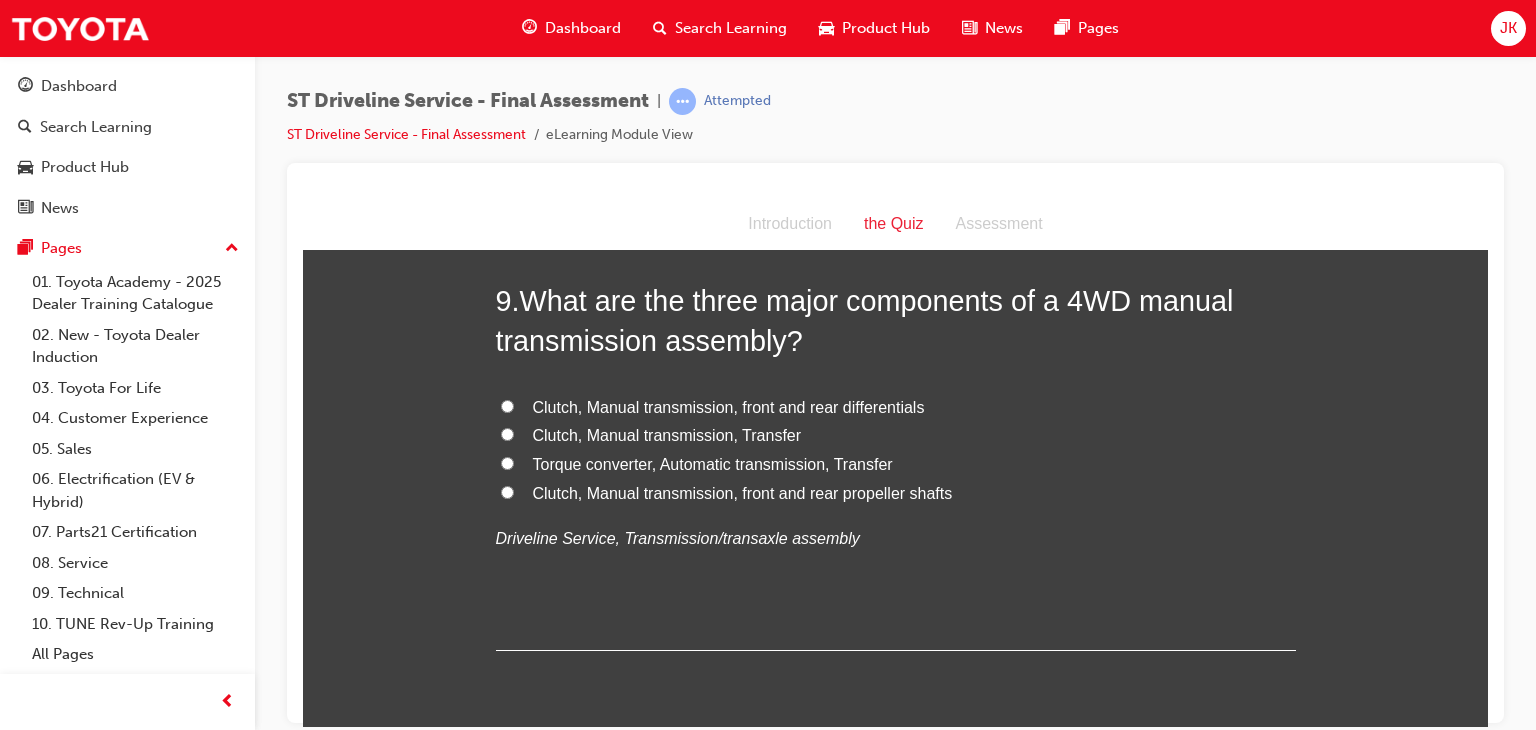 scroll, scrollTop: 3708, scrollLeft: 0, axis: vertical 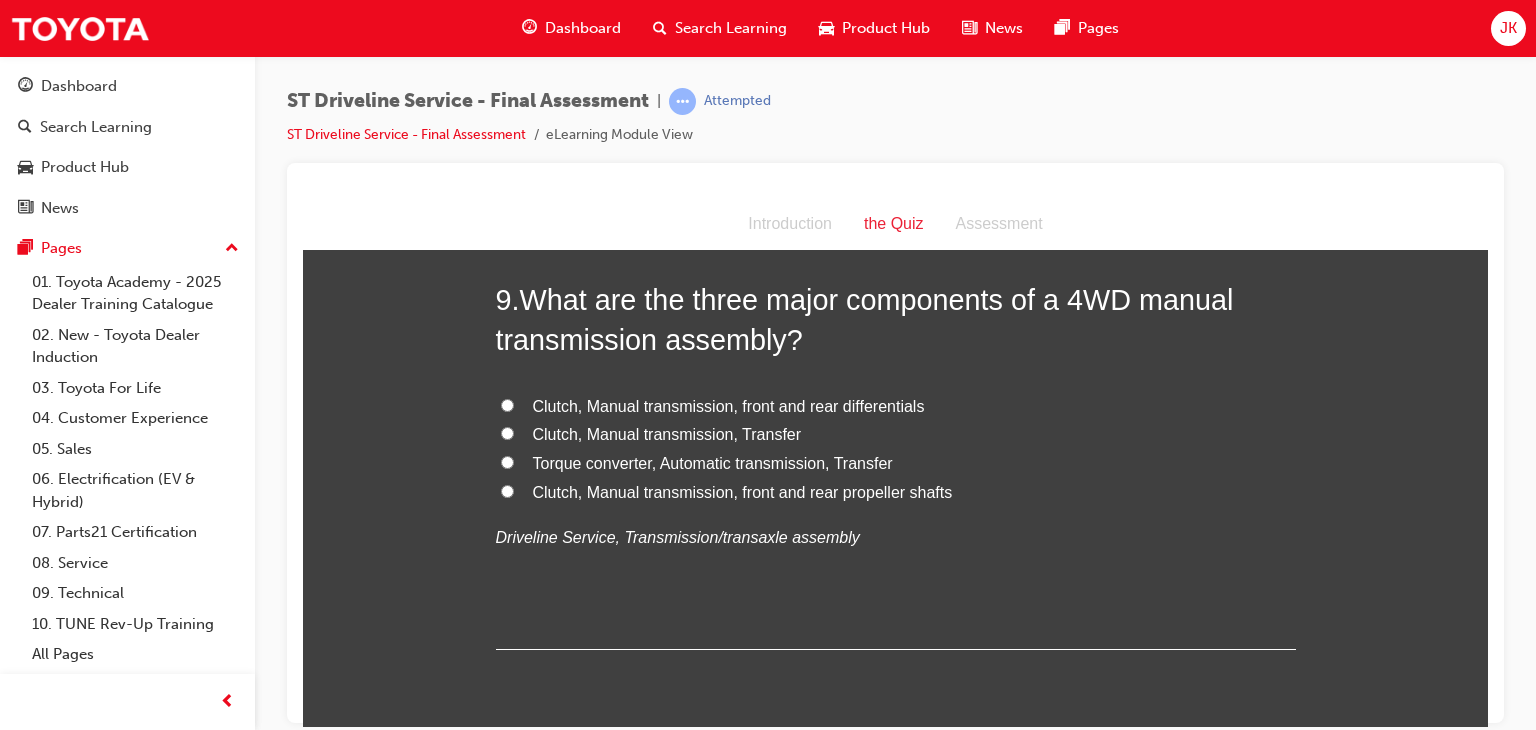 click on "Clutch, Manual transmission, Transfer" at bounding box center (667, 433) 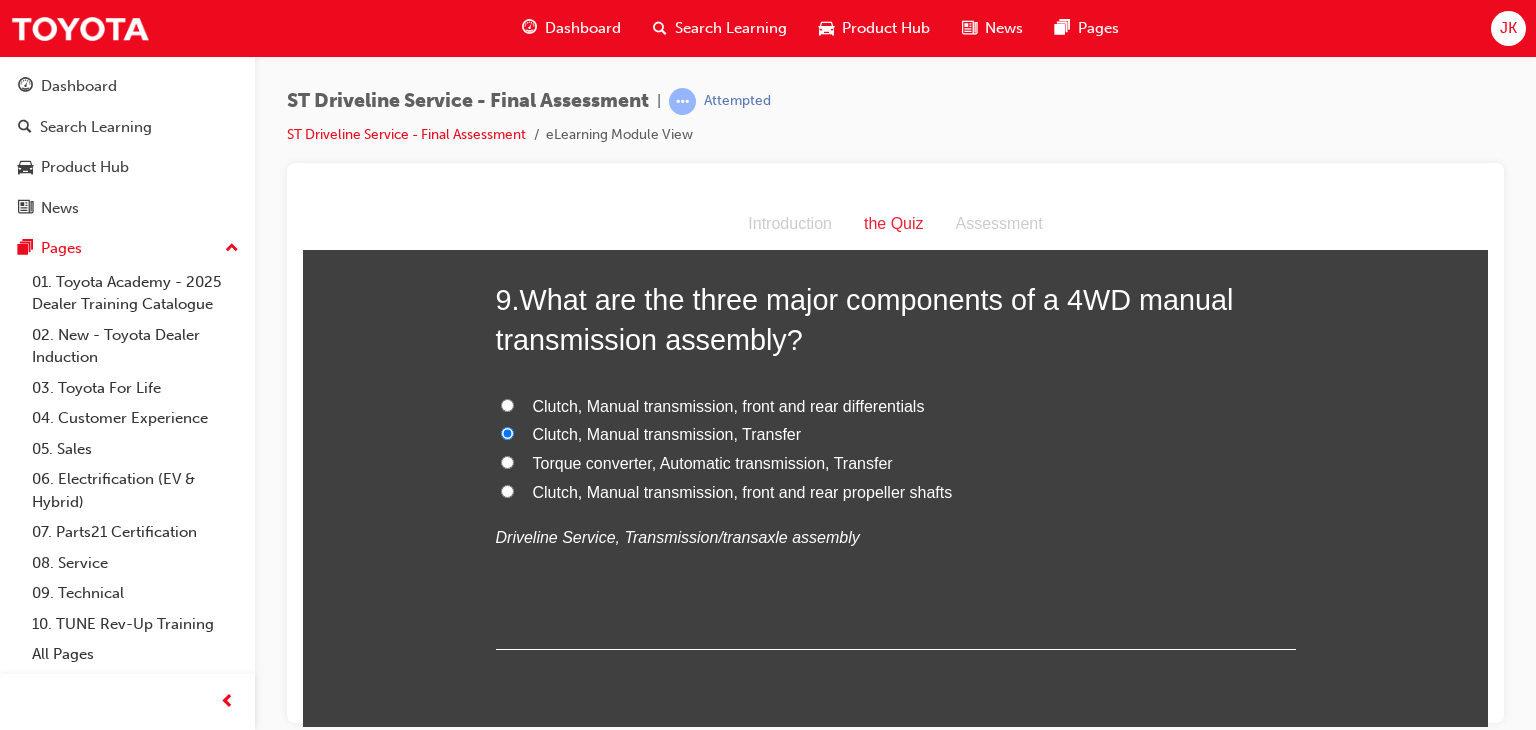 radio on "true" 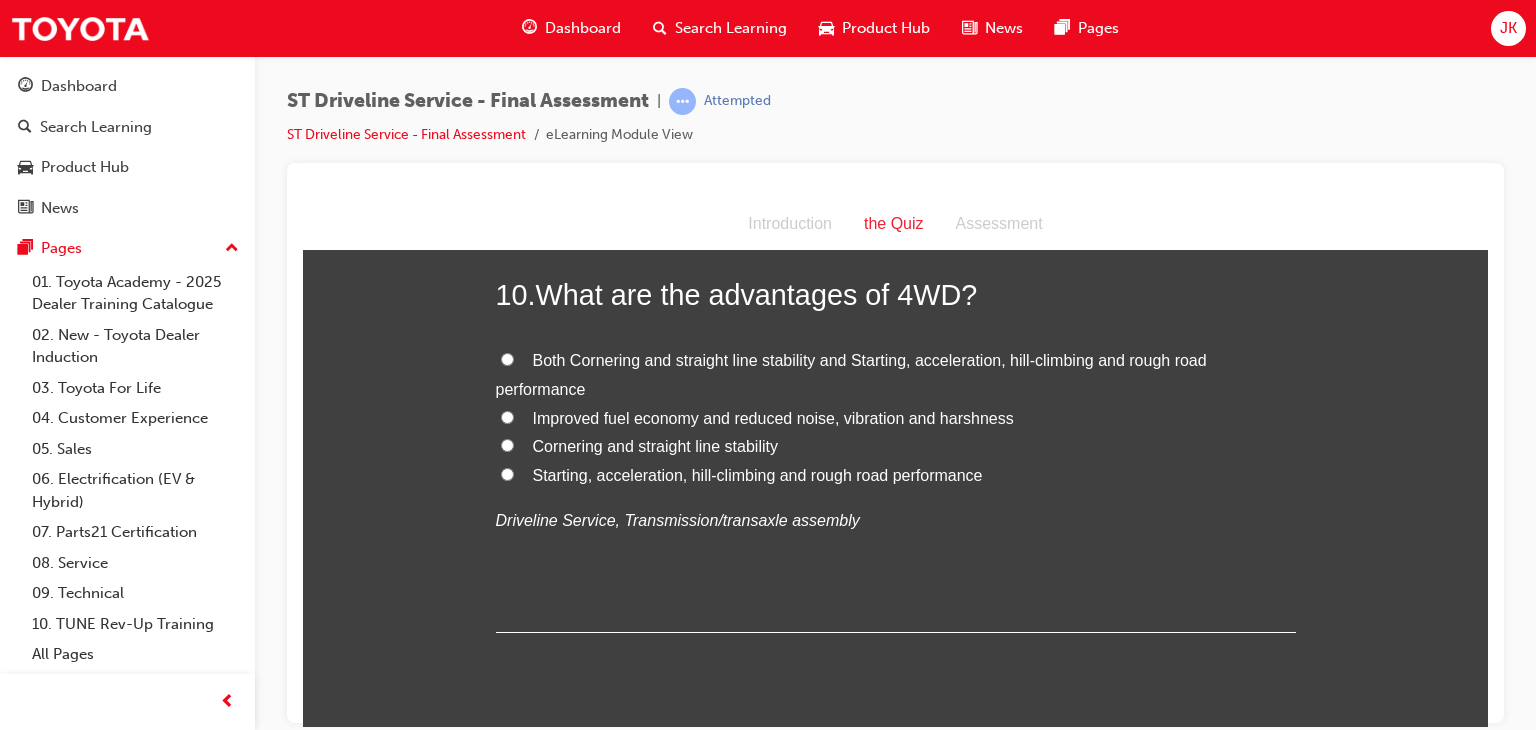 scroll, scrollTop: 4178, scrollLeft: 0, axis: vertical 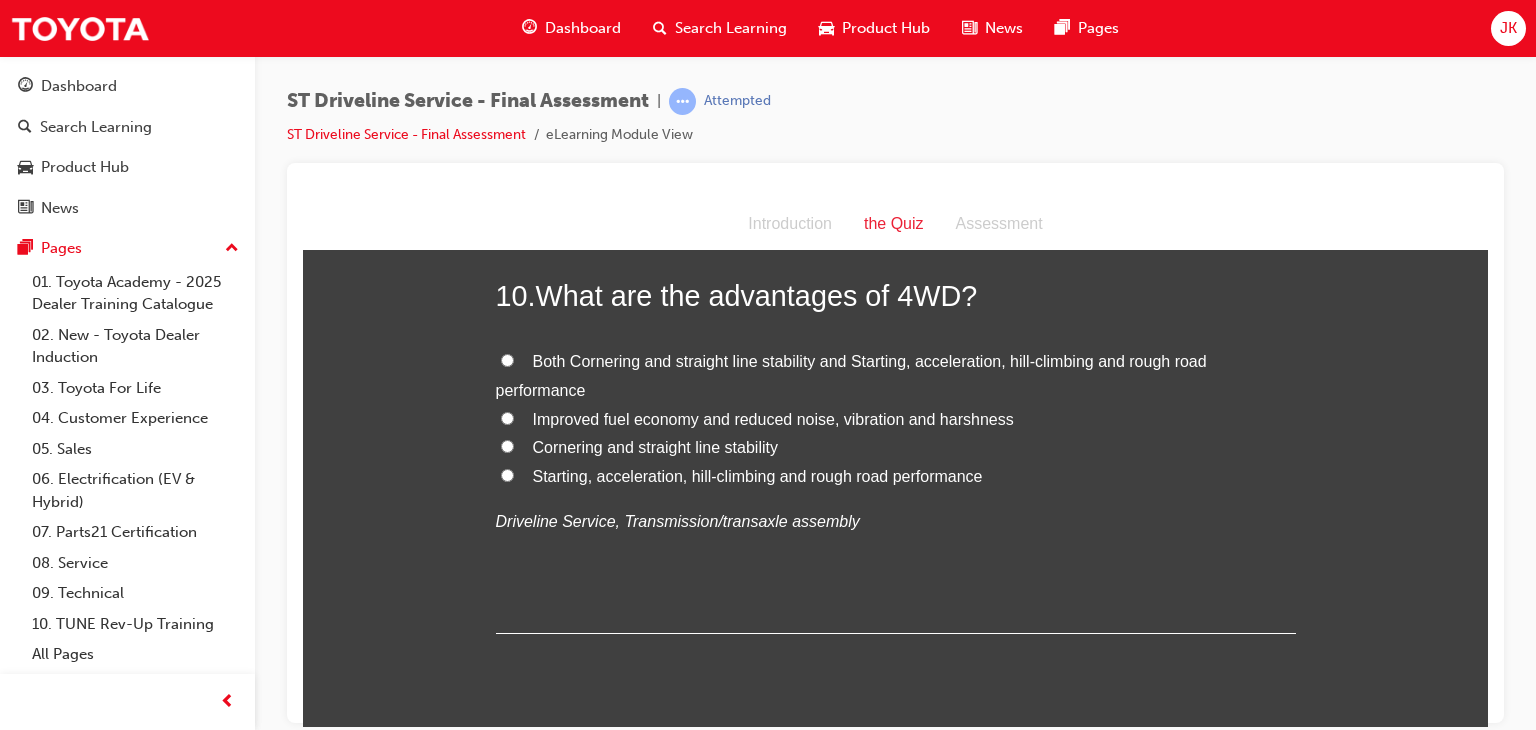 click on "Both Cornering and straight line stability and Starting, acceleration, hill-climbing and rough road performance" at bounding box center [851, 375] 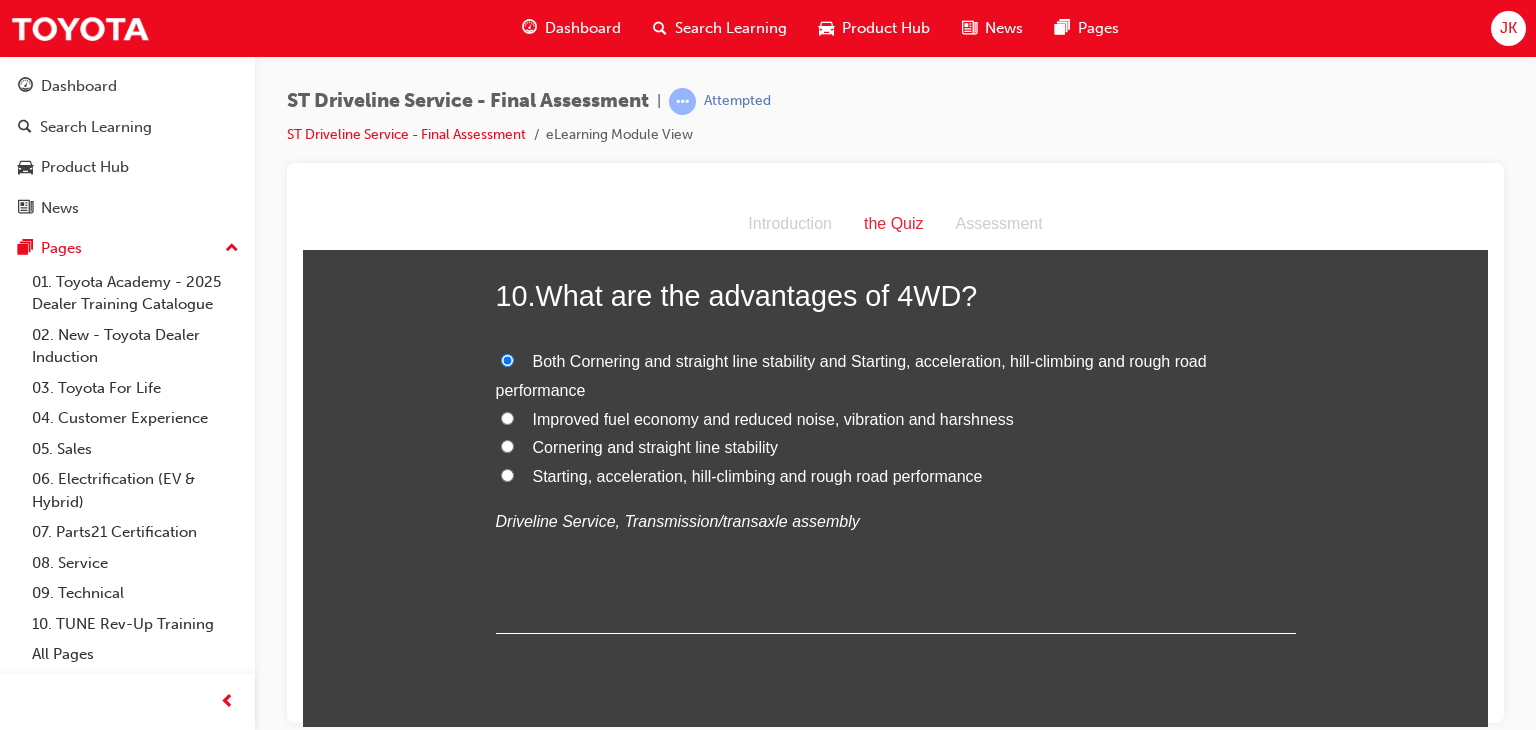 radio on "true" 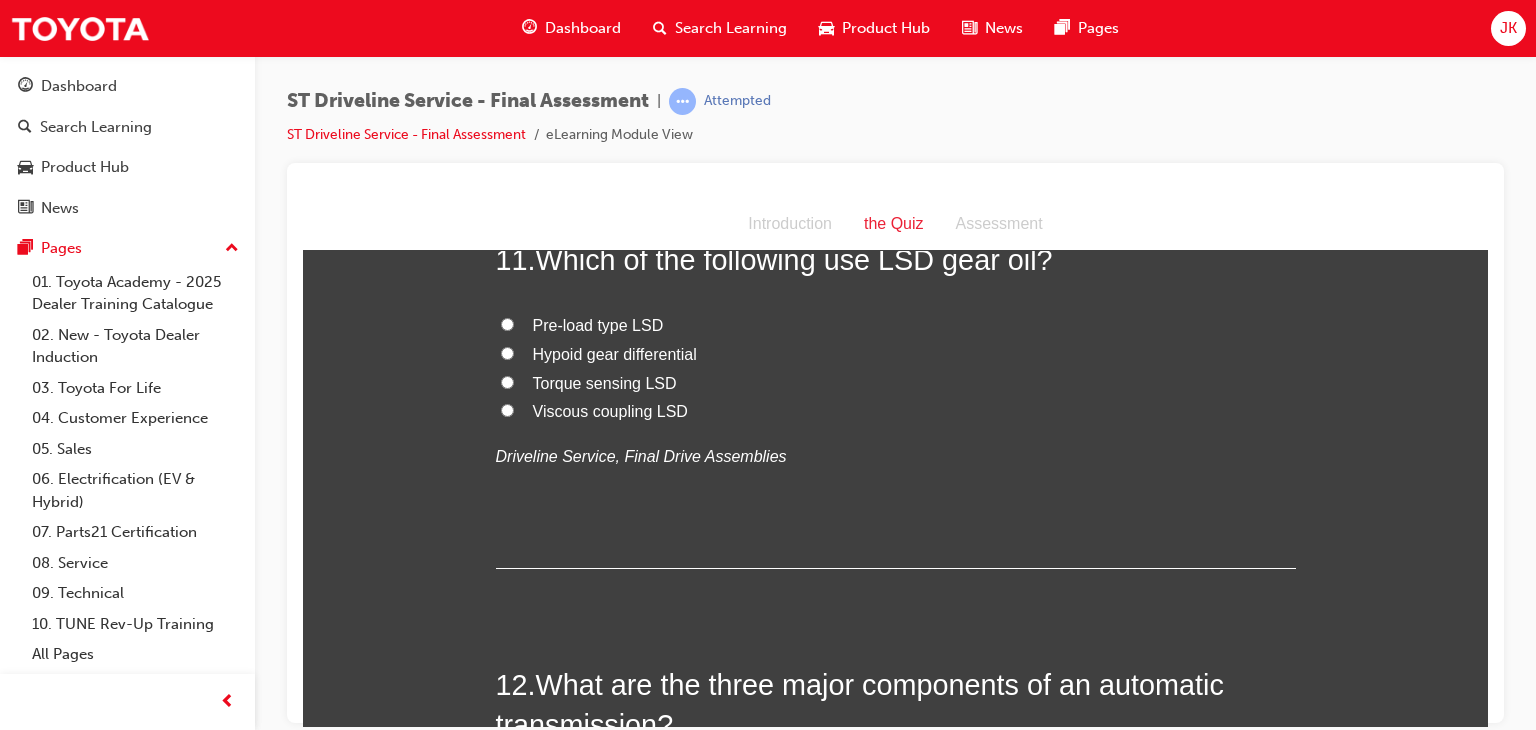 scroll, scrollTop: 4696, scrollLeft: 0, axis: vertical 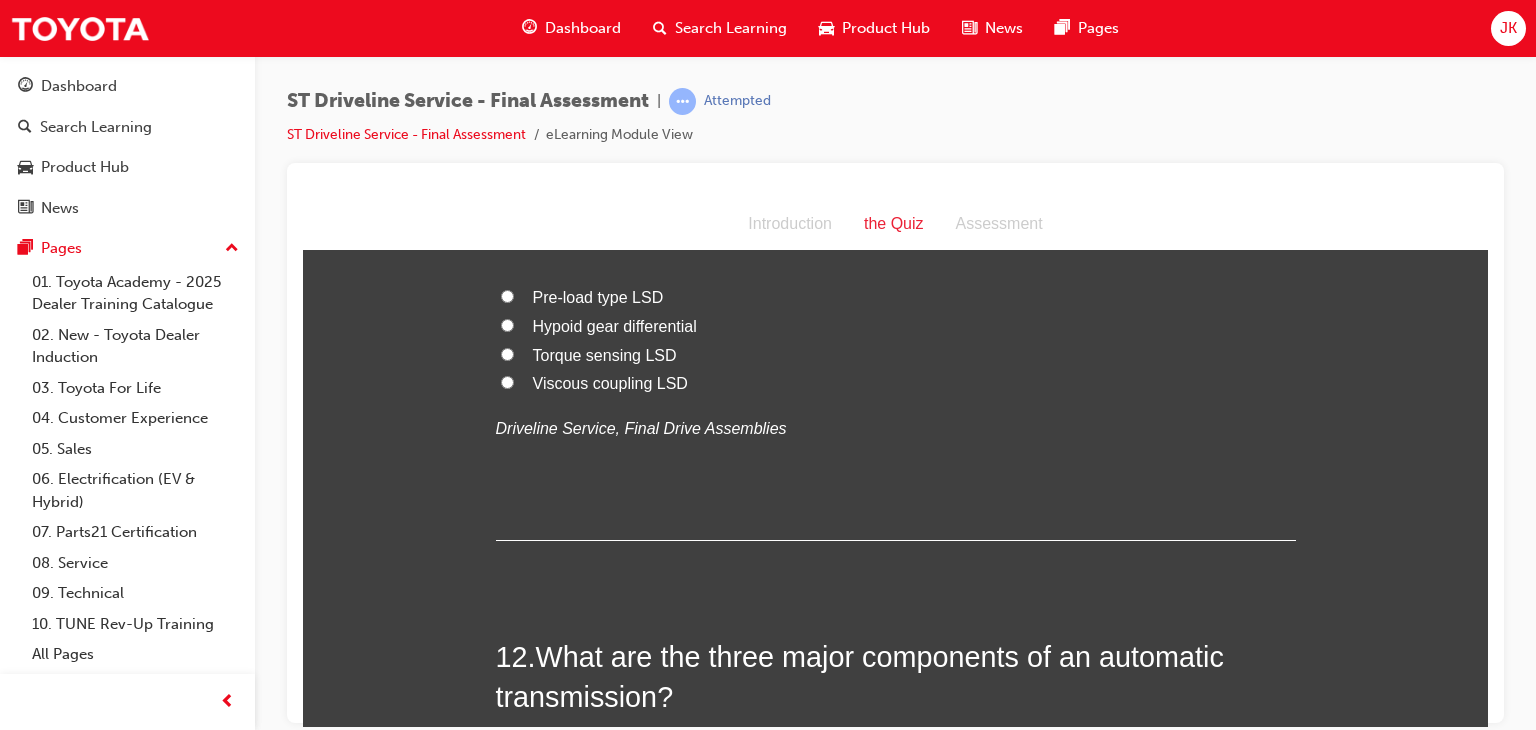 click on "Torque sensing LSD" at bounding box center (896, 355) 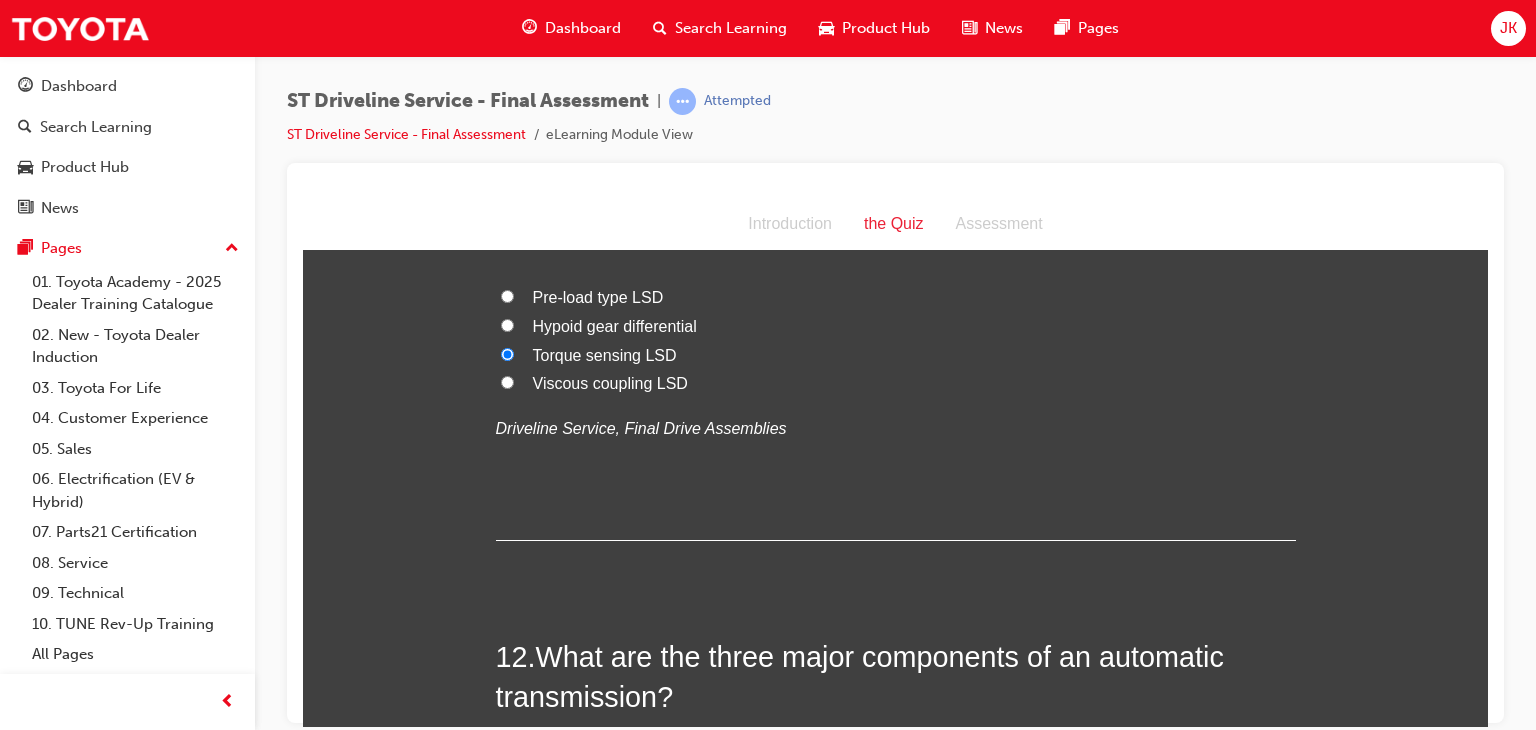 radio on "true" 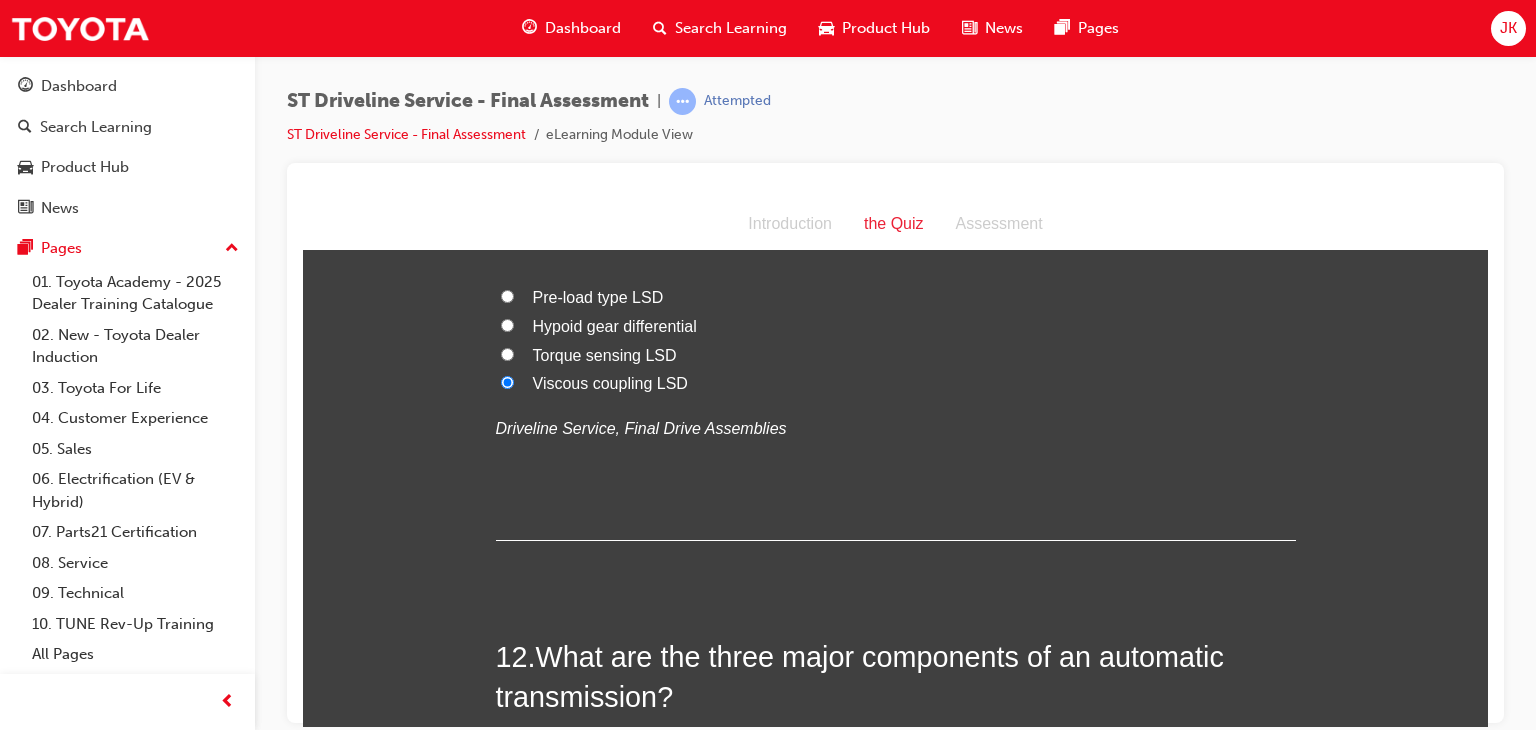 click on "Torque sensing LSD" at bounding box center [507, 353] 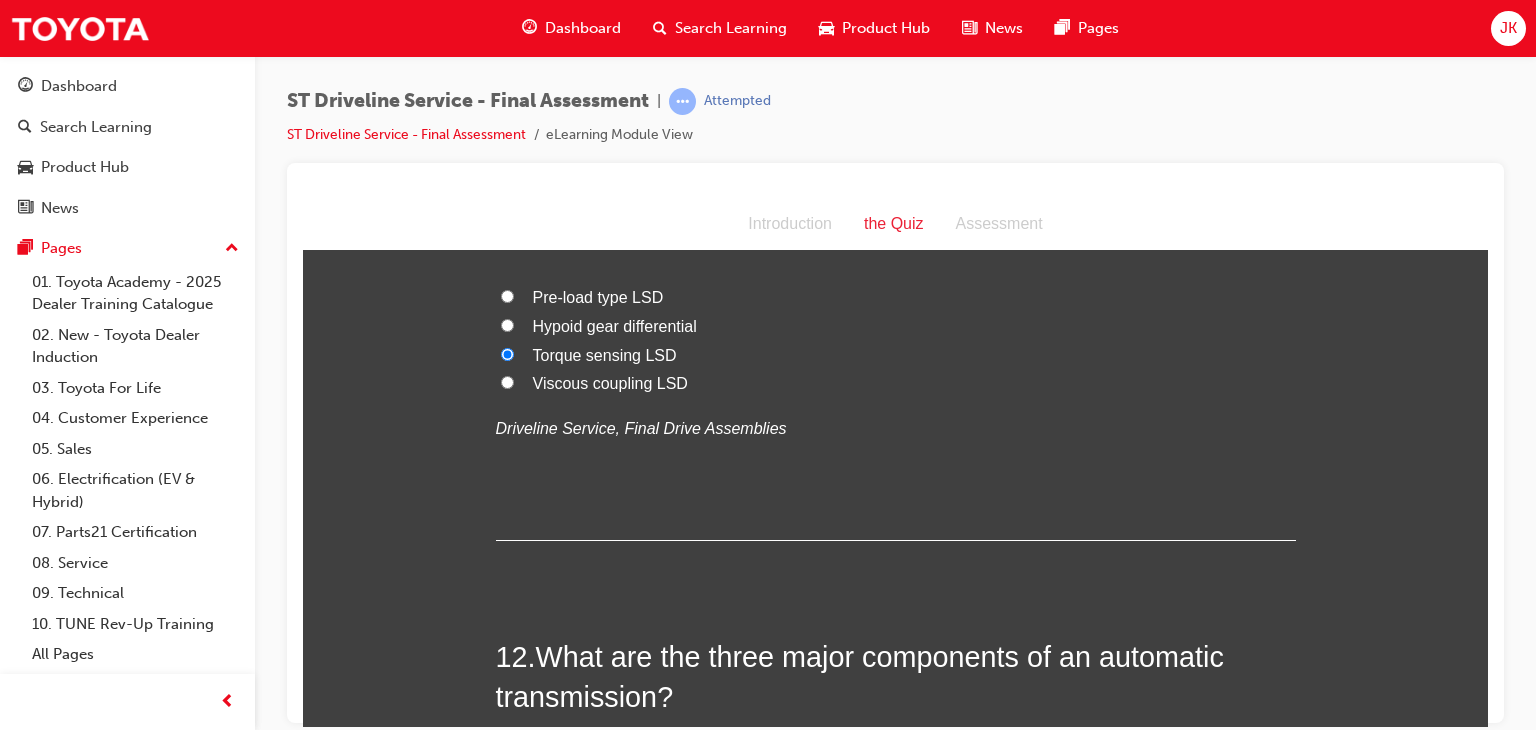 click on "Hypoid gear differential" at bounding box center [507, 324] 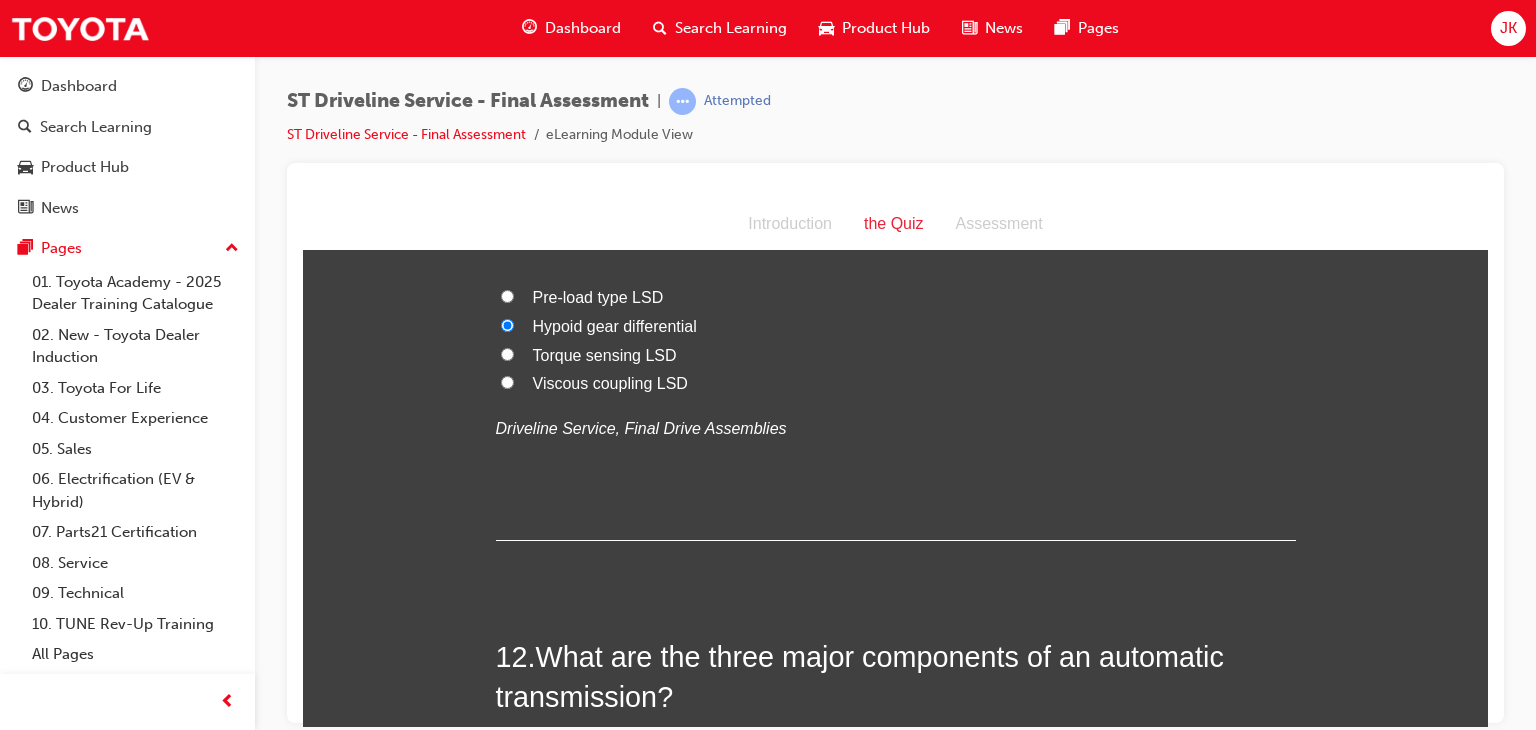 click on "Pre-load type LSD" at bounding box center (507, 295) 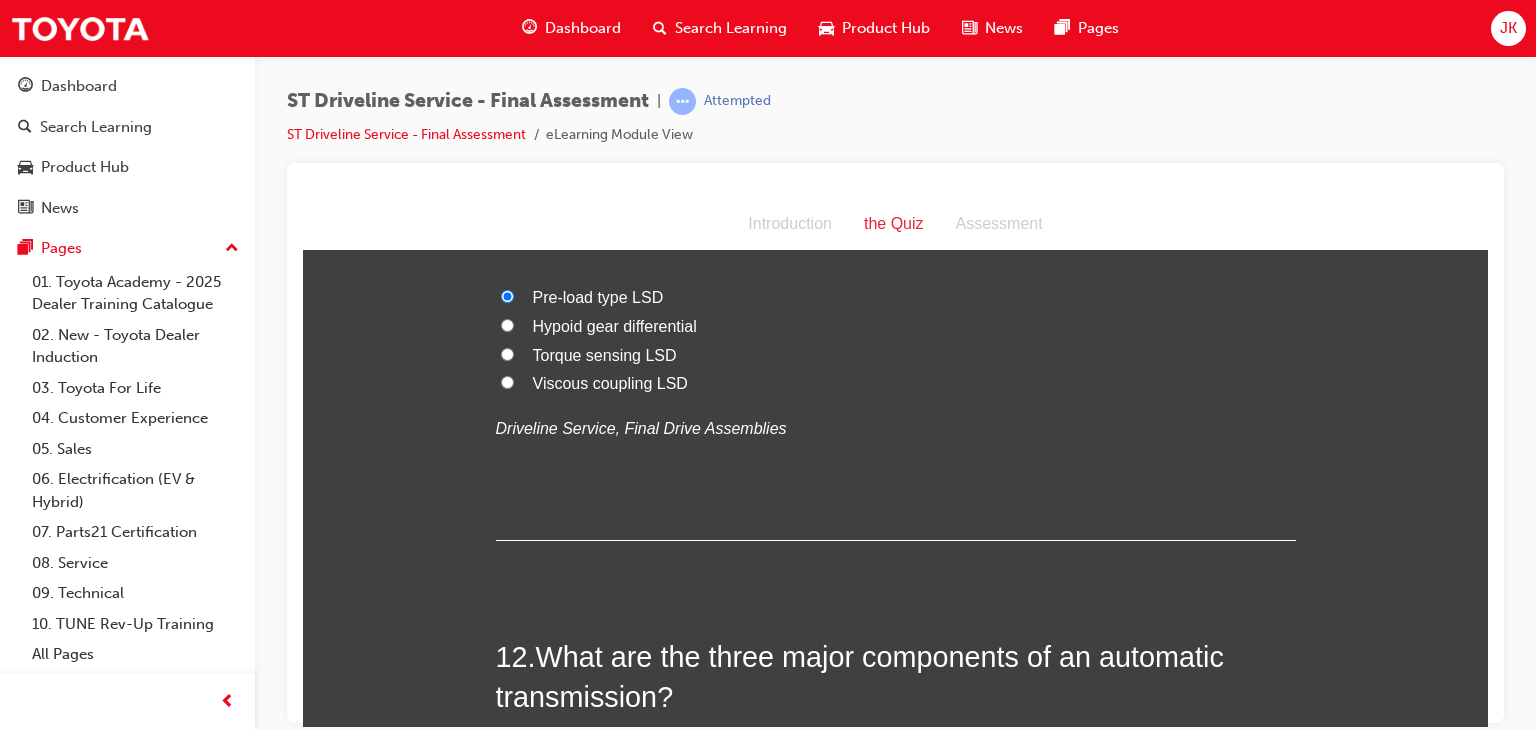 scroll, scrollTop: 4608, scrollLeft: 0, axis: vertical 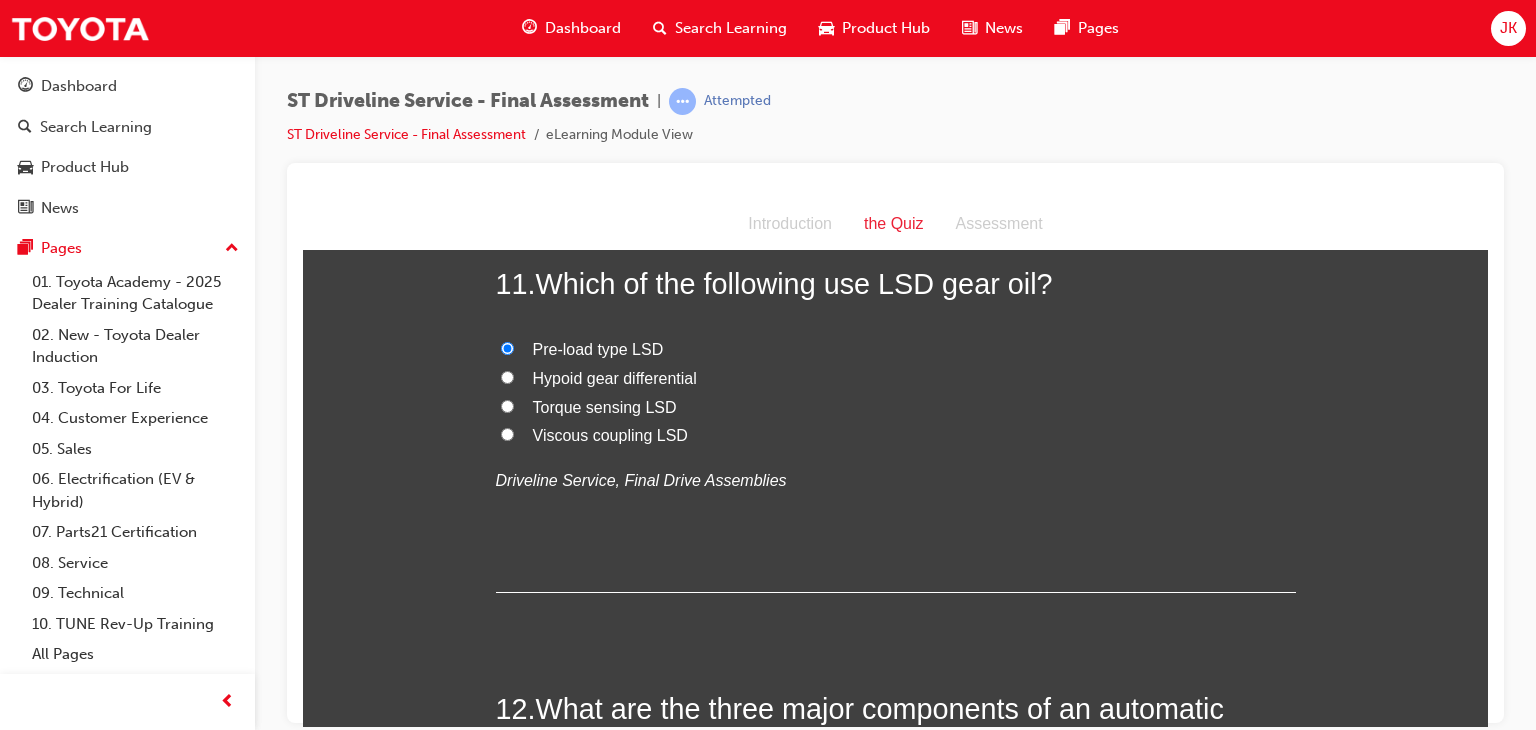 click on "Hypoid gear differential" at bounding box center (896, 378) 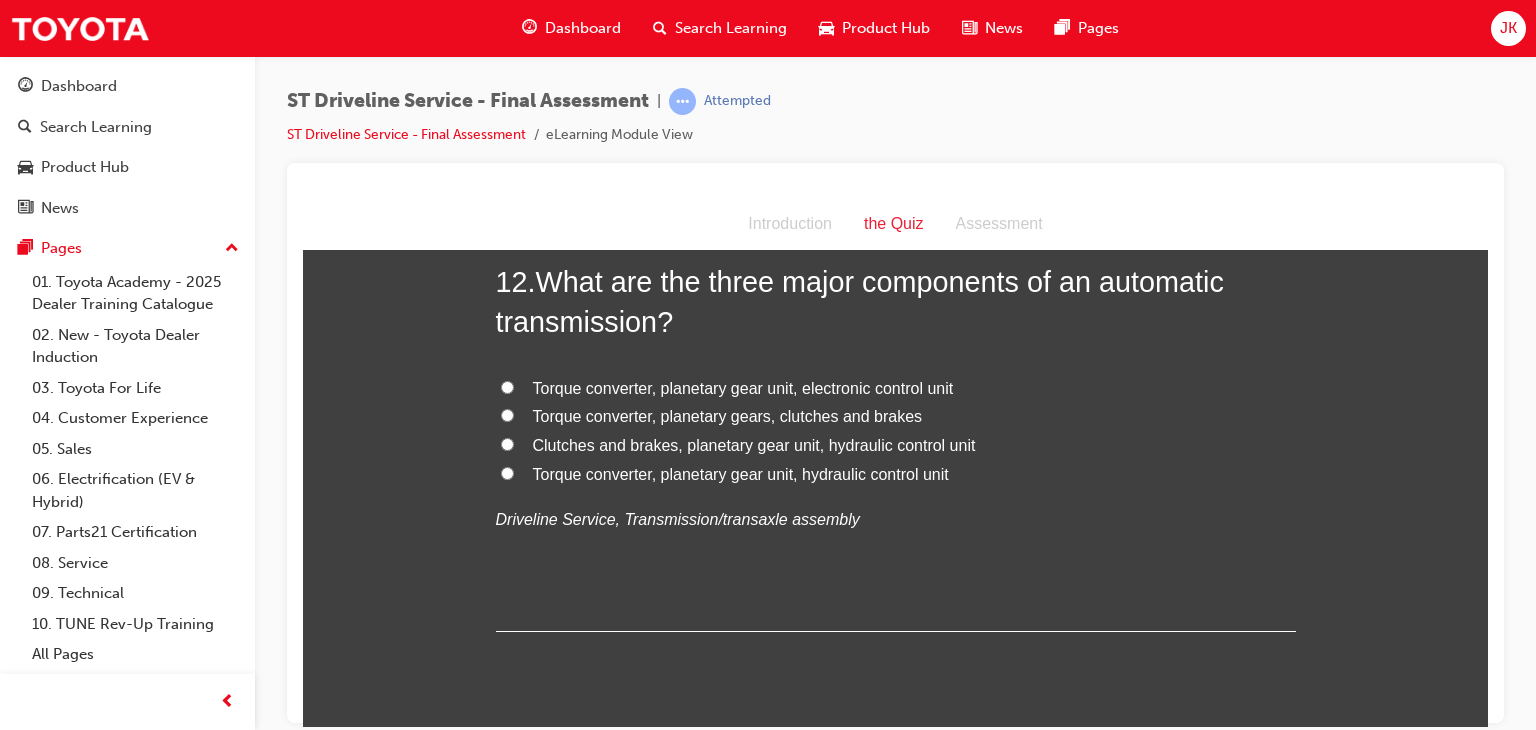 scroll, scrollTop: 5083, scrollLeft: 0, axis: vertical 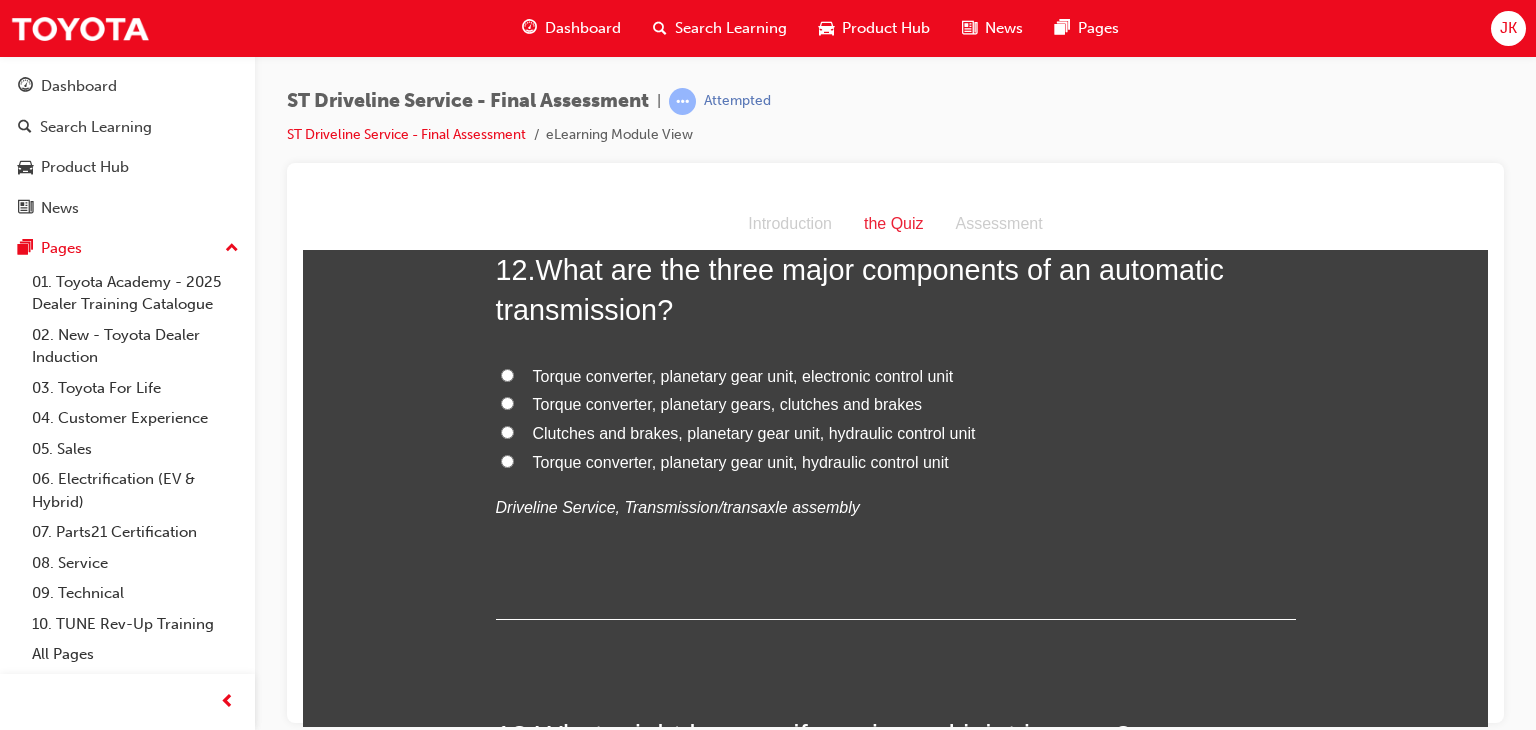 click on "Torque converter, planetary gear unit, hydraulic control unit" at bounding box center (741, 461) 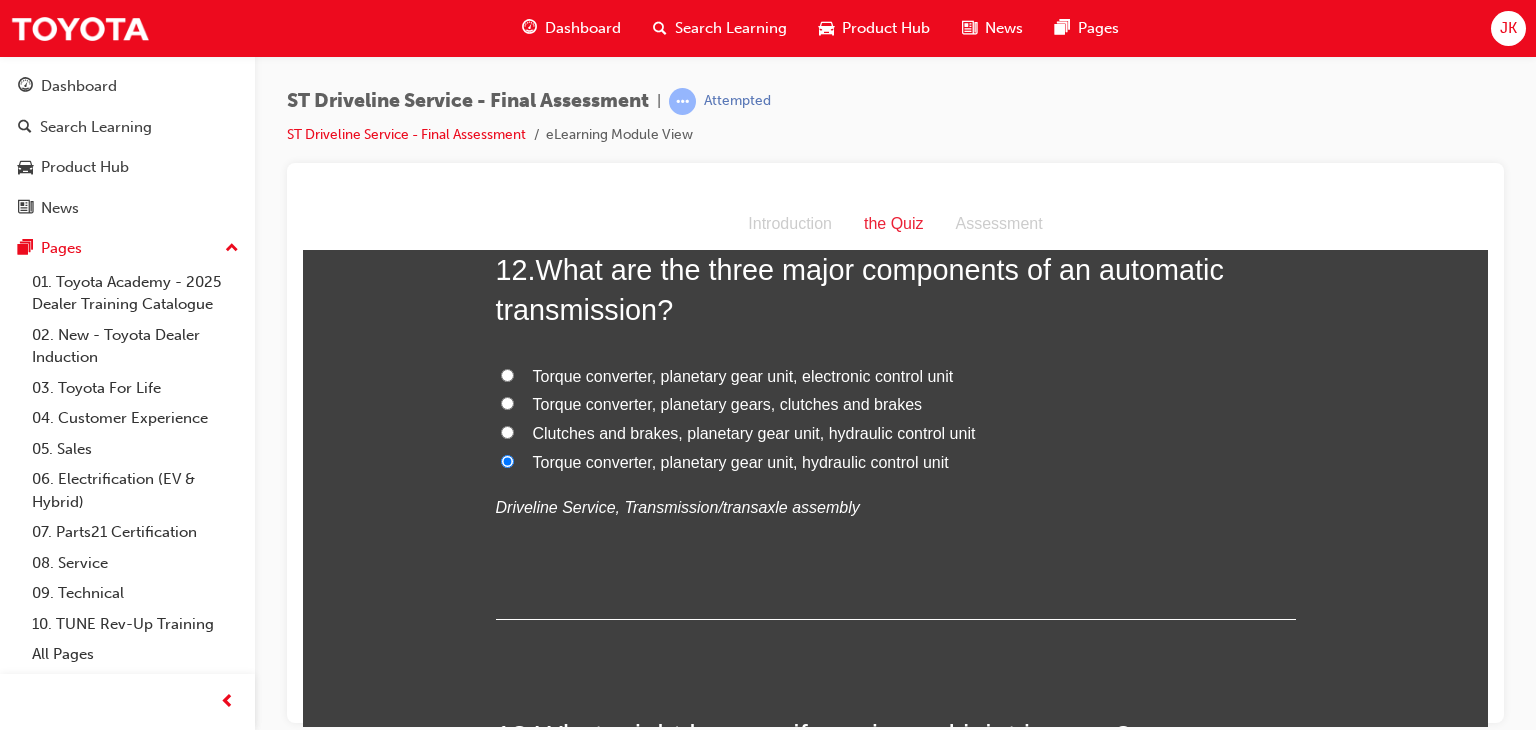 radio on "true" 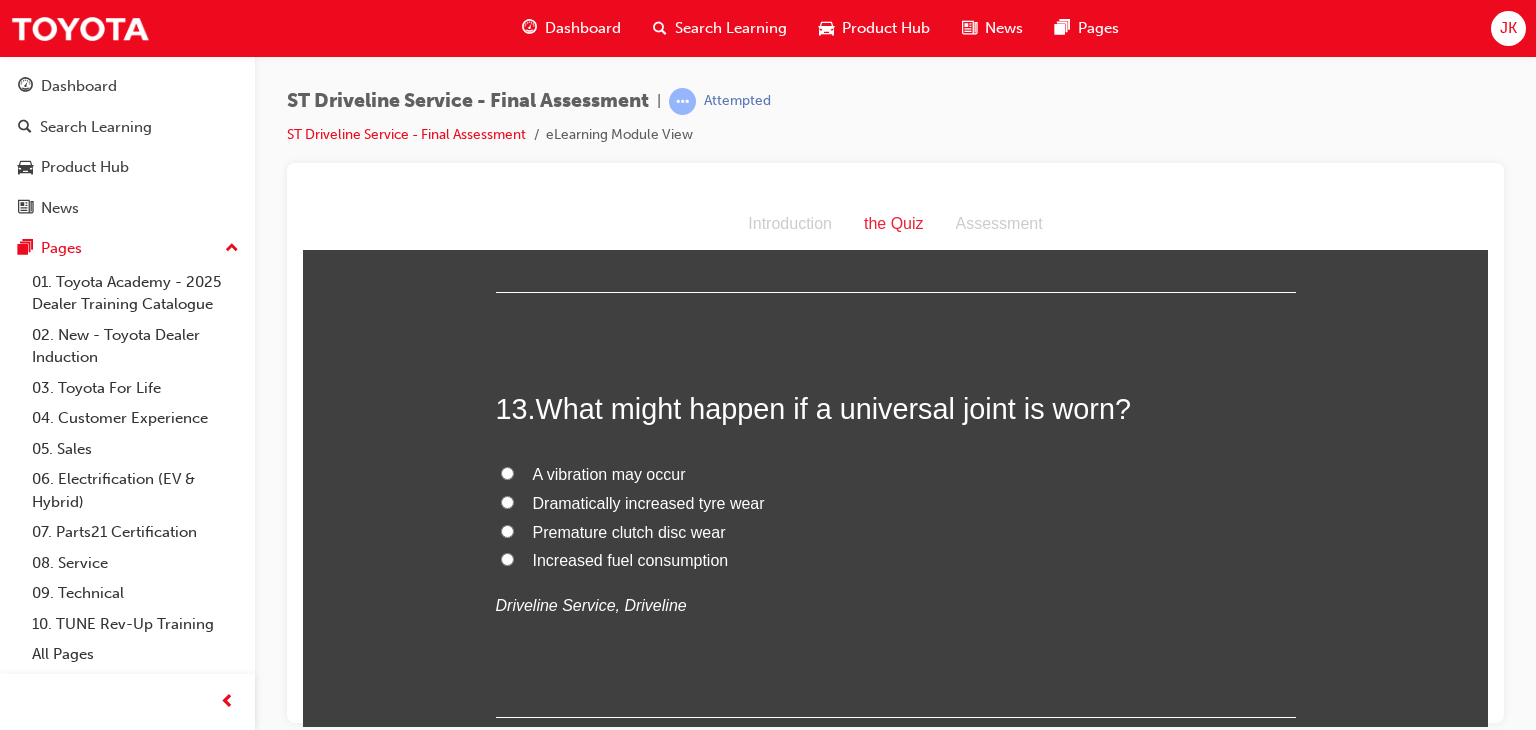 scroll, scrollTop: 5516, scrollLeft: 0, axis: vertical 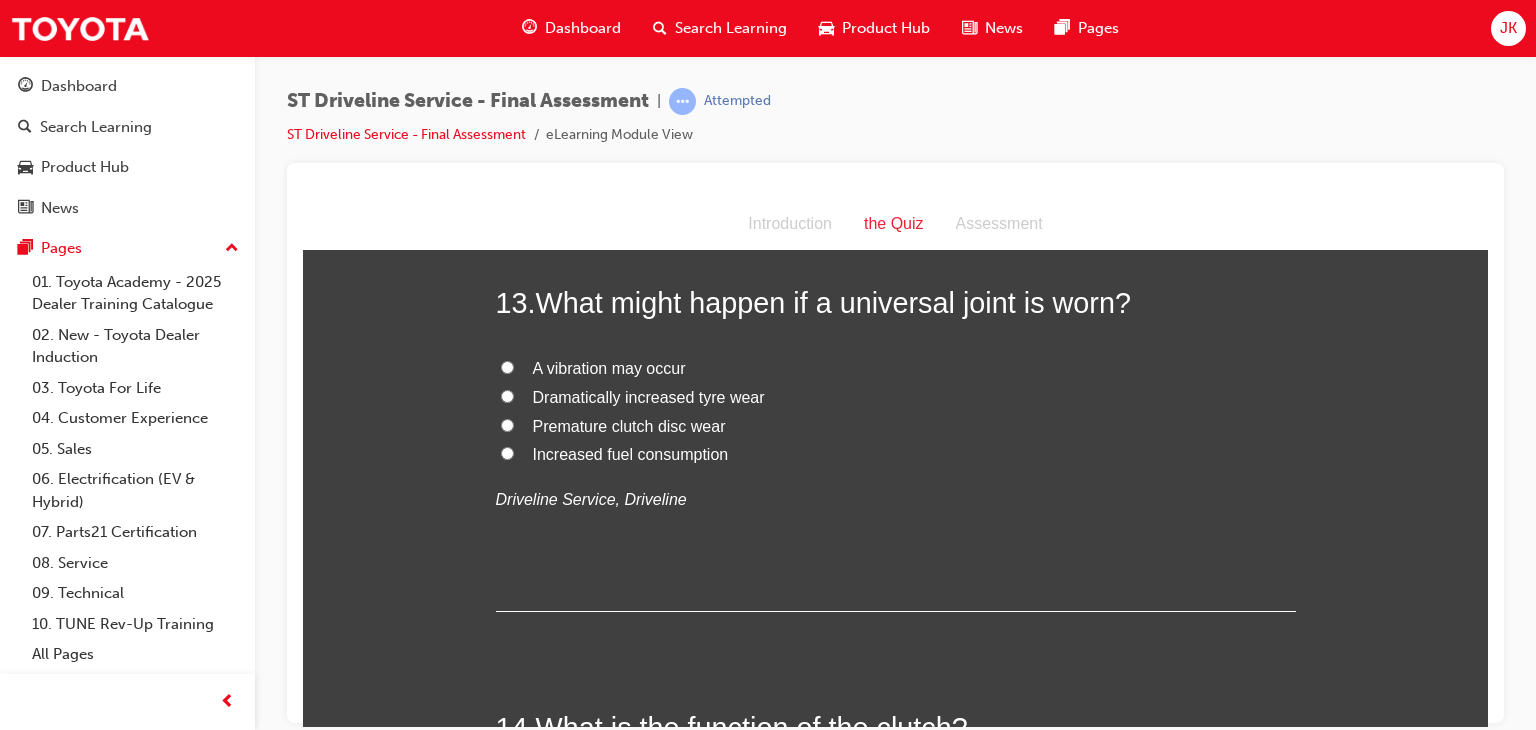 click on "A vibration may occur" at bounding box center (507, 366) 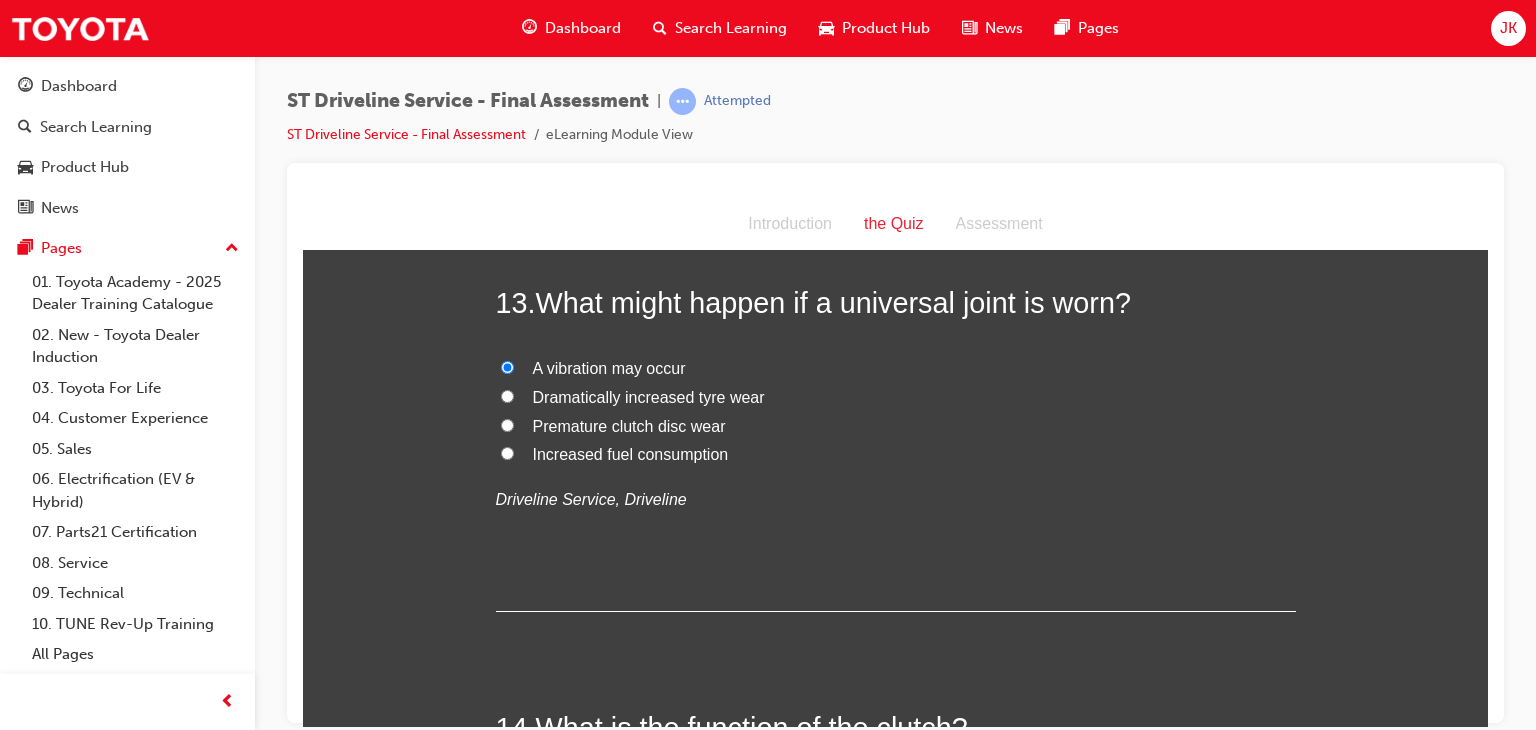 radio on "true" 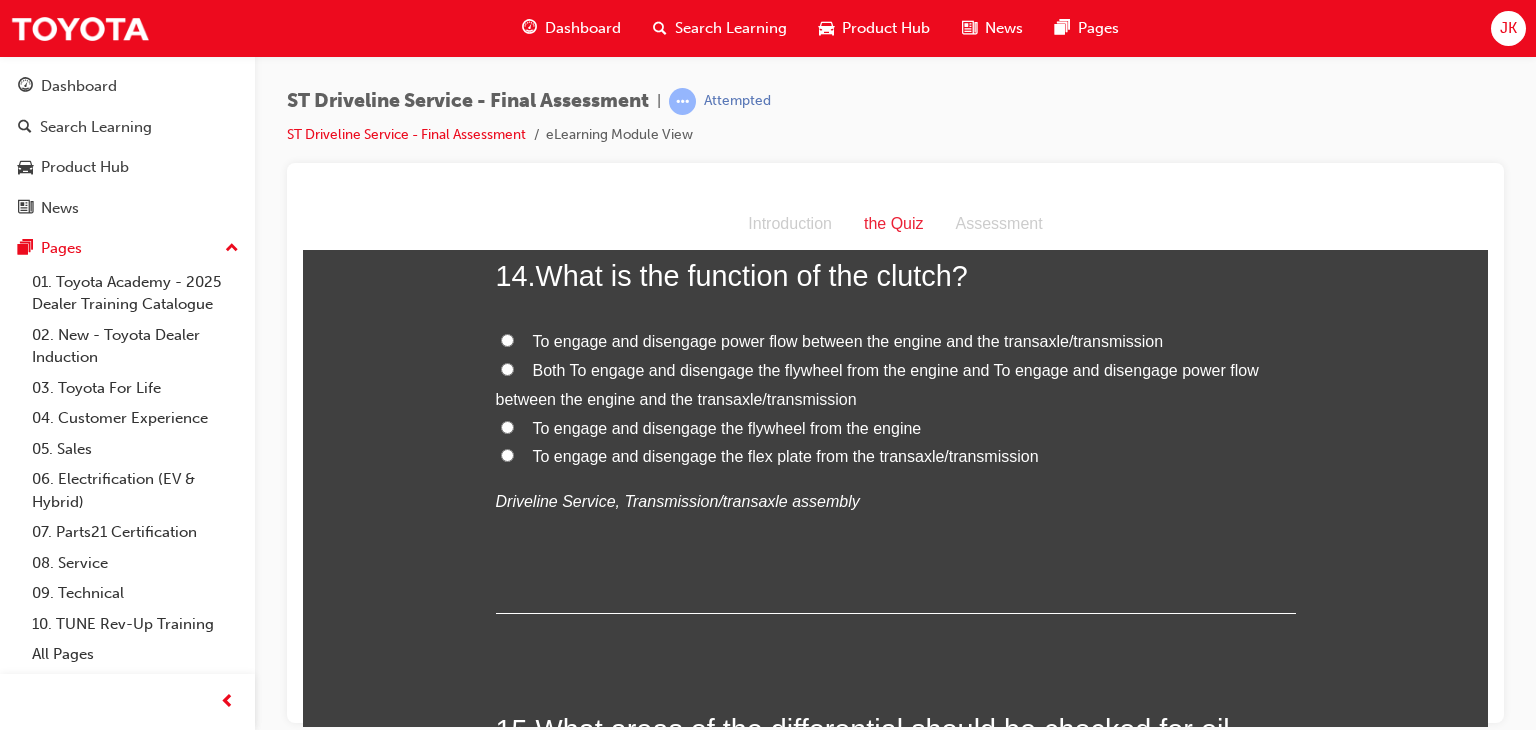 scroll, scrollTop: 5968, scrollLeft: 0, axis: vertical 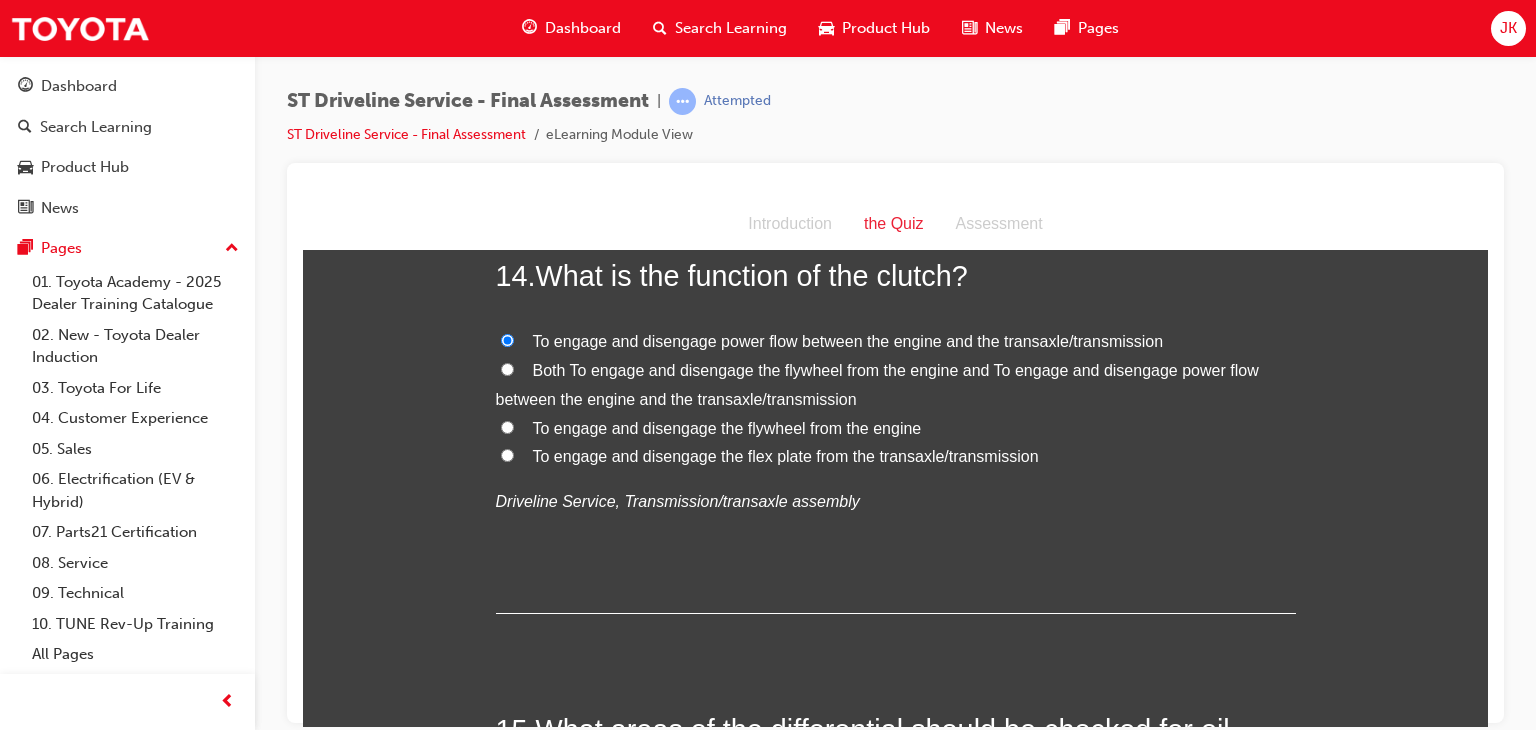 radio on "true" 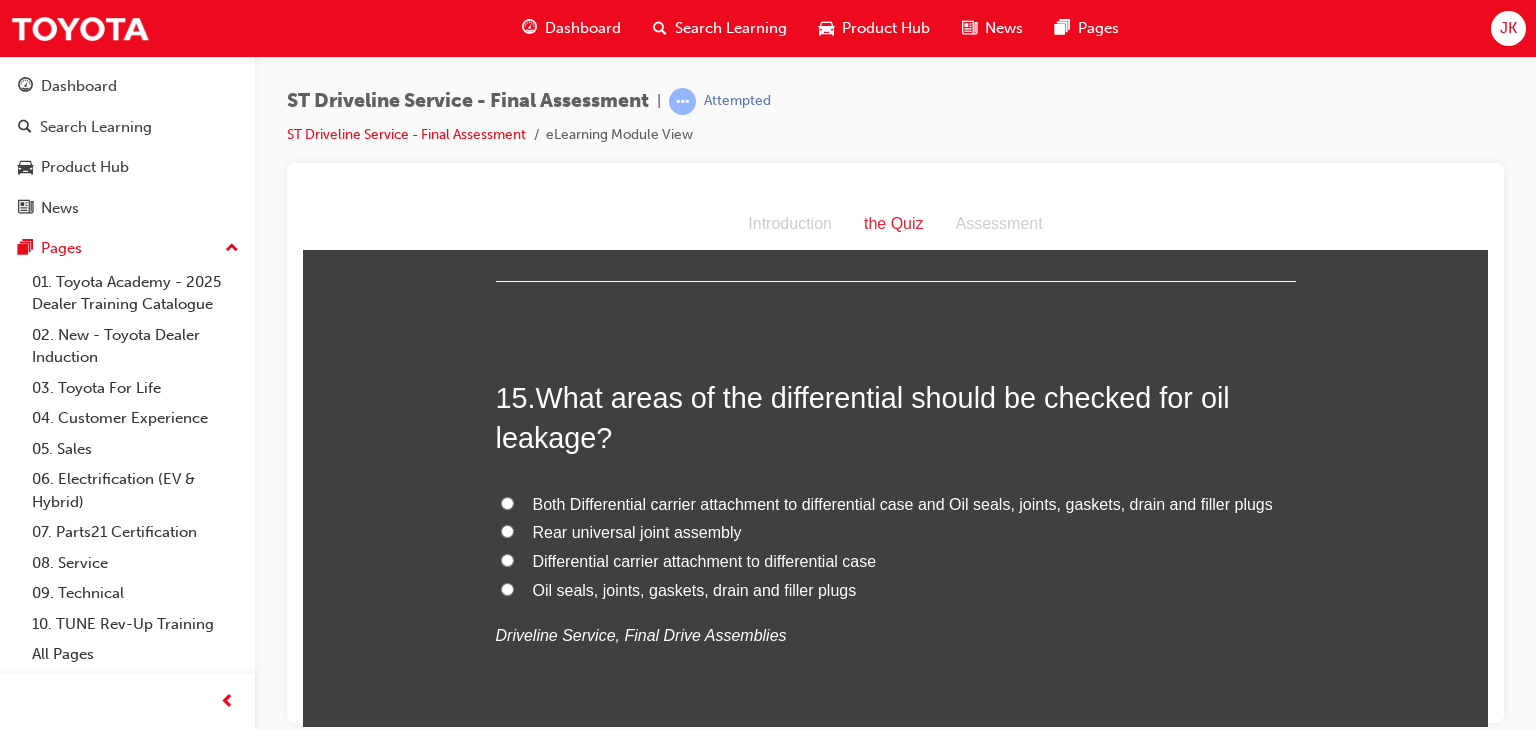 scroll, scrollTop: 6368, scrollLeft: 0, axis: vertical 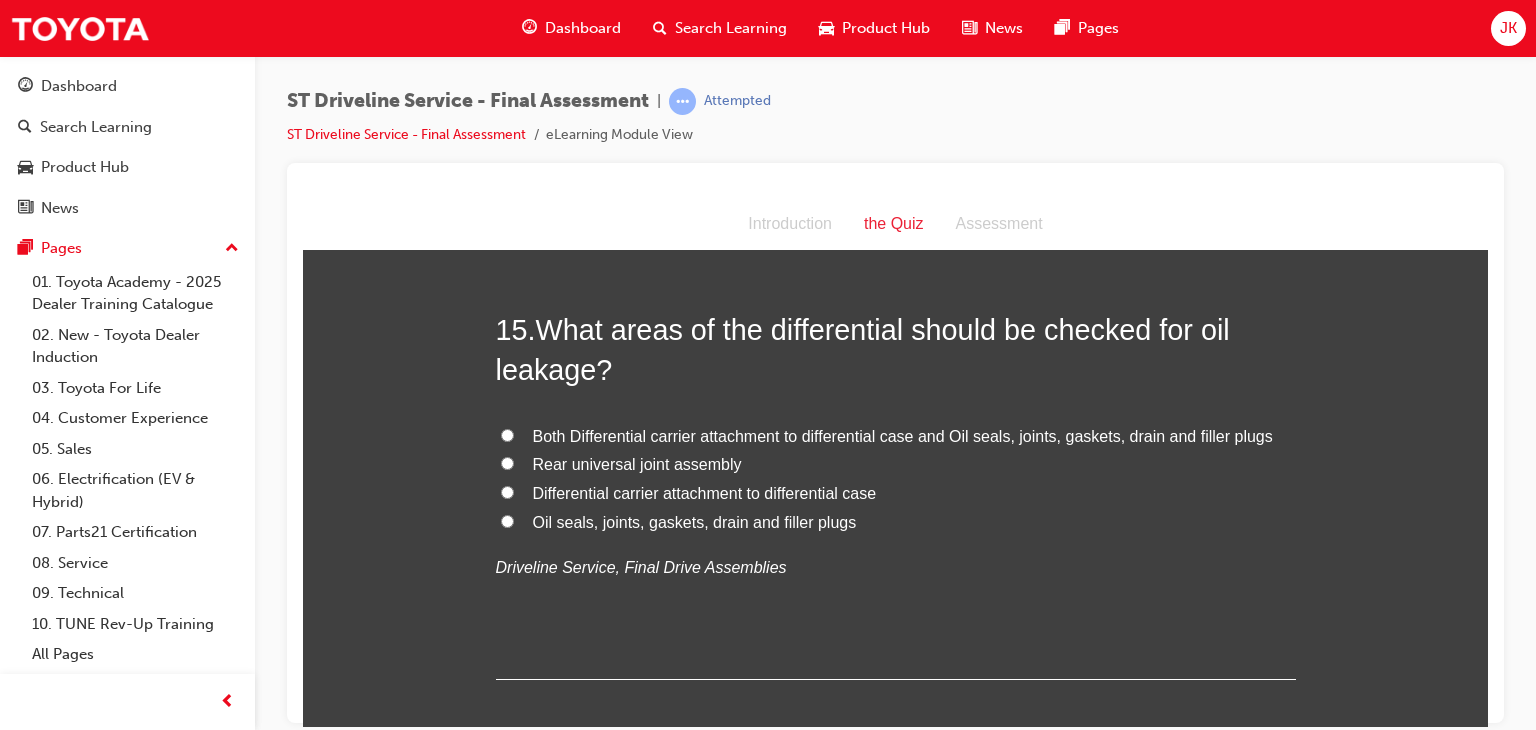 click on "Oil seals, joints, gaskets, drain and filler plugs" at bounding box center (507, 520) 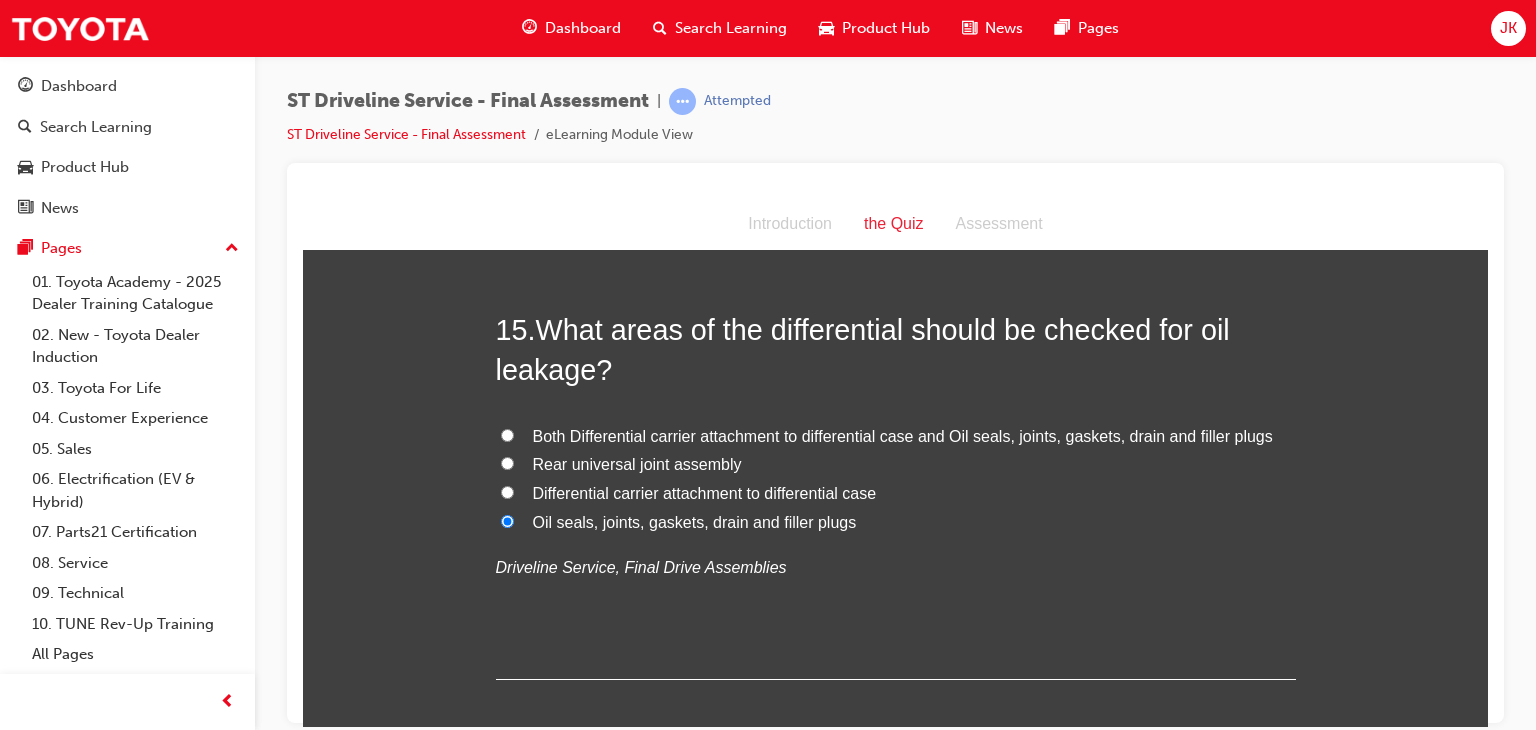 radio on "true" 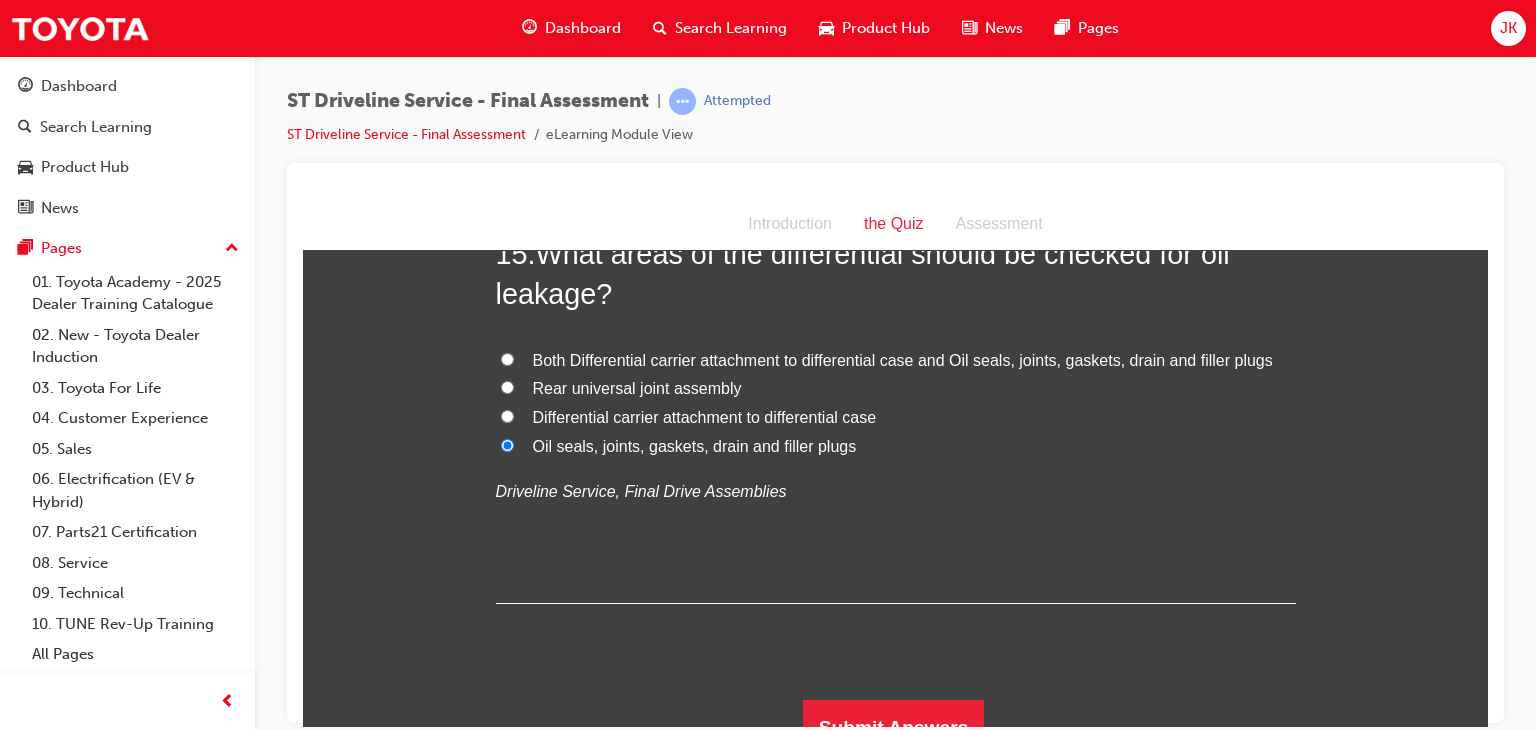 scroll, scrollTop: 6468, scrollLeft: 0, axis: vertical 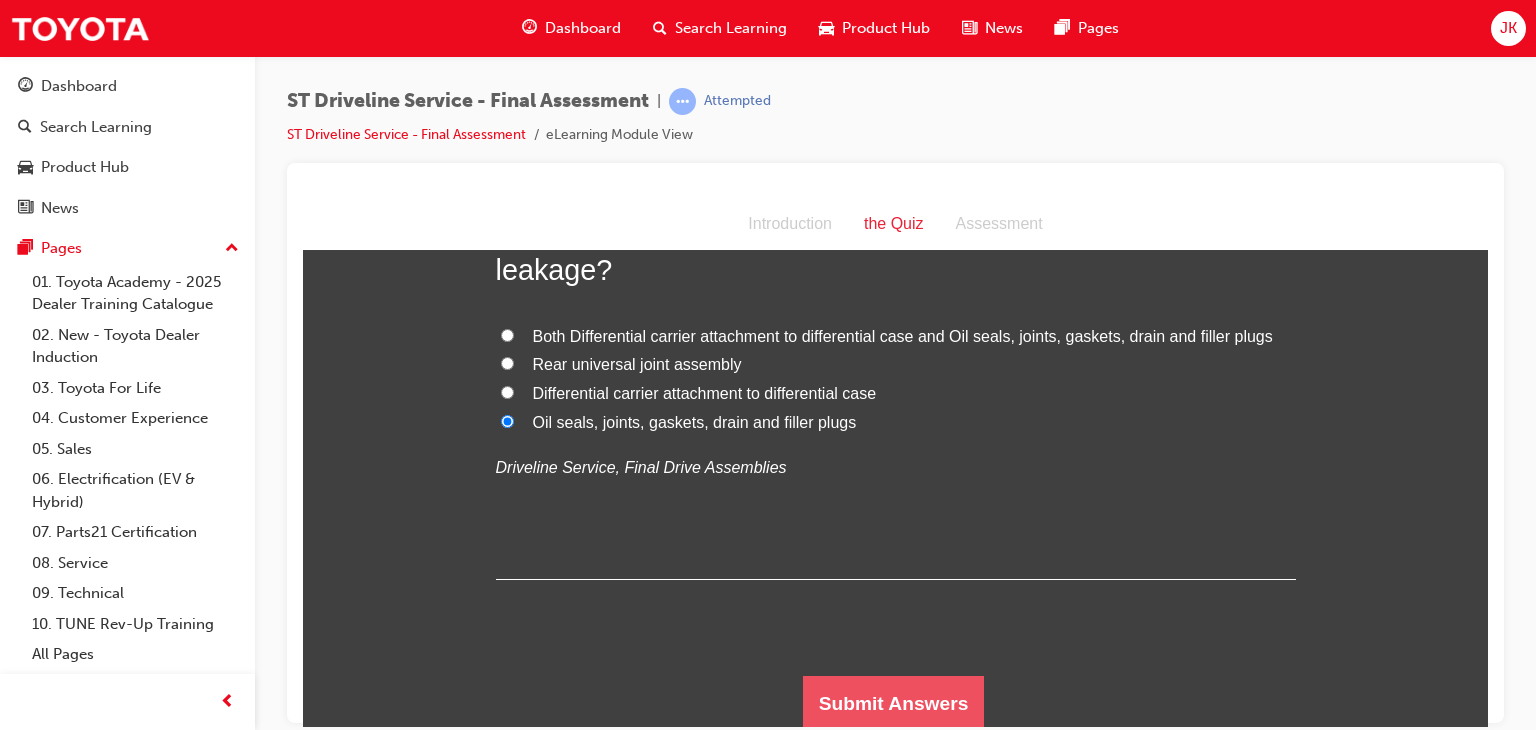 click on "Submit Answers" at bounding box center [894, 703] 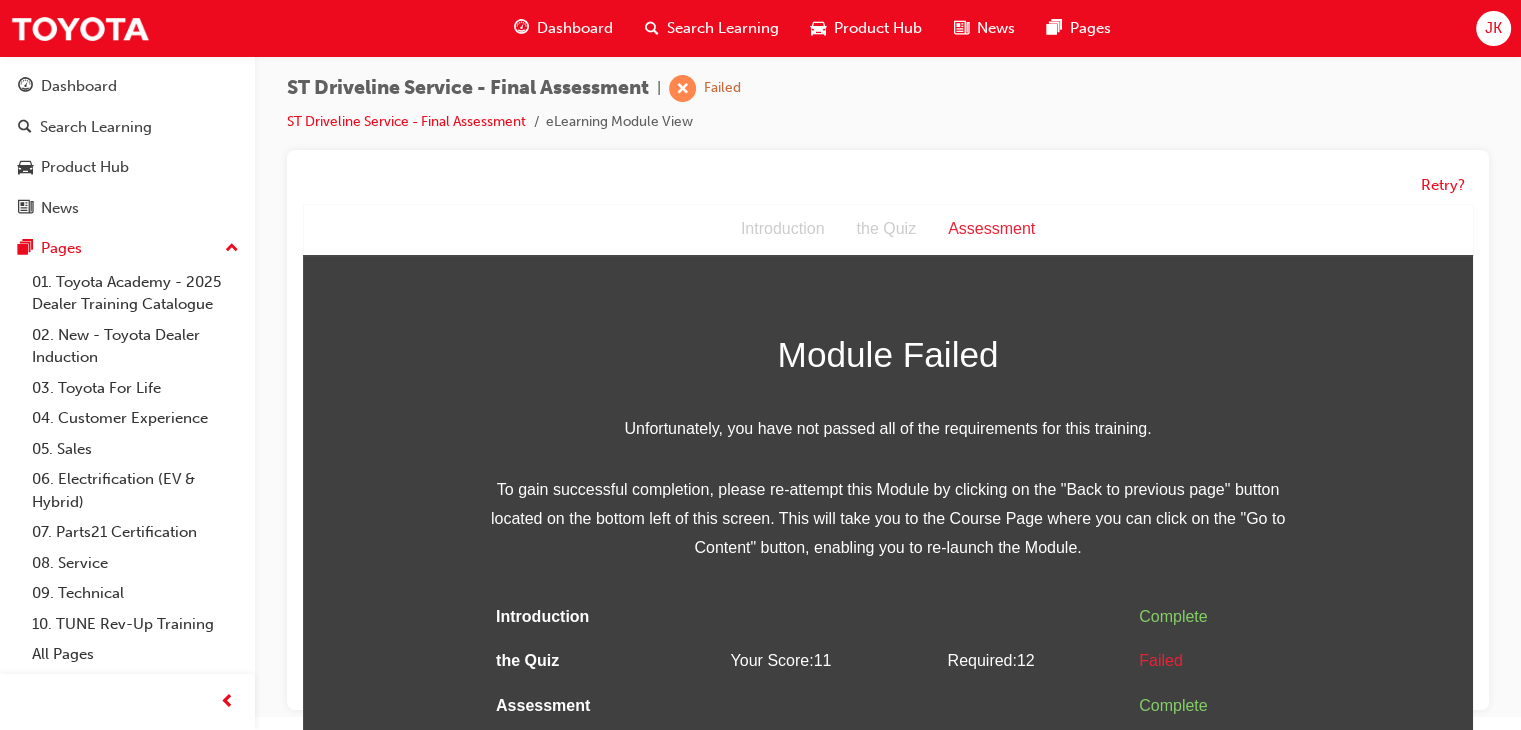 scroll, scrollTop: 14, scrollLeft: 0, axis: vertical 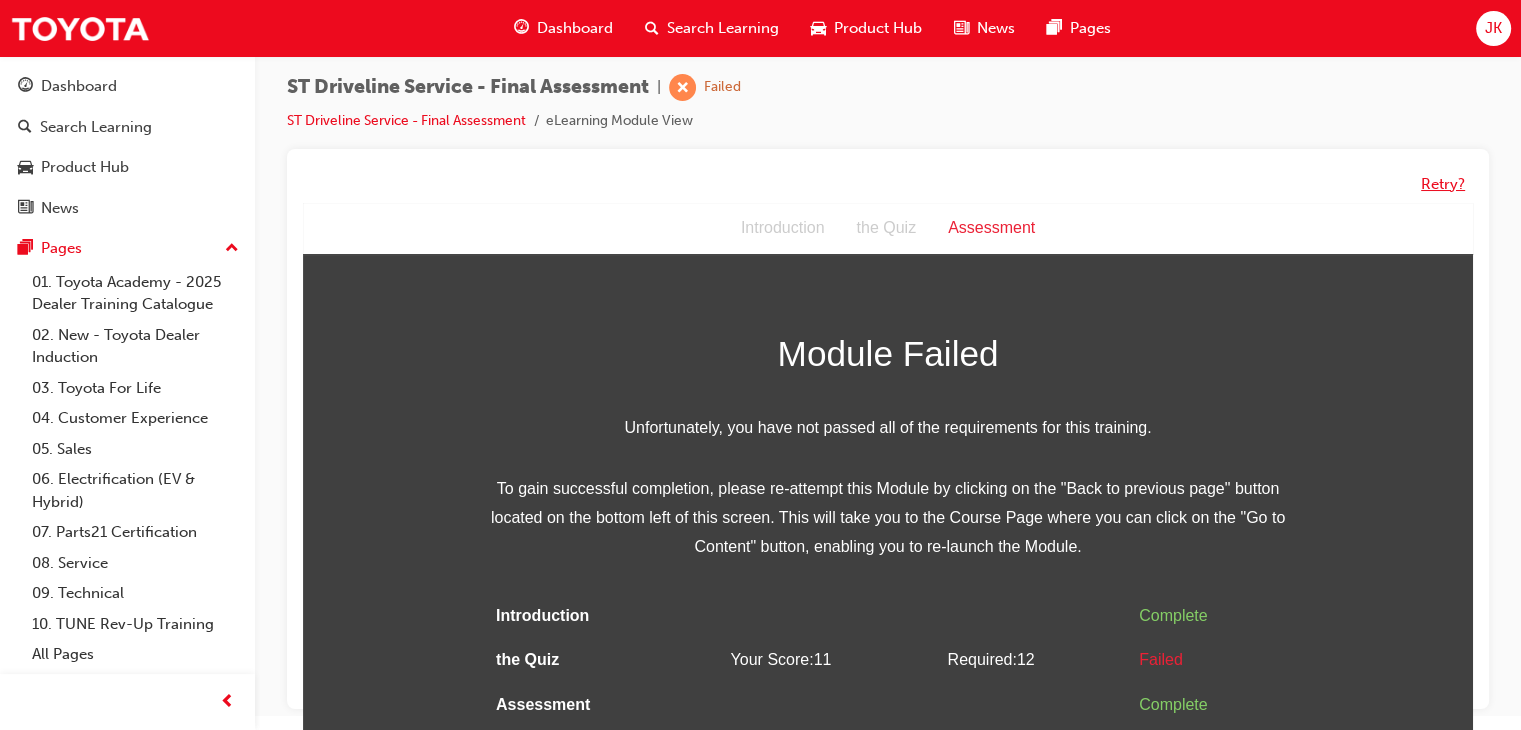 click on "Retry?" at bounding box center [1443, 184] 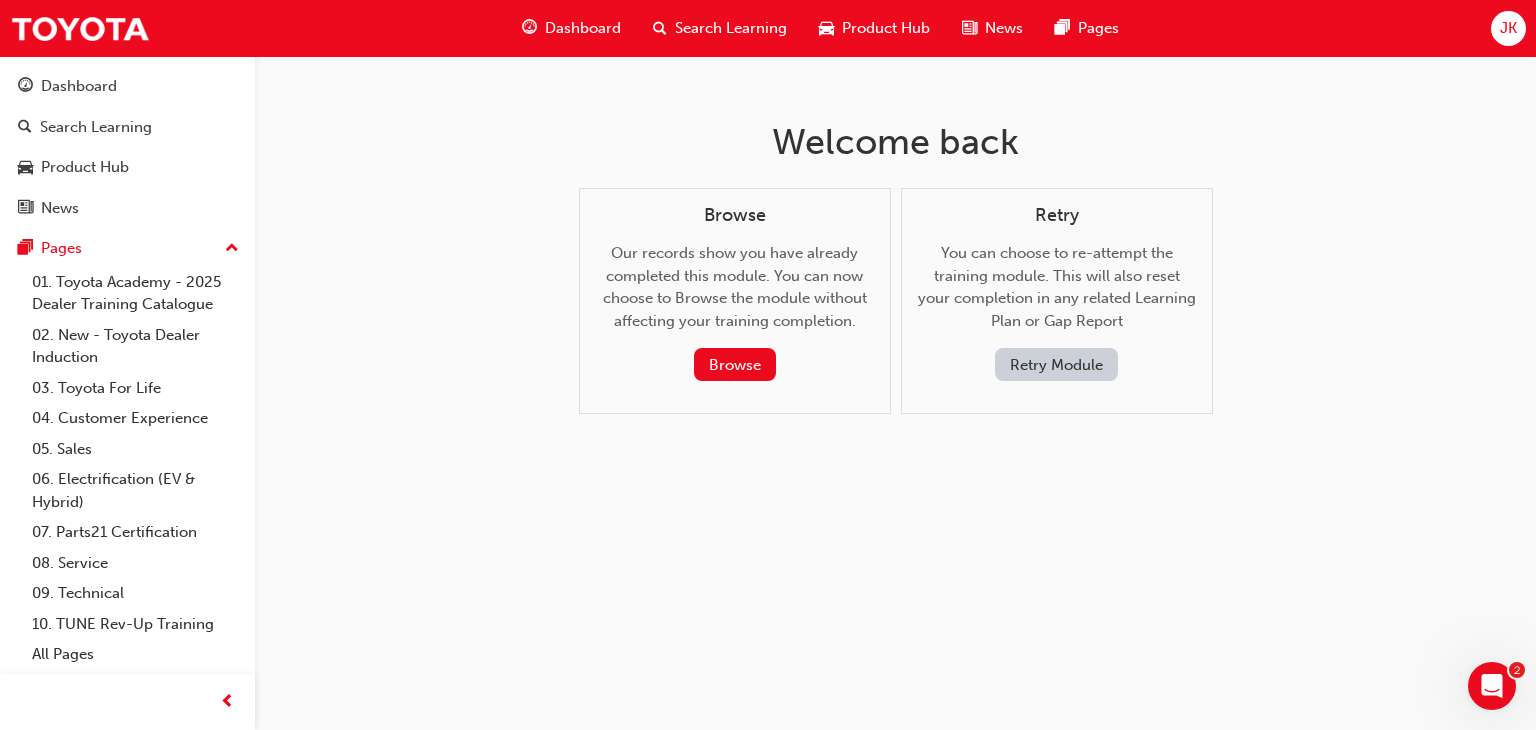 click on "Dashboard" at bounding box center (583, 28) 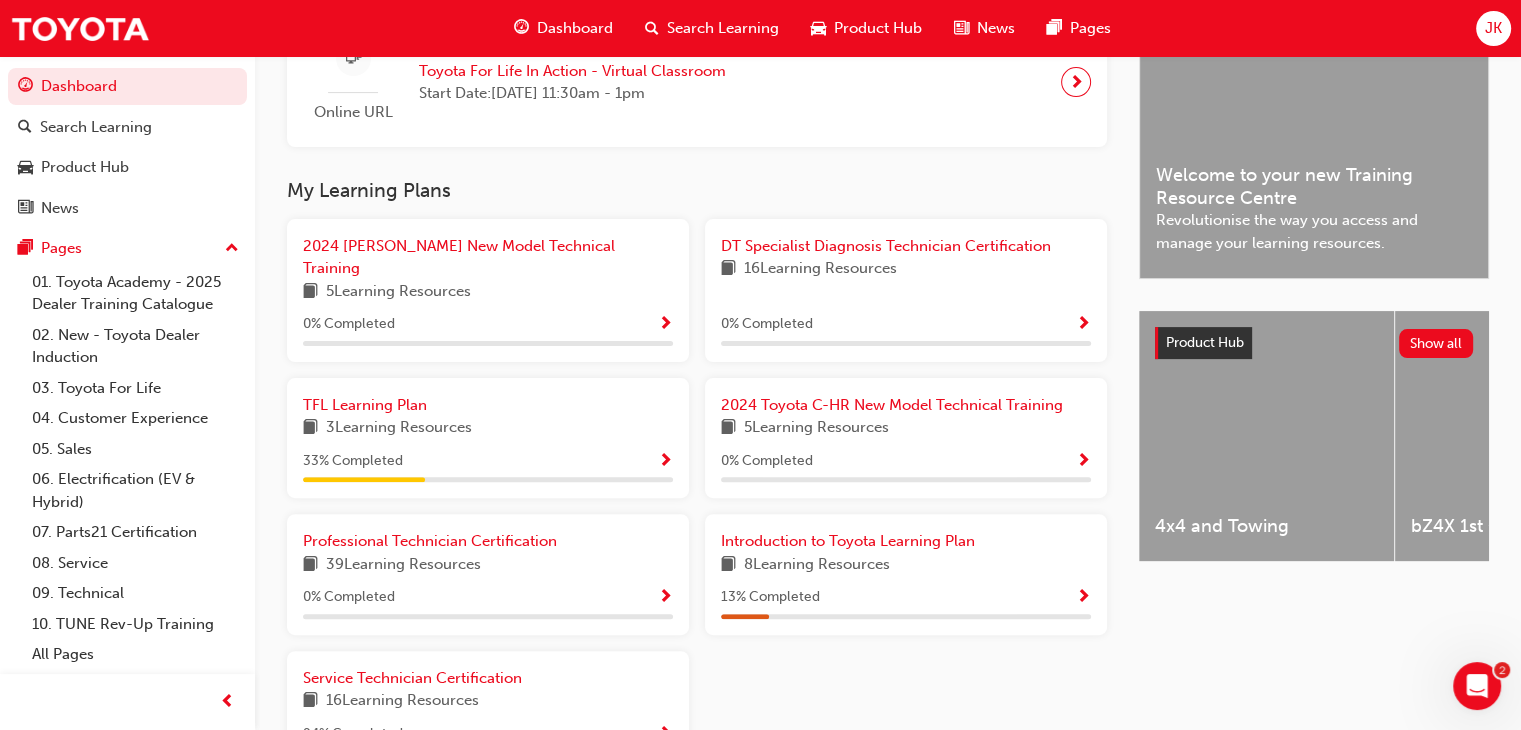 scroll, scrollTop: 609, scrollLeft: 0, axis: vertical 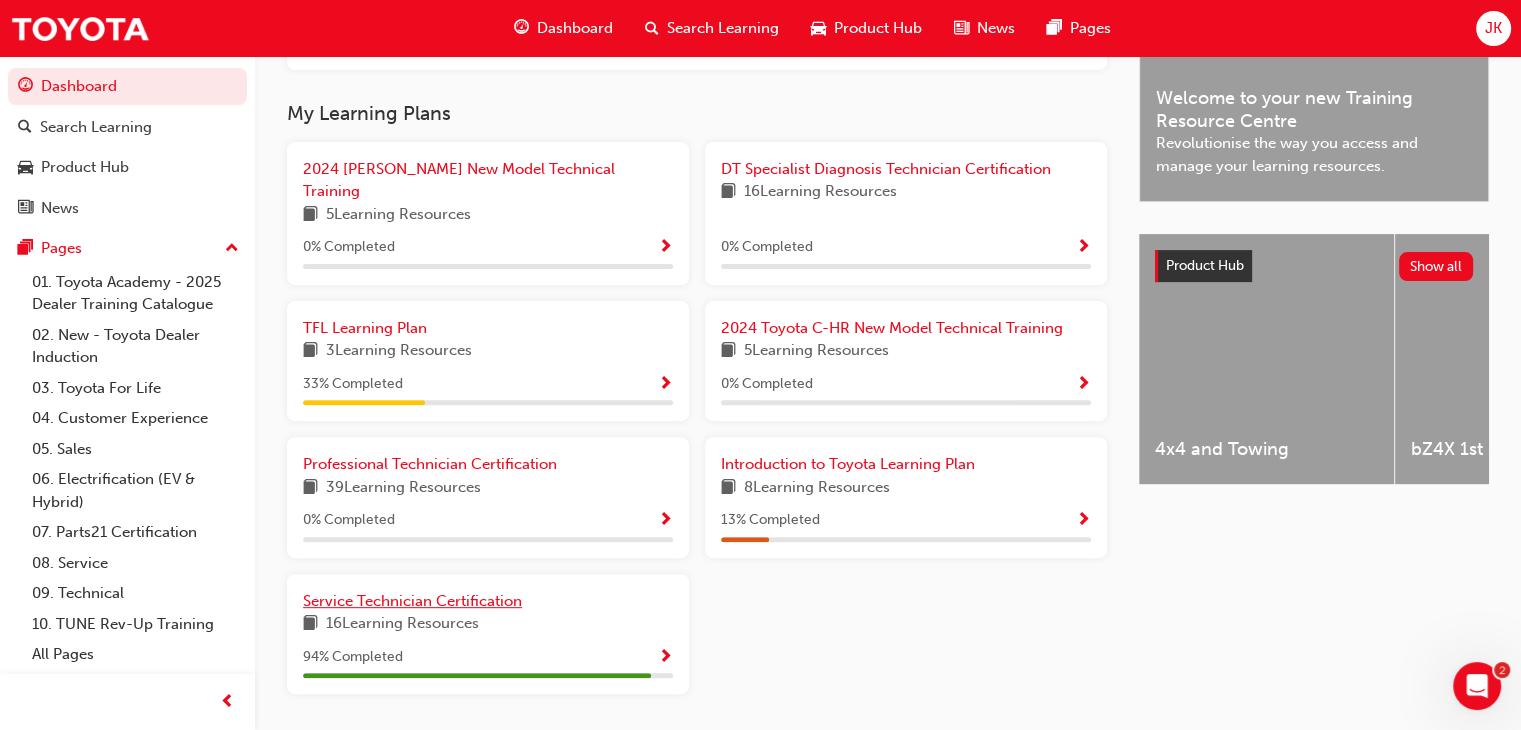 click on "Service Technician Certification" at bounding box center (412, 601) 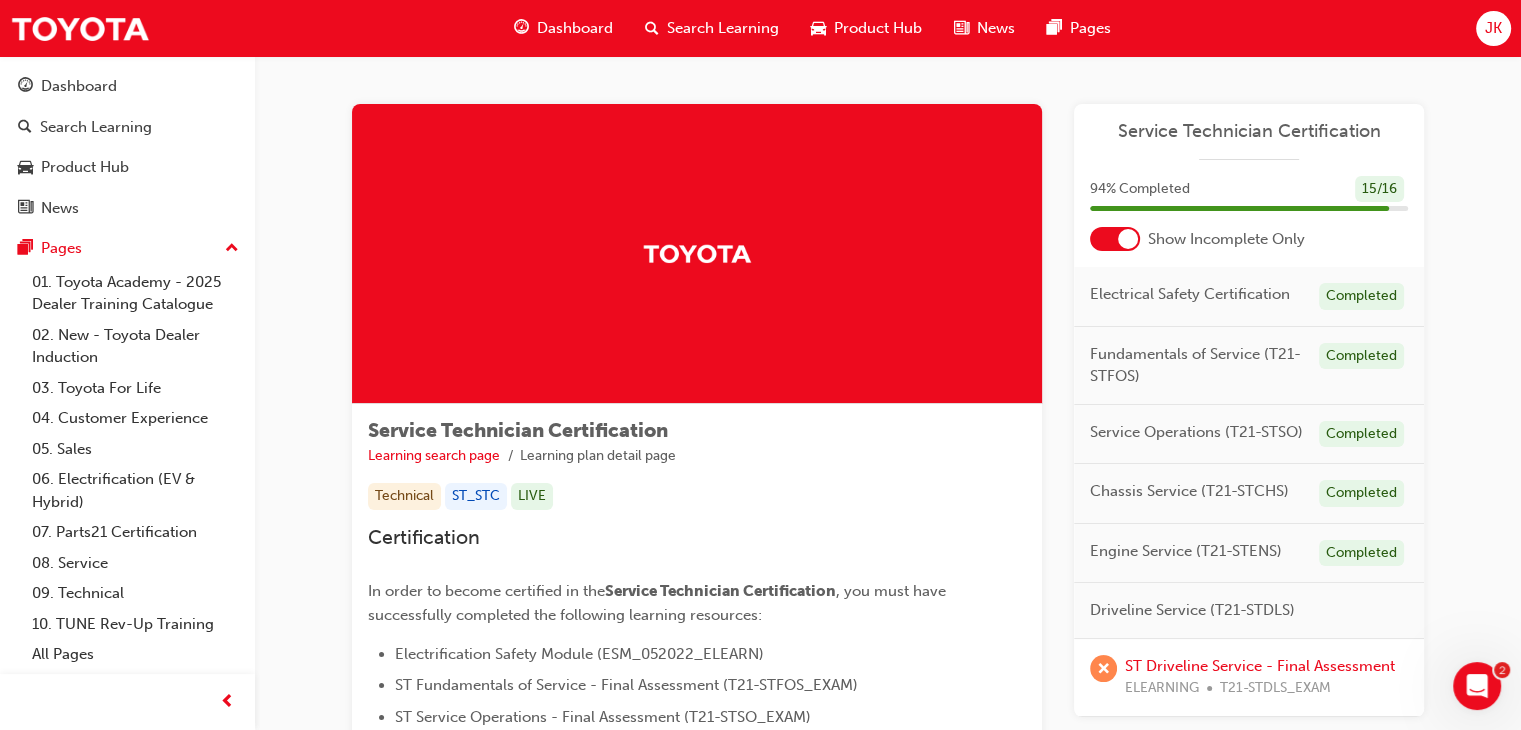 scroll, scrollTop: 159, scrollLeft: 0, axis: vertical 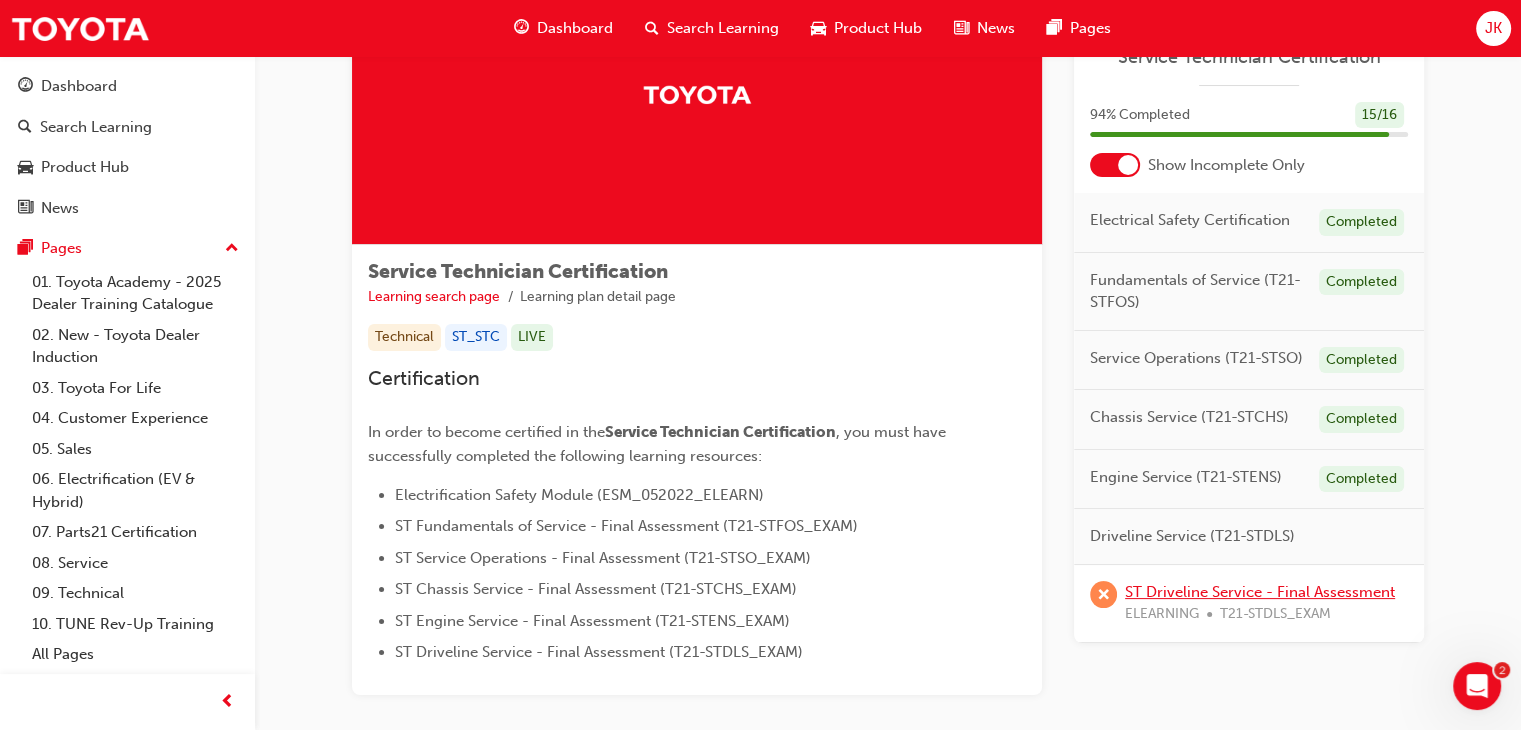 click on "ST Driveline Service - Final Assessment" at bounding box center (1260, 592) 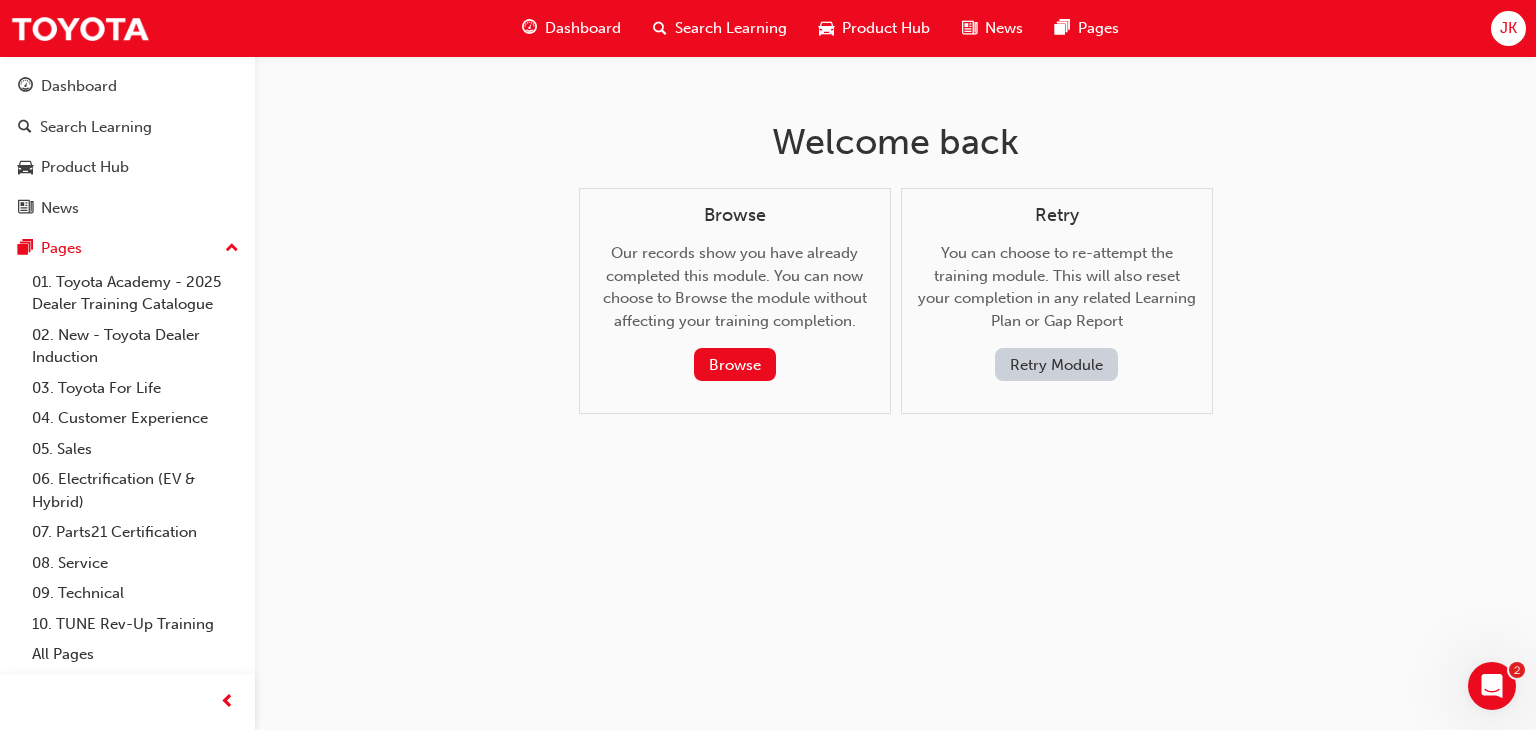 click on "Retry Module" at bounding box center [1056, 364] 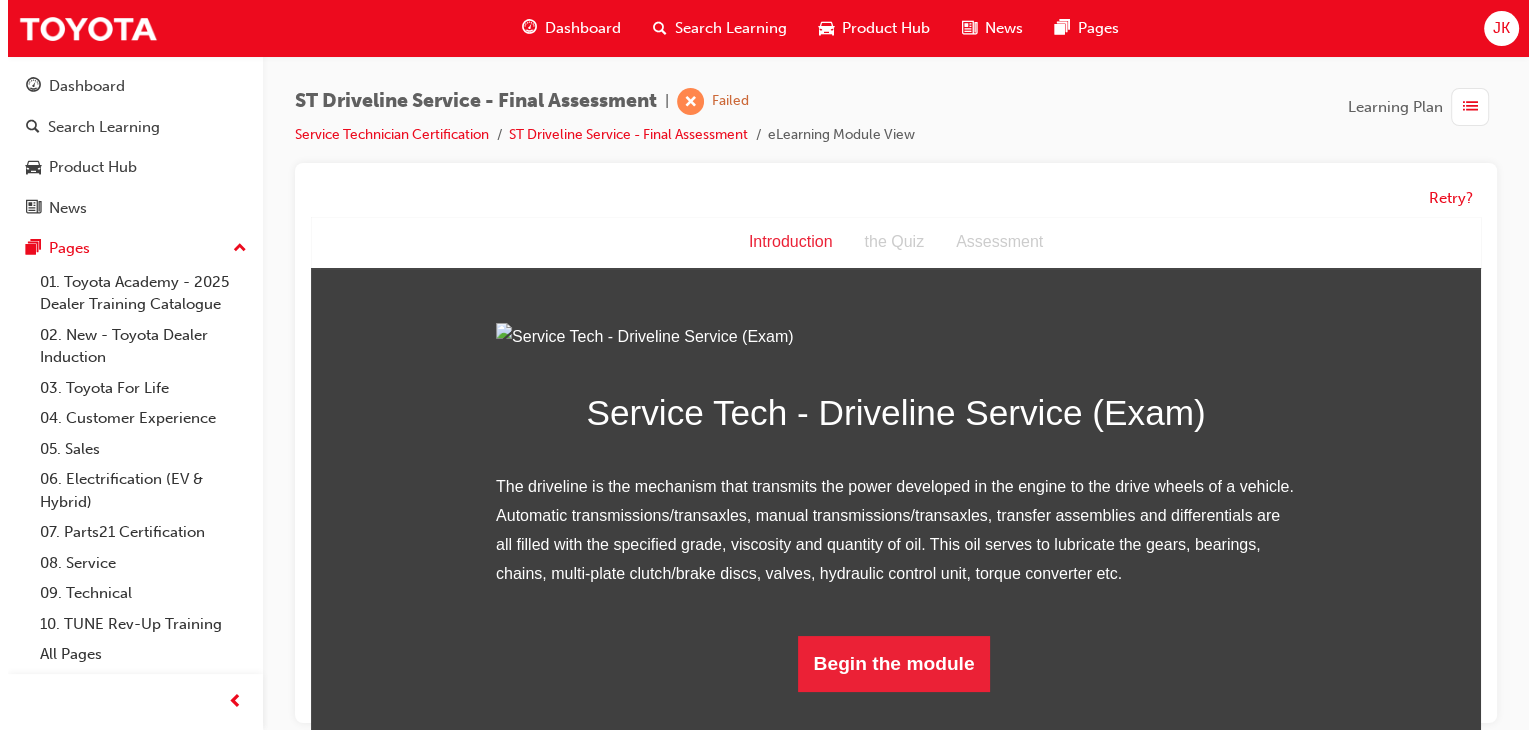 scroll, scrollTop: 168, scrollLeft: 0, axis: vertical 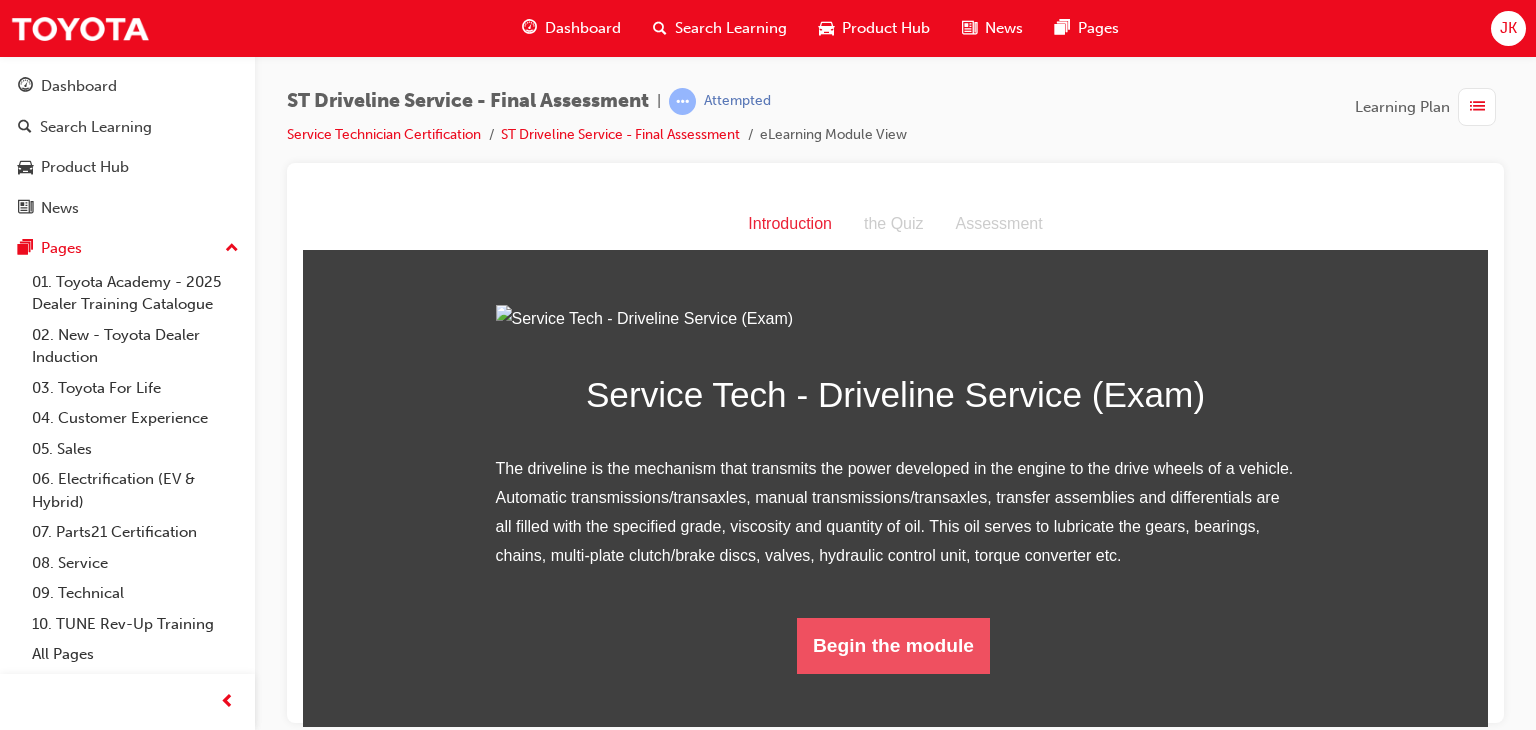 click on "Begin the module" at bounding box center (893, 645) 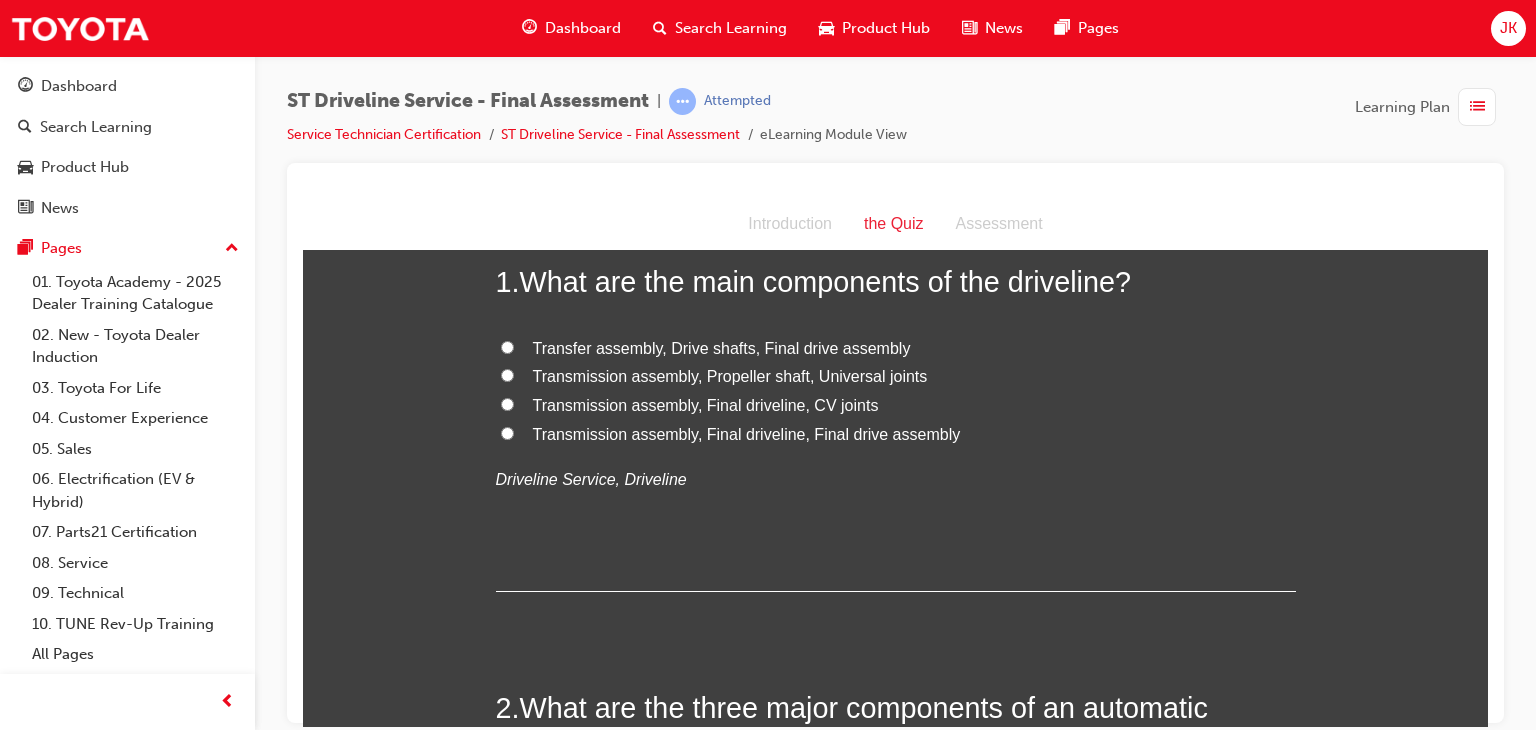 scroll, scrollTop: 116, scrollLeft: 0, axis: vertical 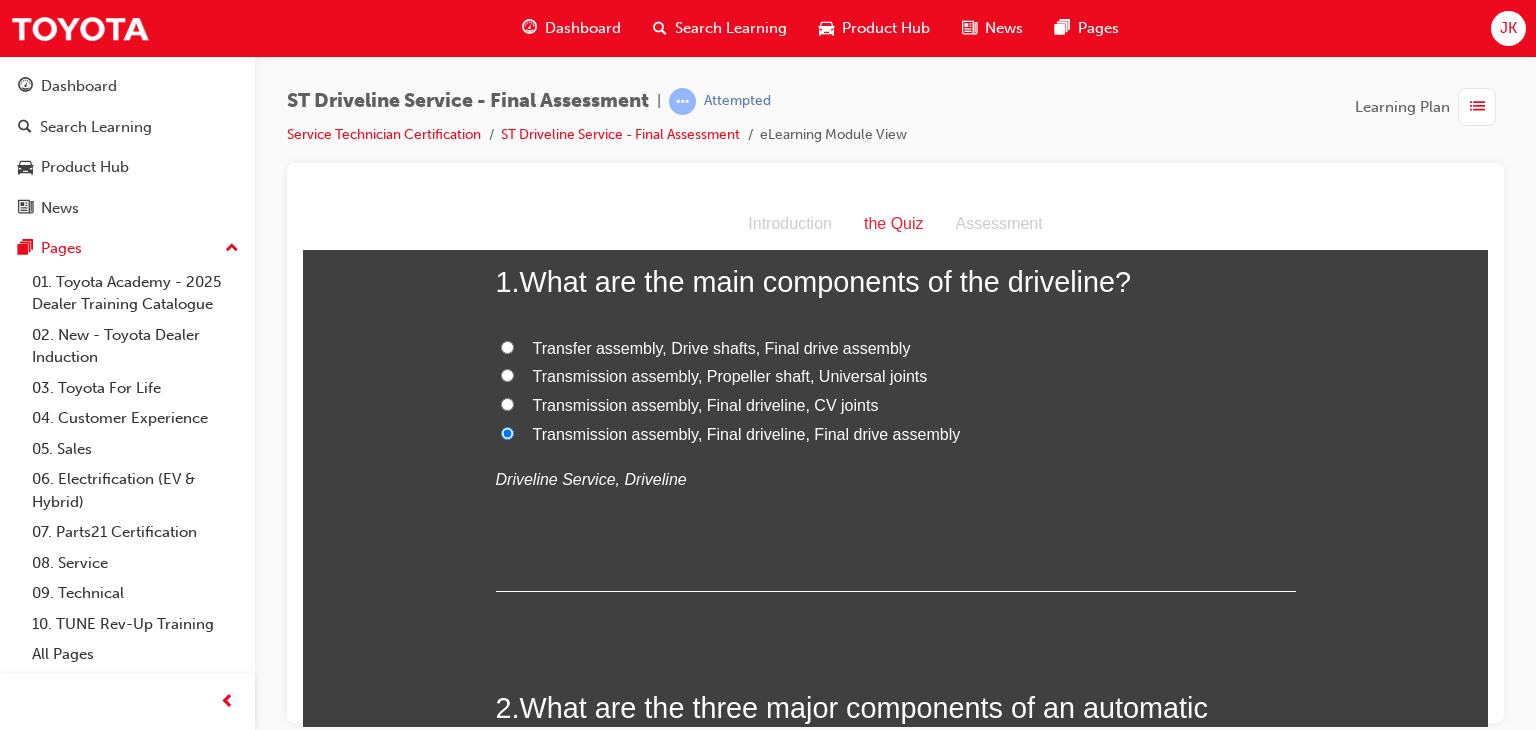 radio on "true" 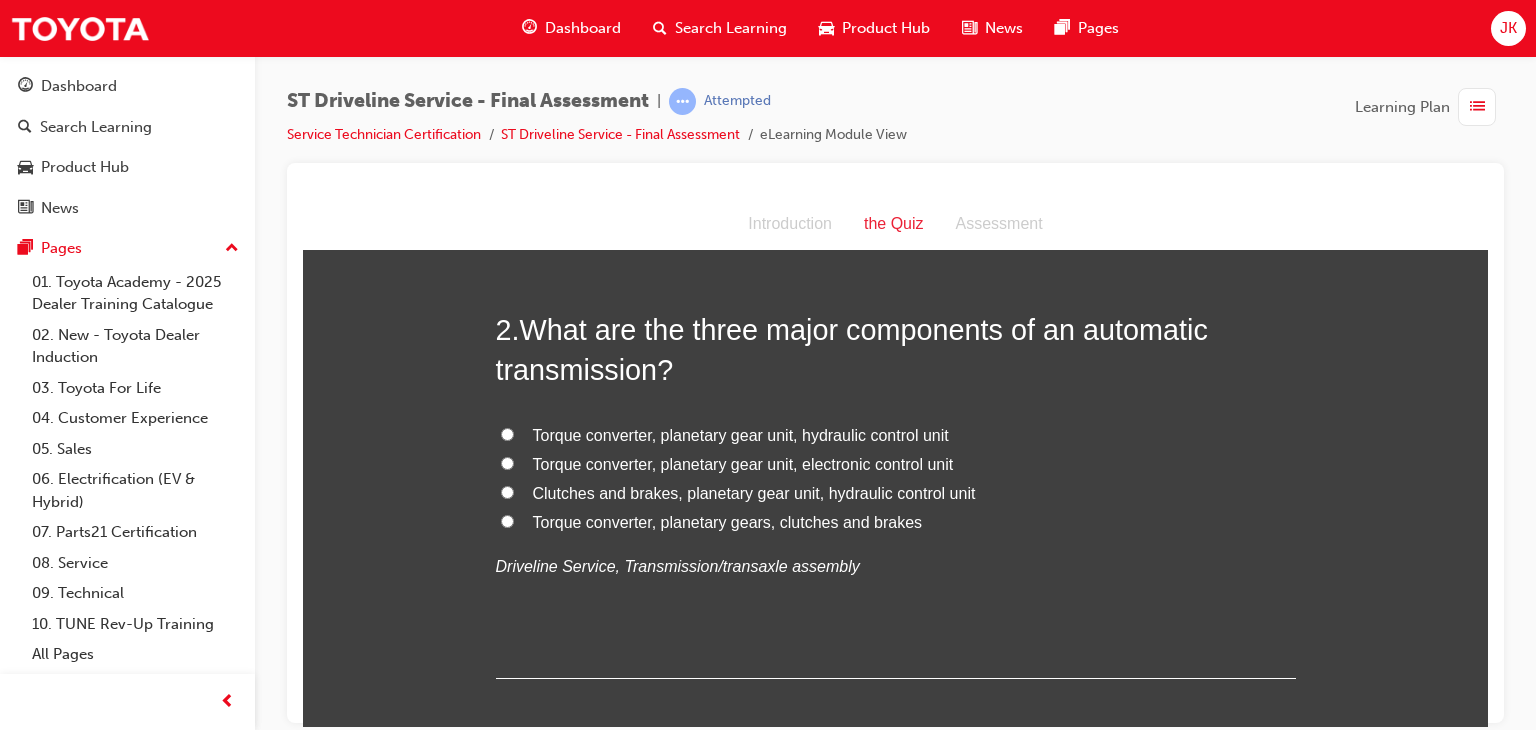 scroll, scrollTop: 492, scrollLeft: 0, axis: vertical 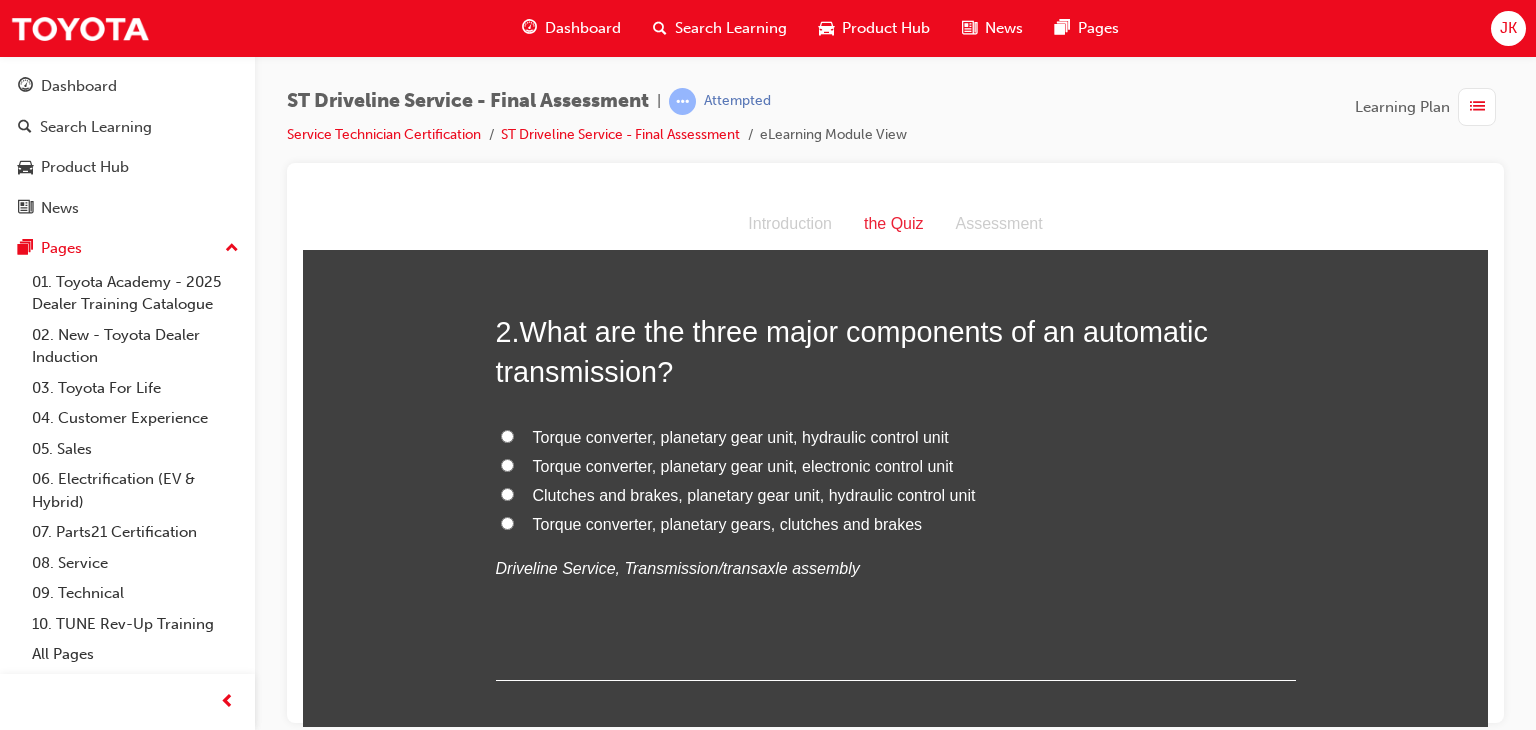 click on "Torque converter, planetary gear unit, hydraulic control unit" at bounding box center (507, 435) 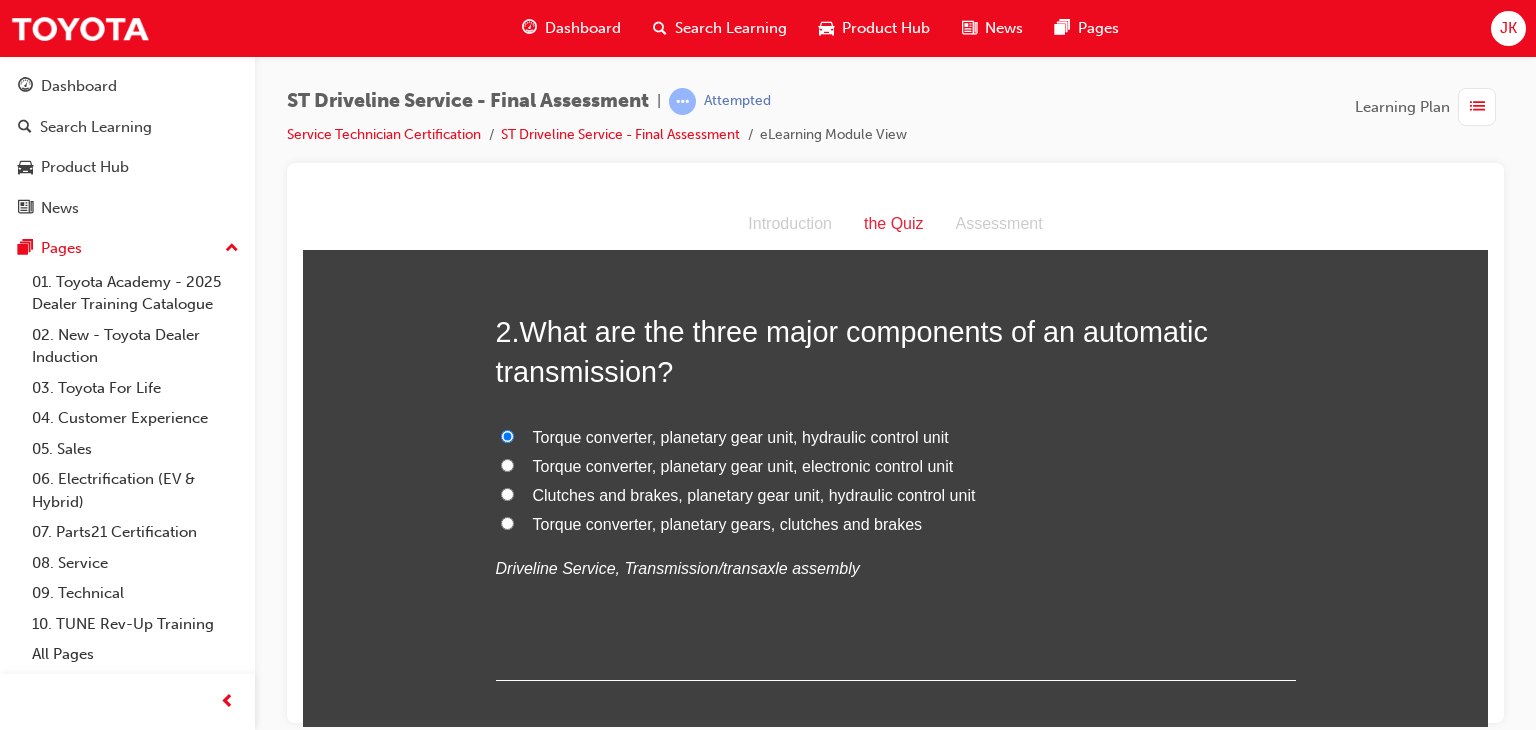 radio on "true" 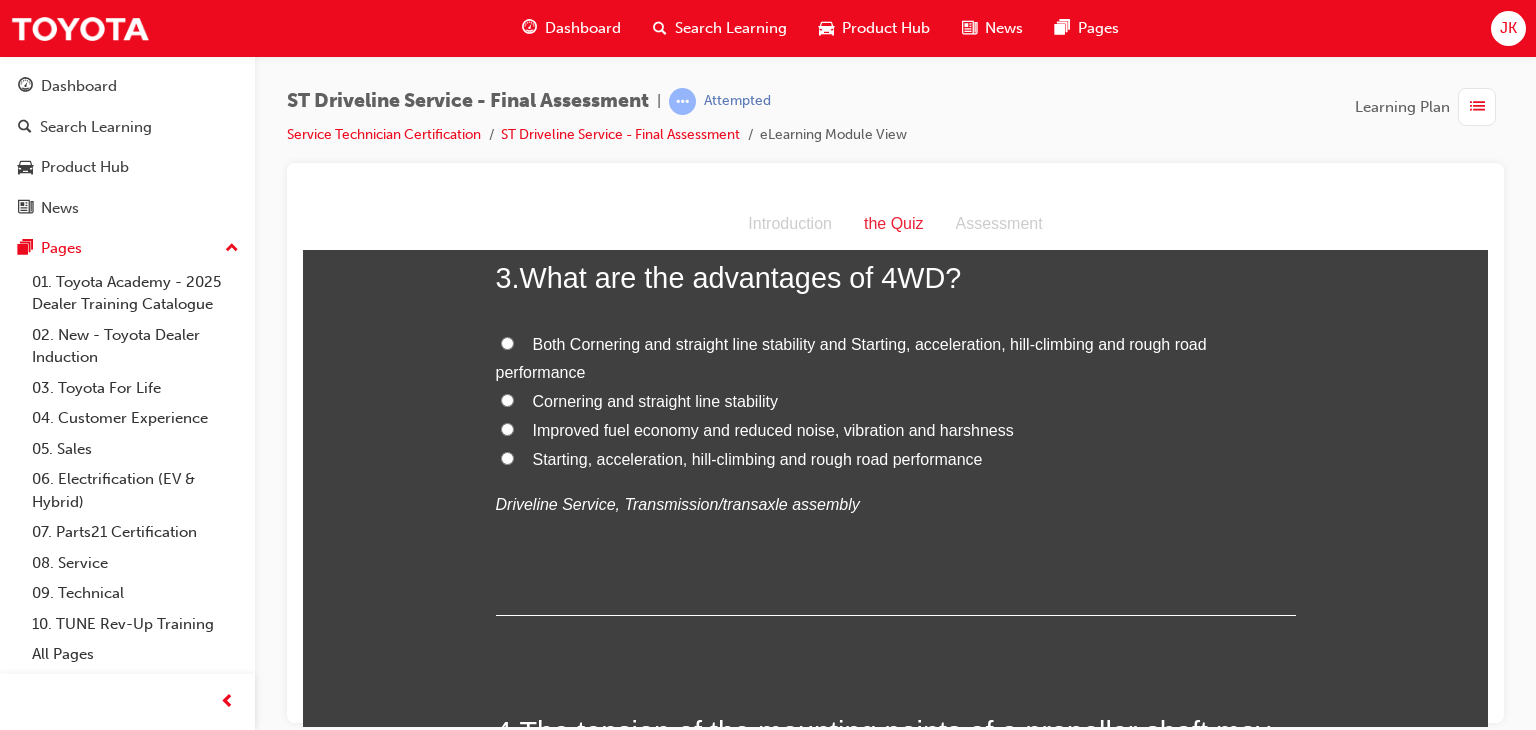scroll, scrollTop: 1020, scrollLeft: 0, axis: vertical 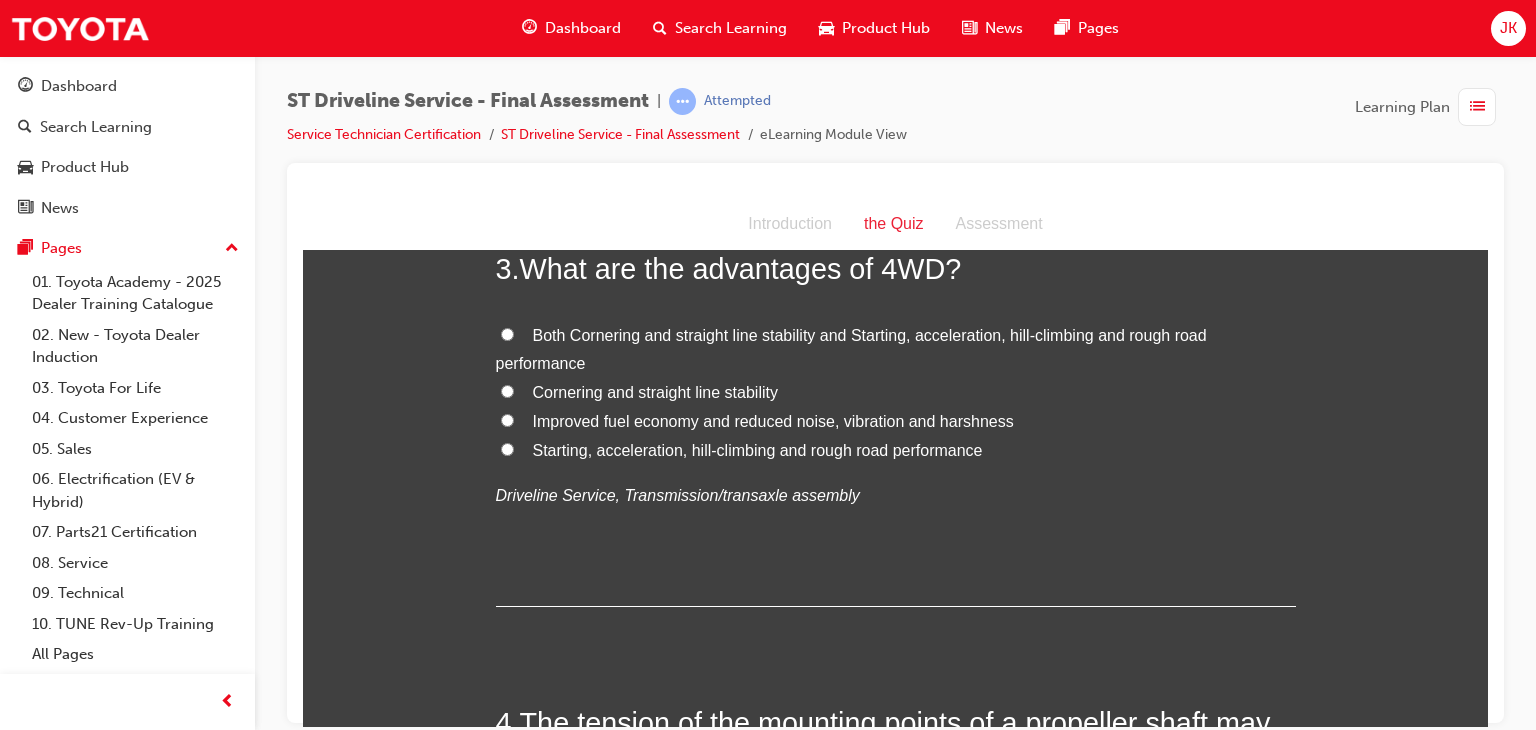 click on "You must select an answer for each question before you can submit. Please note, you will need 12 correct answers in order to pass this quiz. Good luck. 1 .  What are the main components of the driveline? Transfer assembly, Drive shafts, Final drive assembly Transmission assembly, Propeller shaft, Universal joints Transmission assembly, Final driveline, CV joints Transmission assembly, Final driveline, Final drive assembly
Driveline Service, Driveline 2 .  What are the three major components of an automatic transmission? Torque converter, planetary gear unit, hydraulic control unit Torque converter, planetary gear unit, electronic control unit Clutches and brakes, planetary gear unit, hydraulic control unit Torque converter, planetary gears, clutches and brakes
Driveline Service, Transmission/transaxle assembly 3 .  What are the advantages of 4WD? Both Cornering and straight line stability and Starting, acceleration, hill-climbing and rough road performance Cornering and straight line stability
4 .  5" at bounding box center (895, 2715) 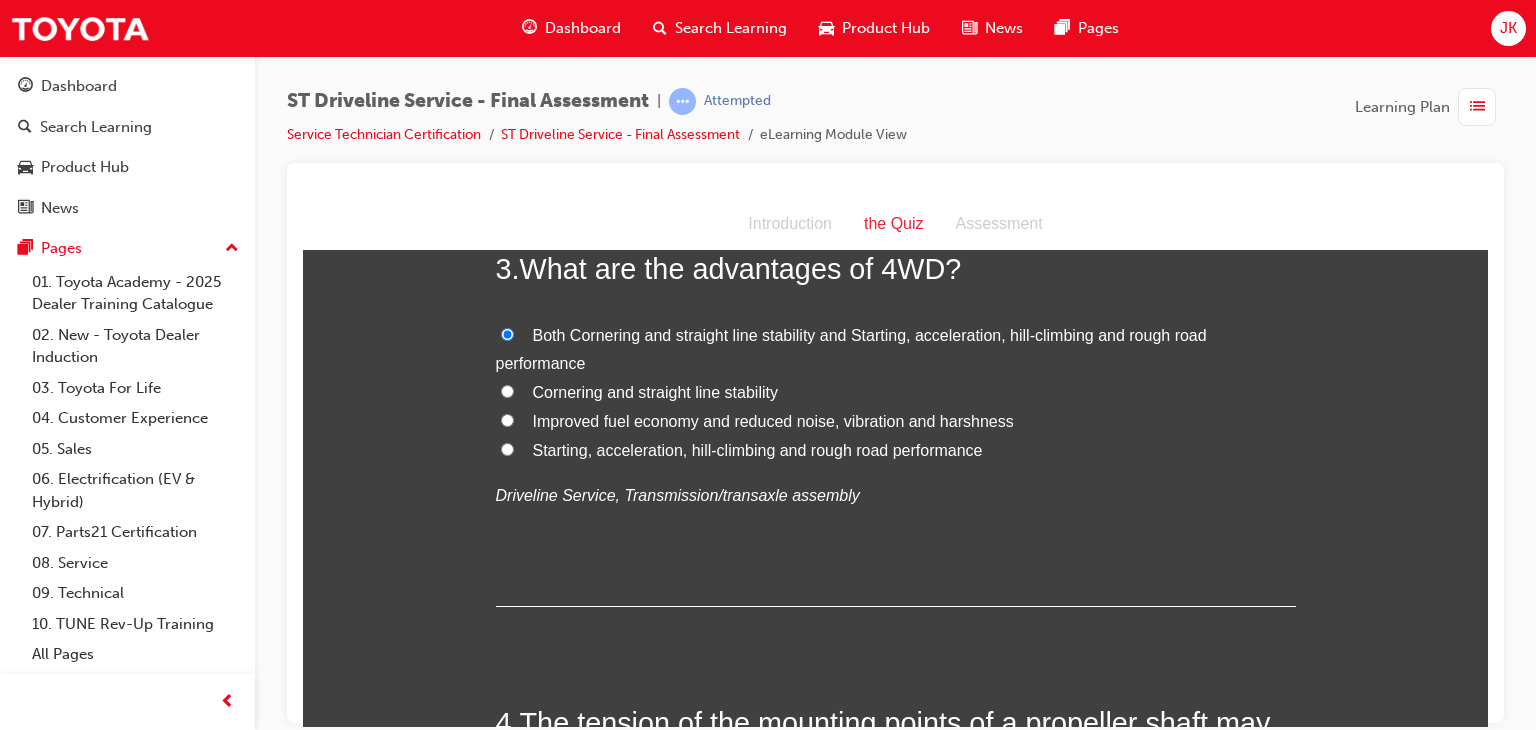 radio on "true" 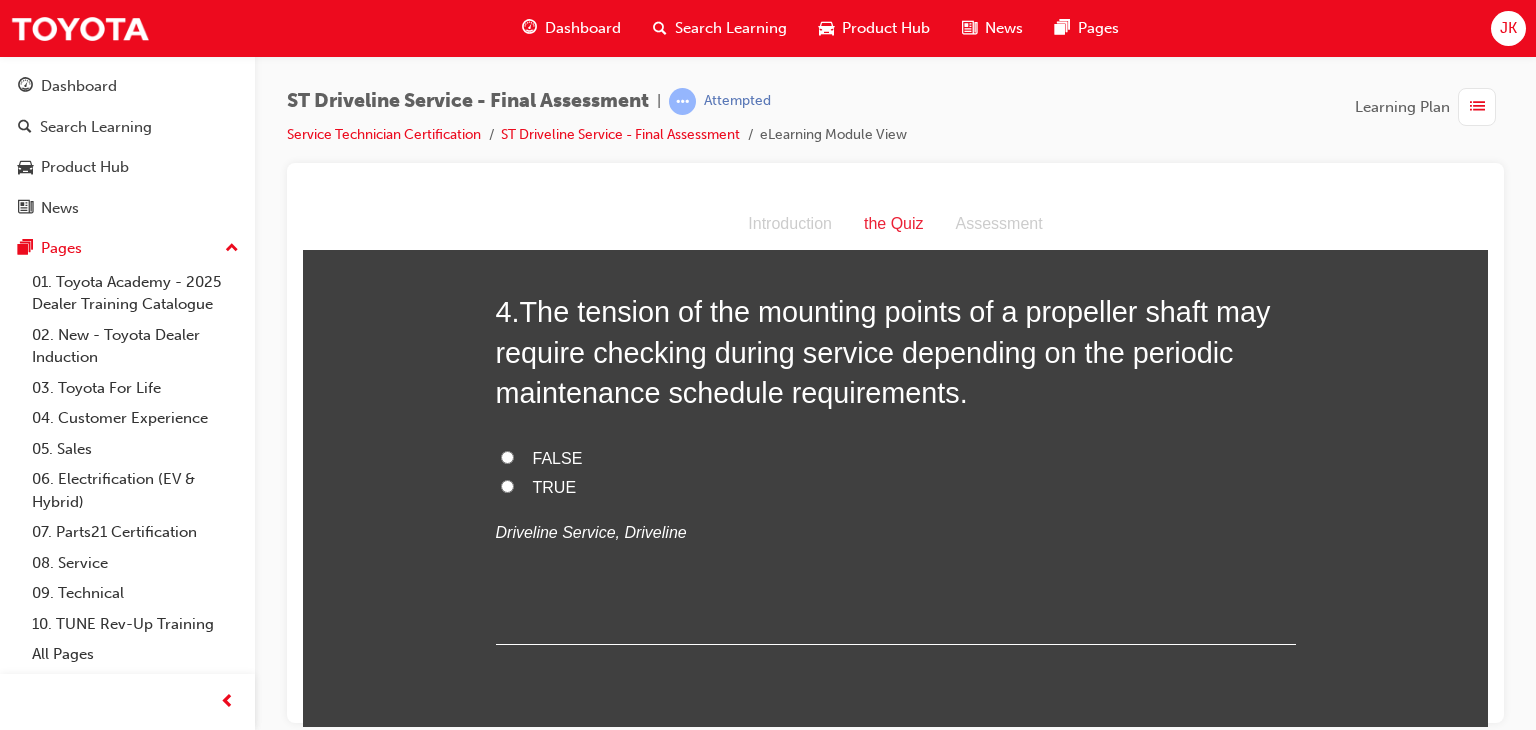 scroll, scrollTop: 1432, scrollLeft: 0, axis: vertical 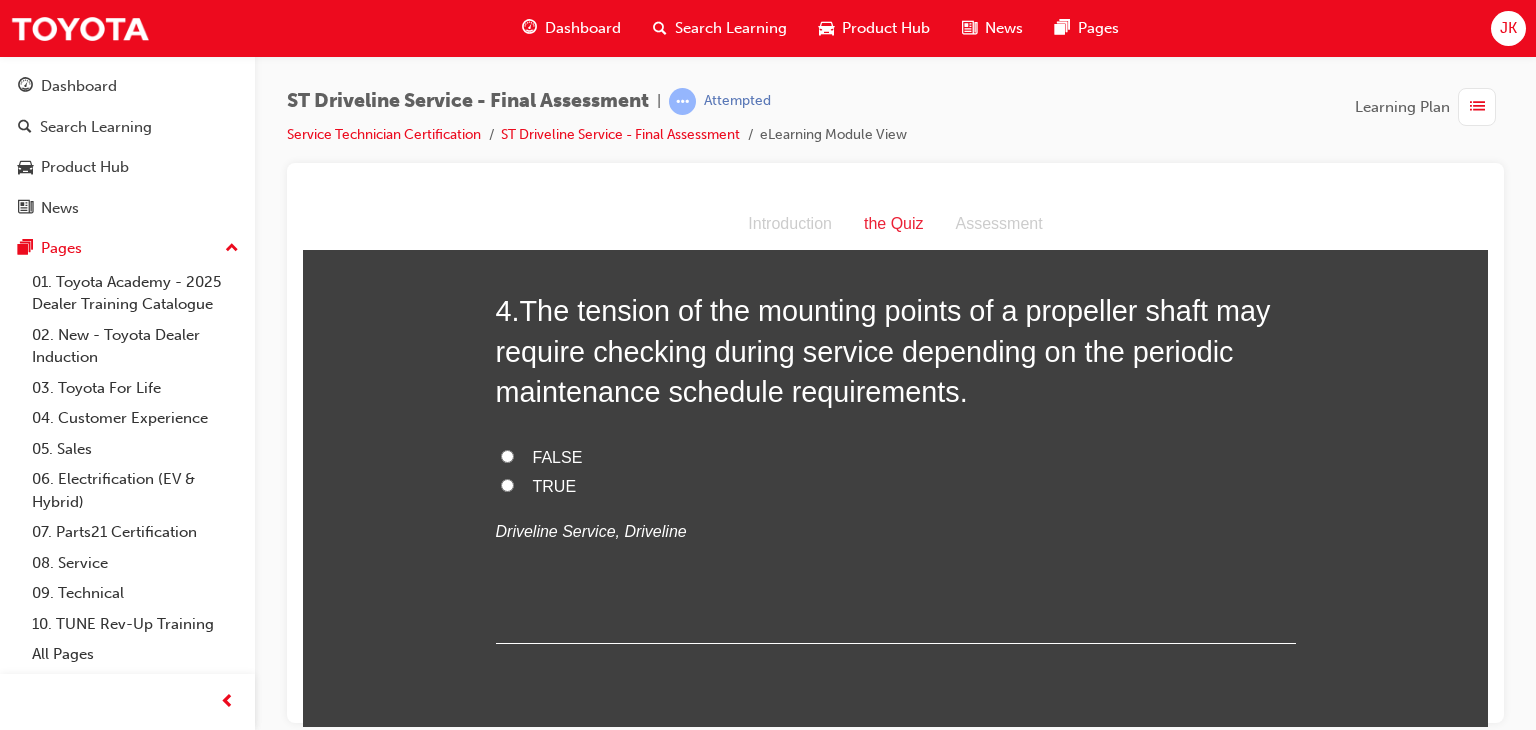 click on "TRUE" at bounding box center (507, 484) 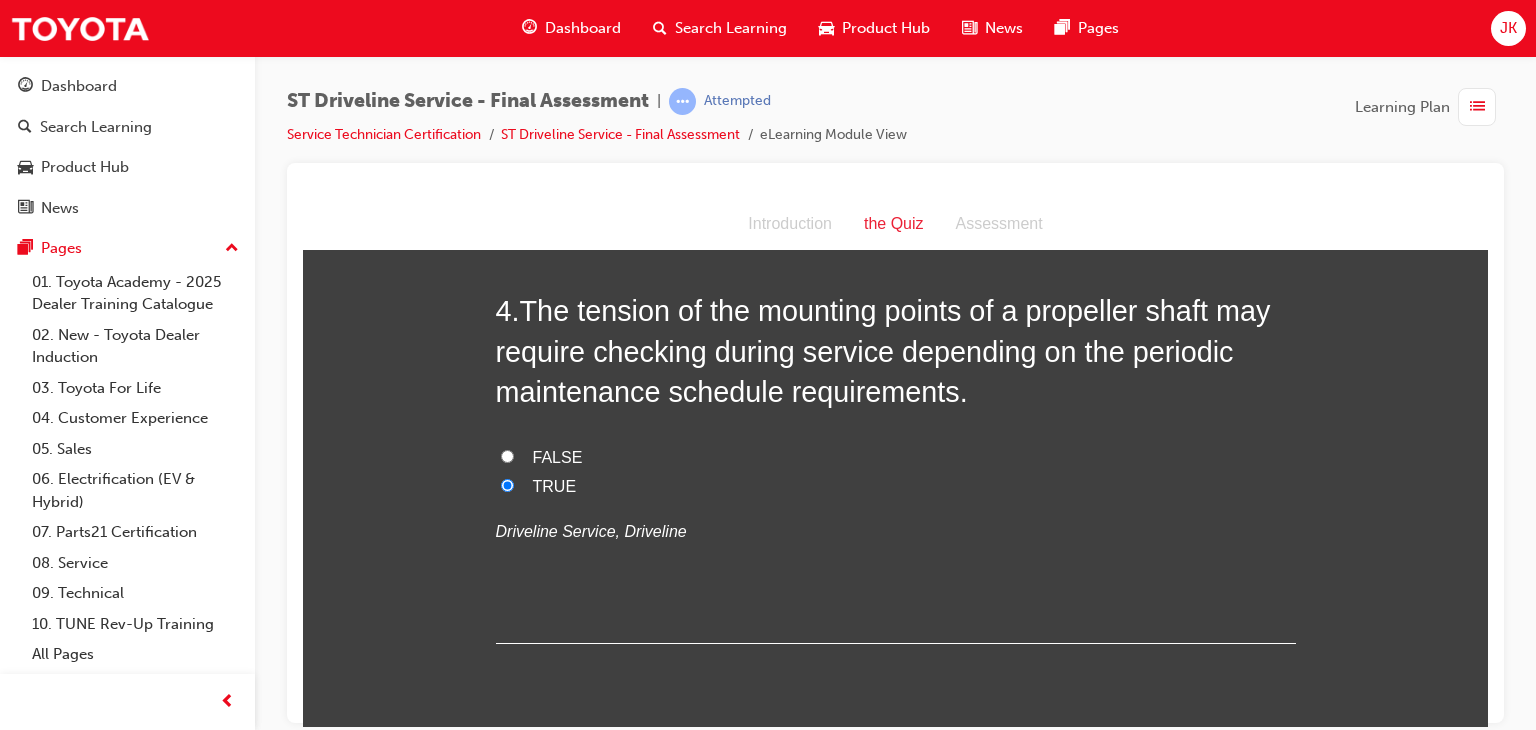 radio on "true" 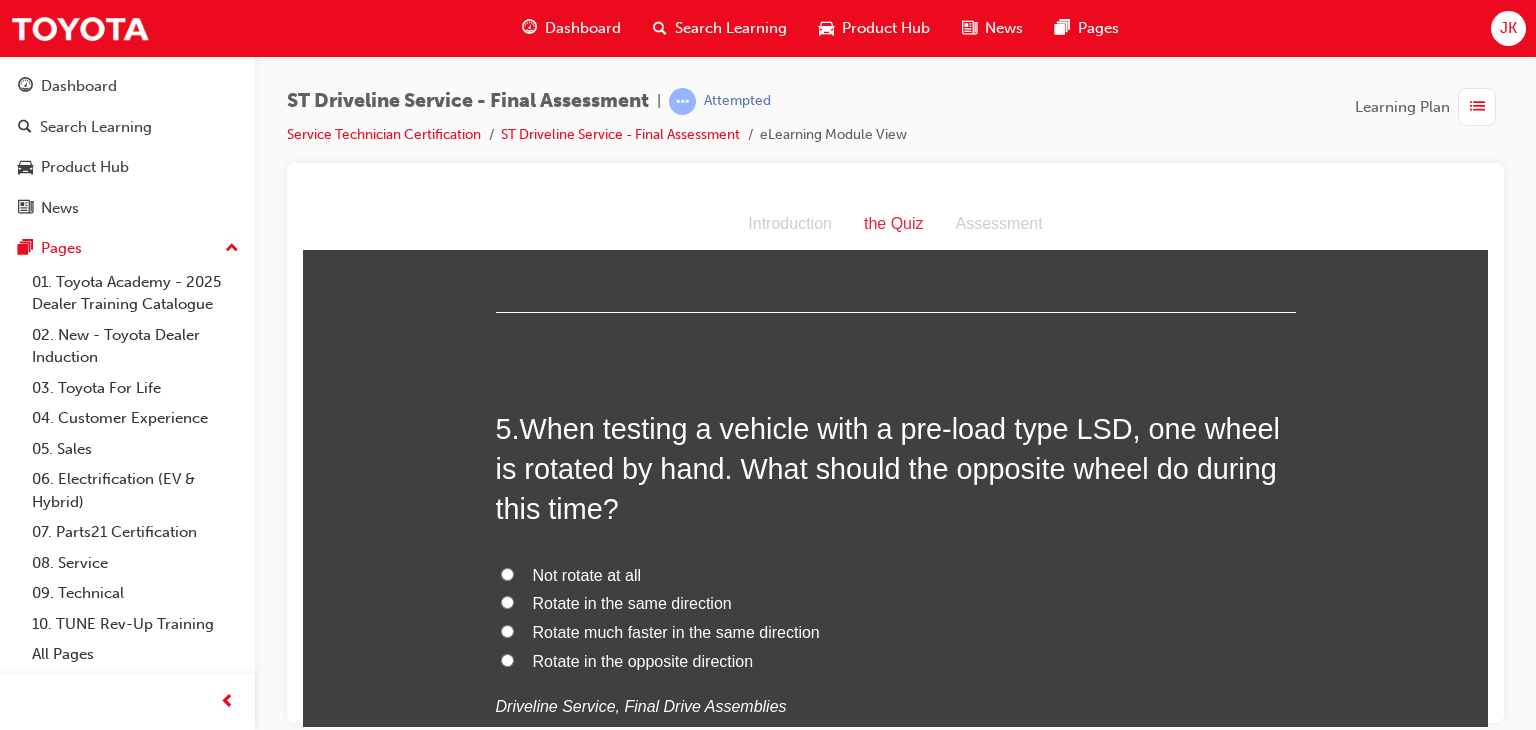 scroll, scrollTop: 1895, scrollLeft: 0, axis: vertical 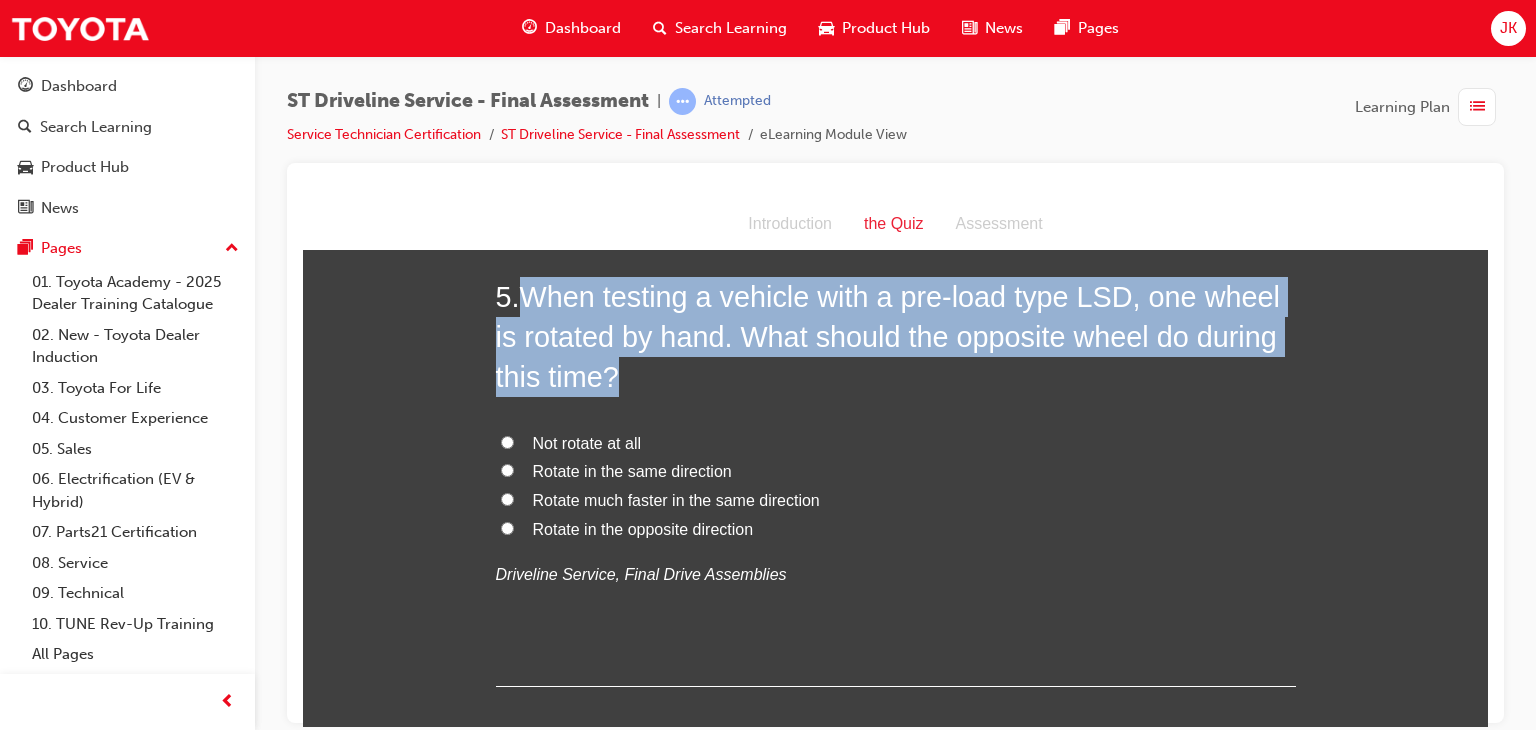 drag, startPoint x: 628, startPoint y: 363, endPoint x: 526, endPoint y: 288, distance: 126.60569 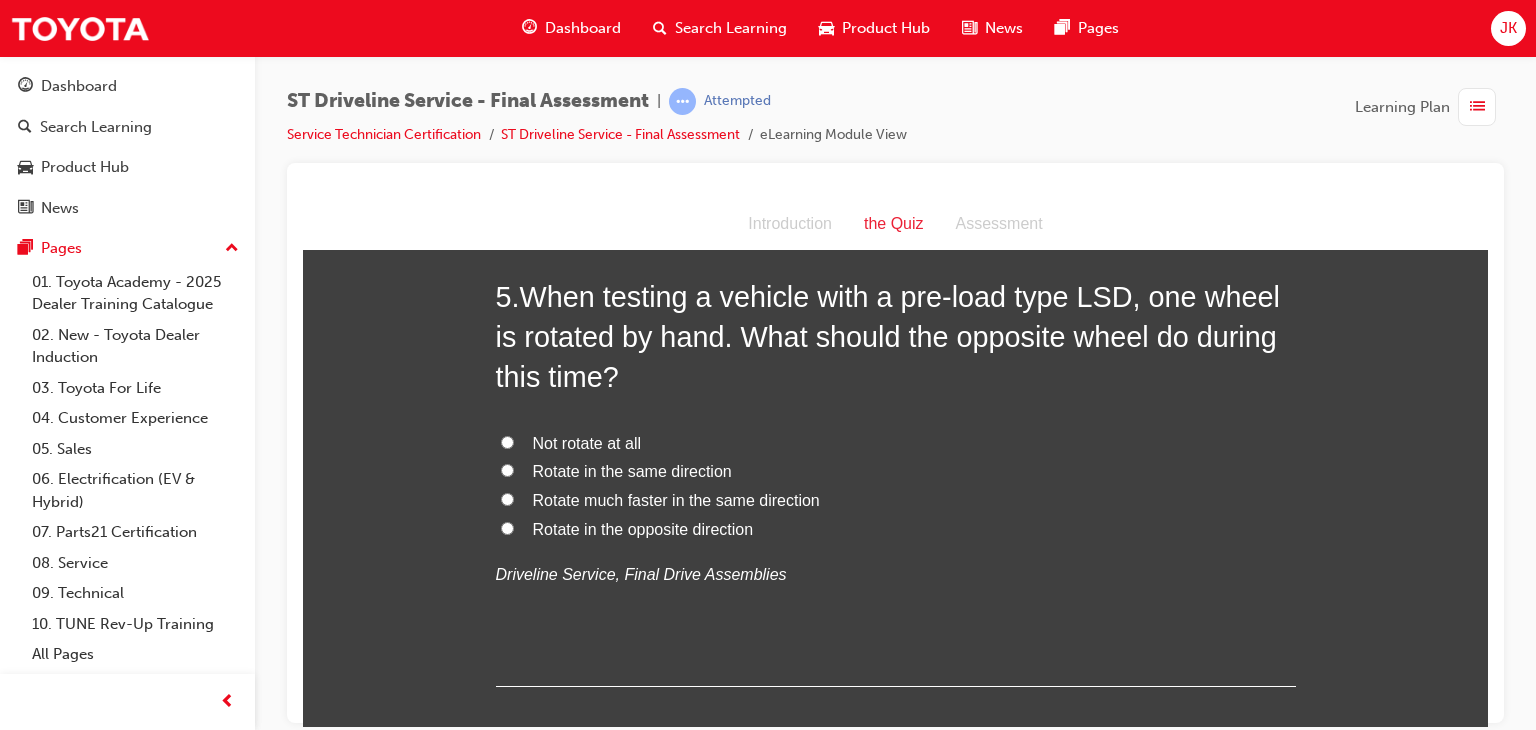 click on "Rotate in the same direction" at bounding box center [632, 470] 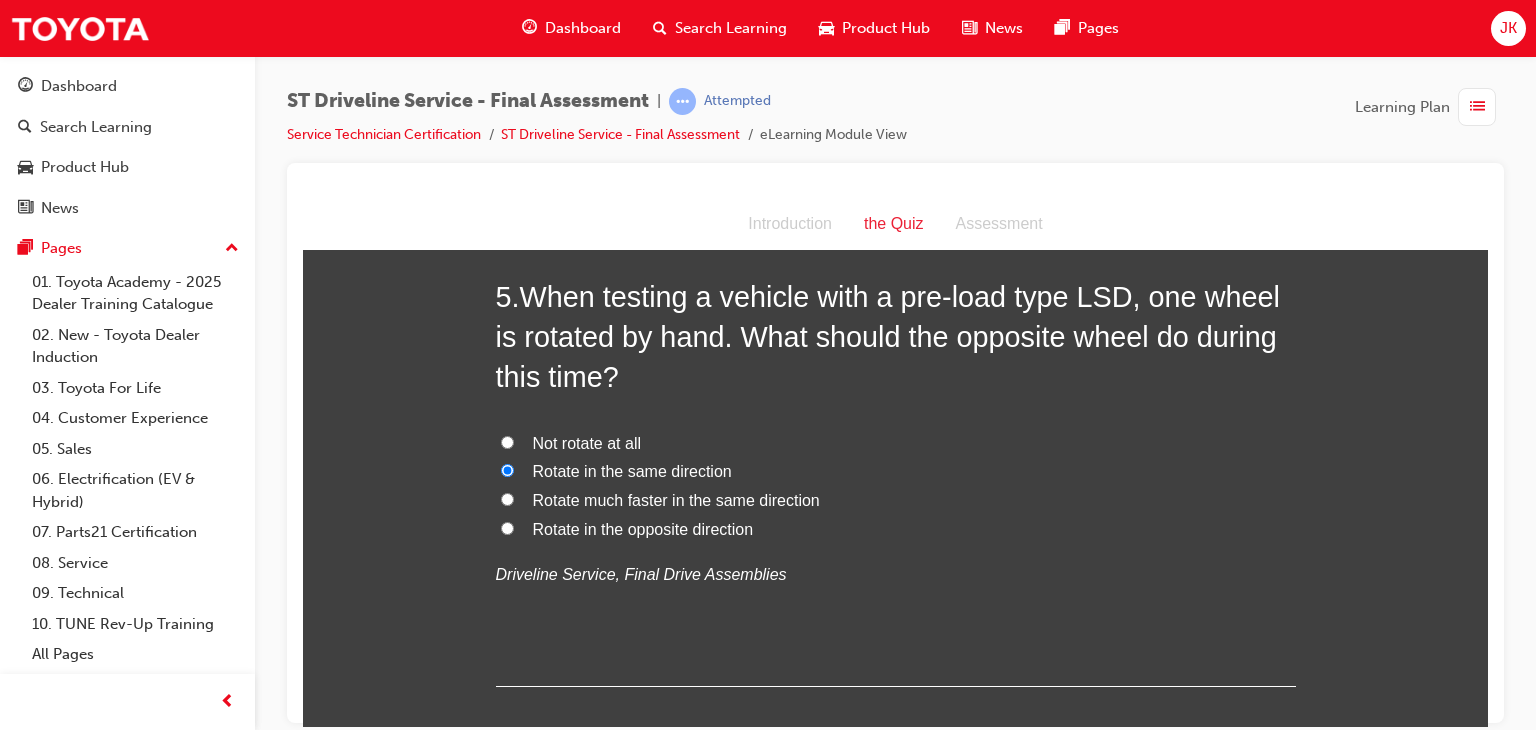 radio on "true" 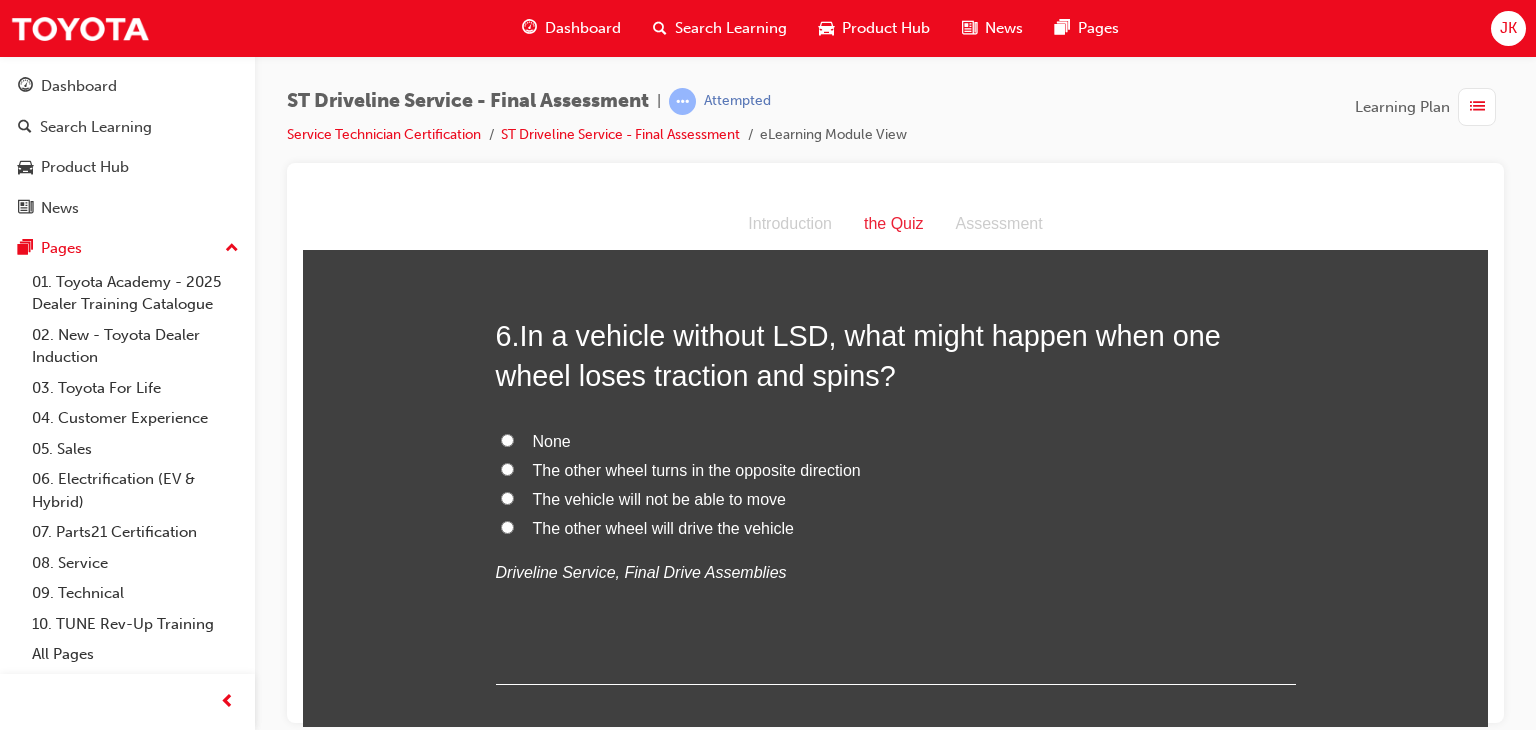scroll, scrollTop: 2360, scrollLeft: 0, axis: vertical 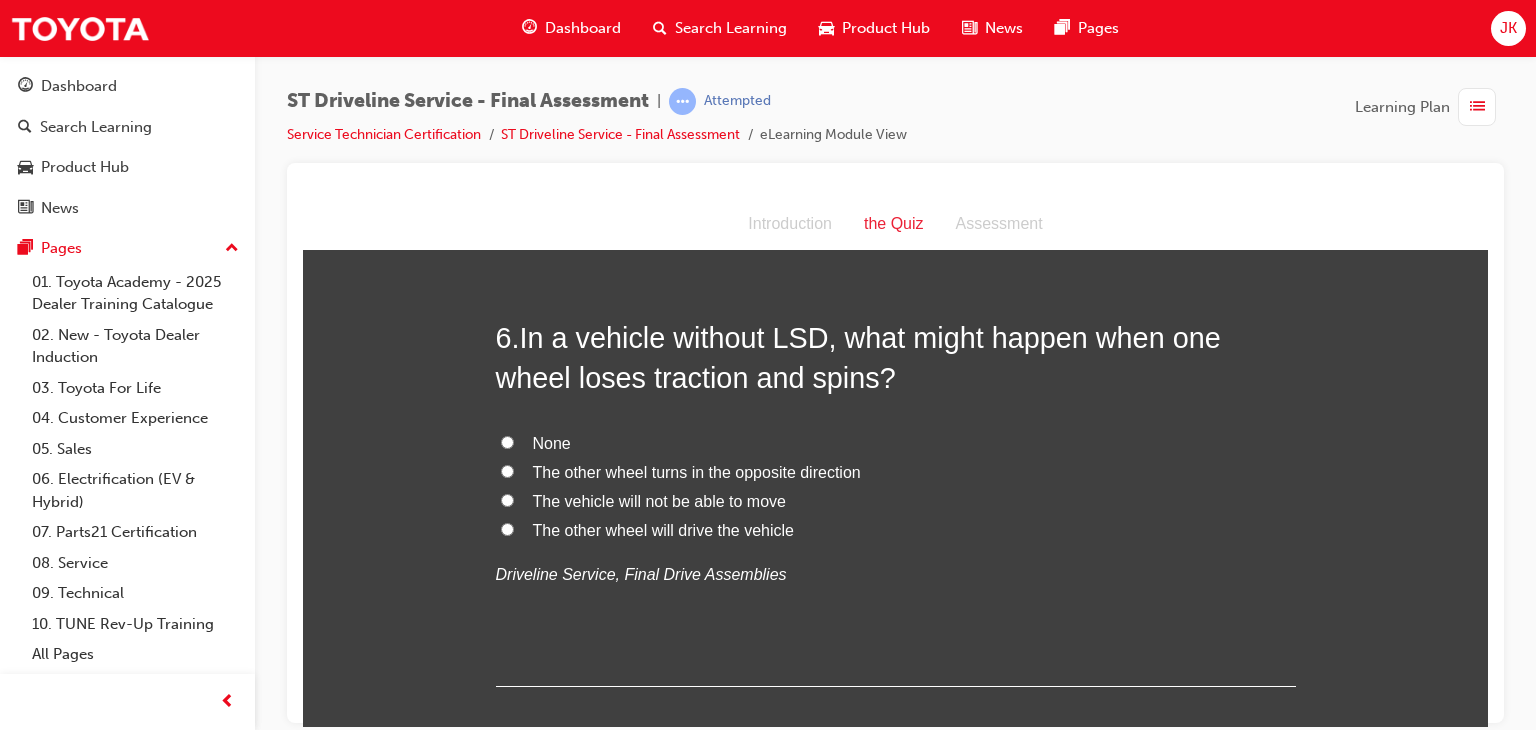click on "The vehicle will not be able to move" at bounding box center [896, 501] 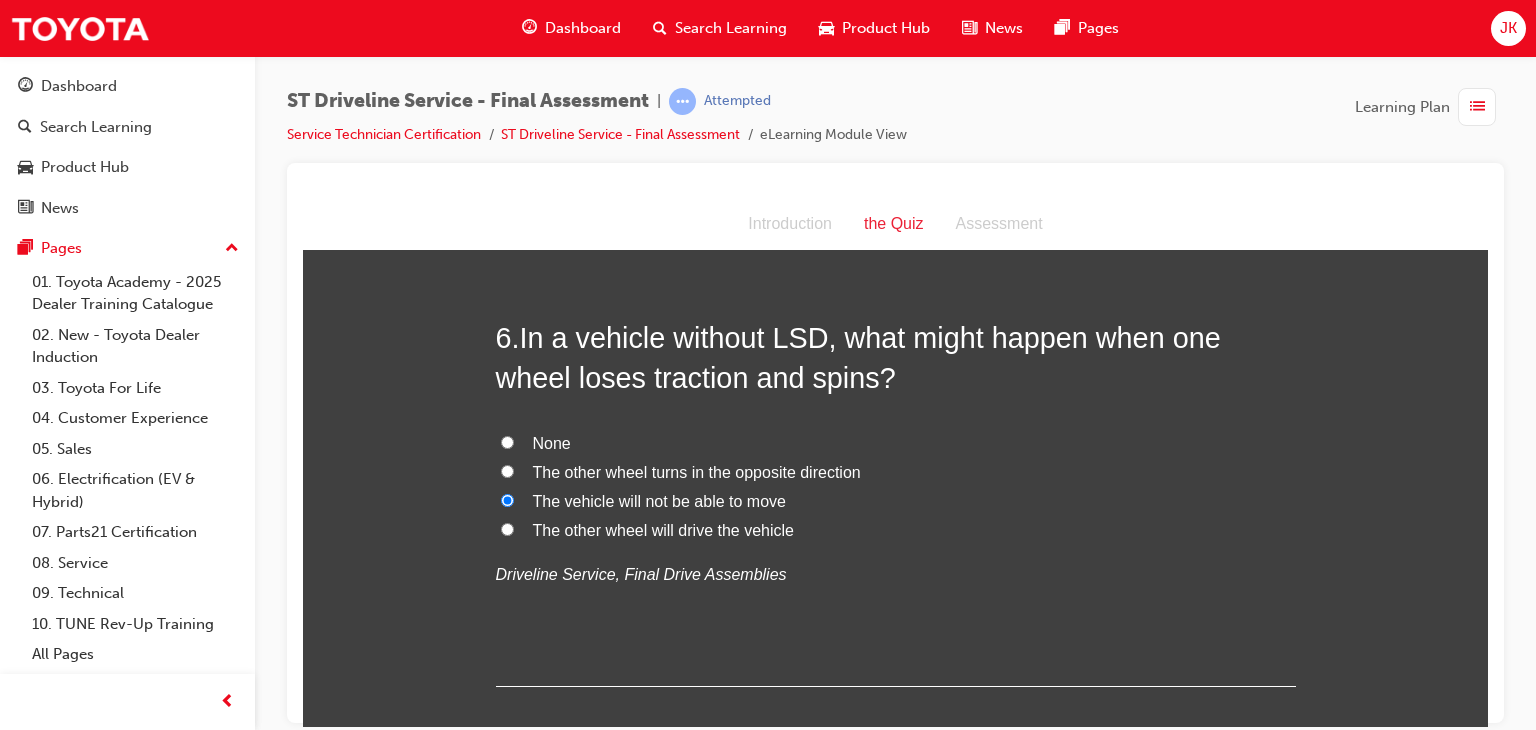 radio on "true" 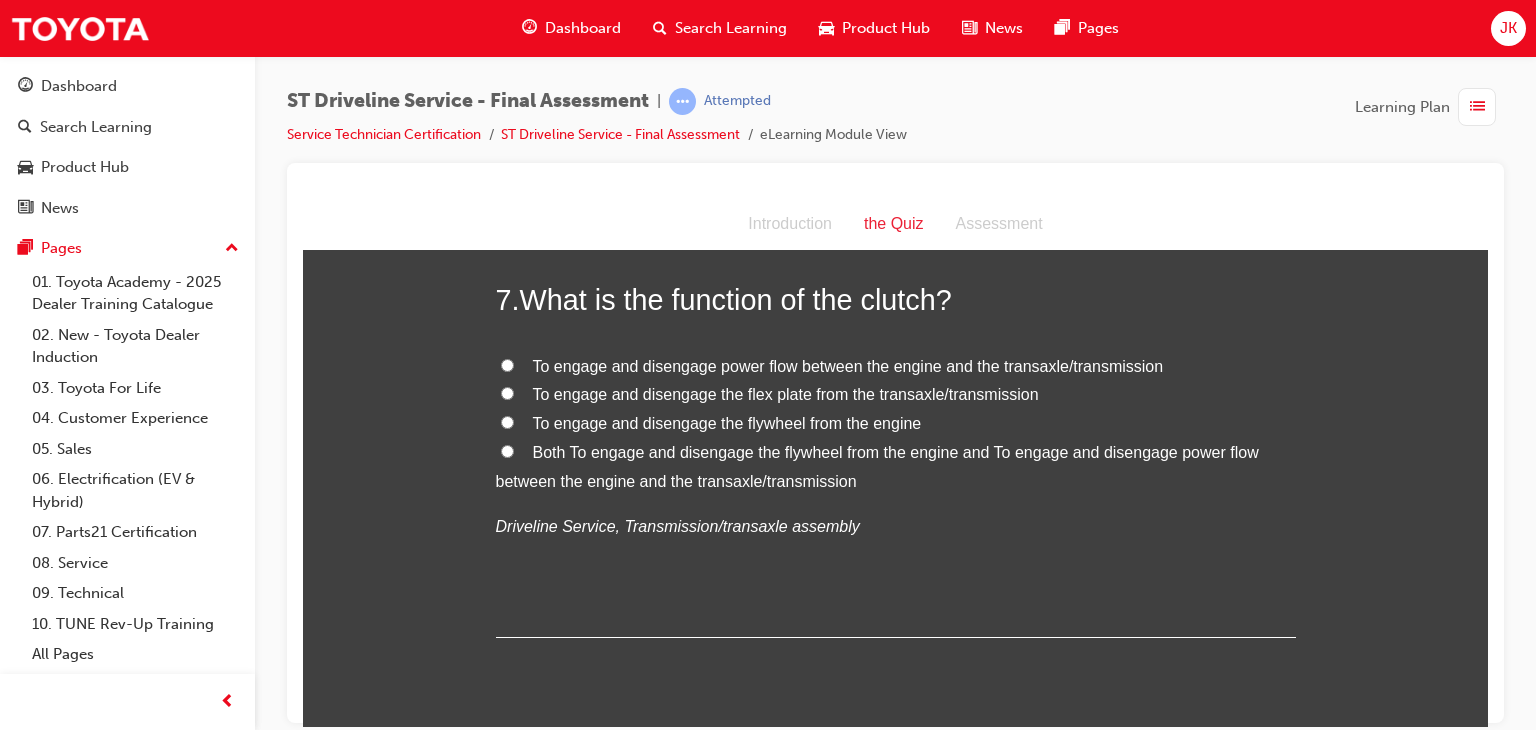 scroll, scrollTop: 2864, scrollLeft: 0, axis: vertical 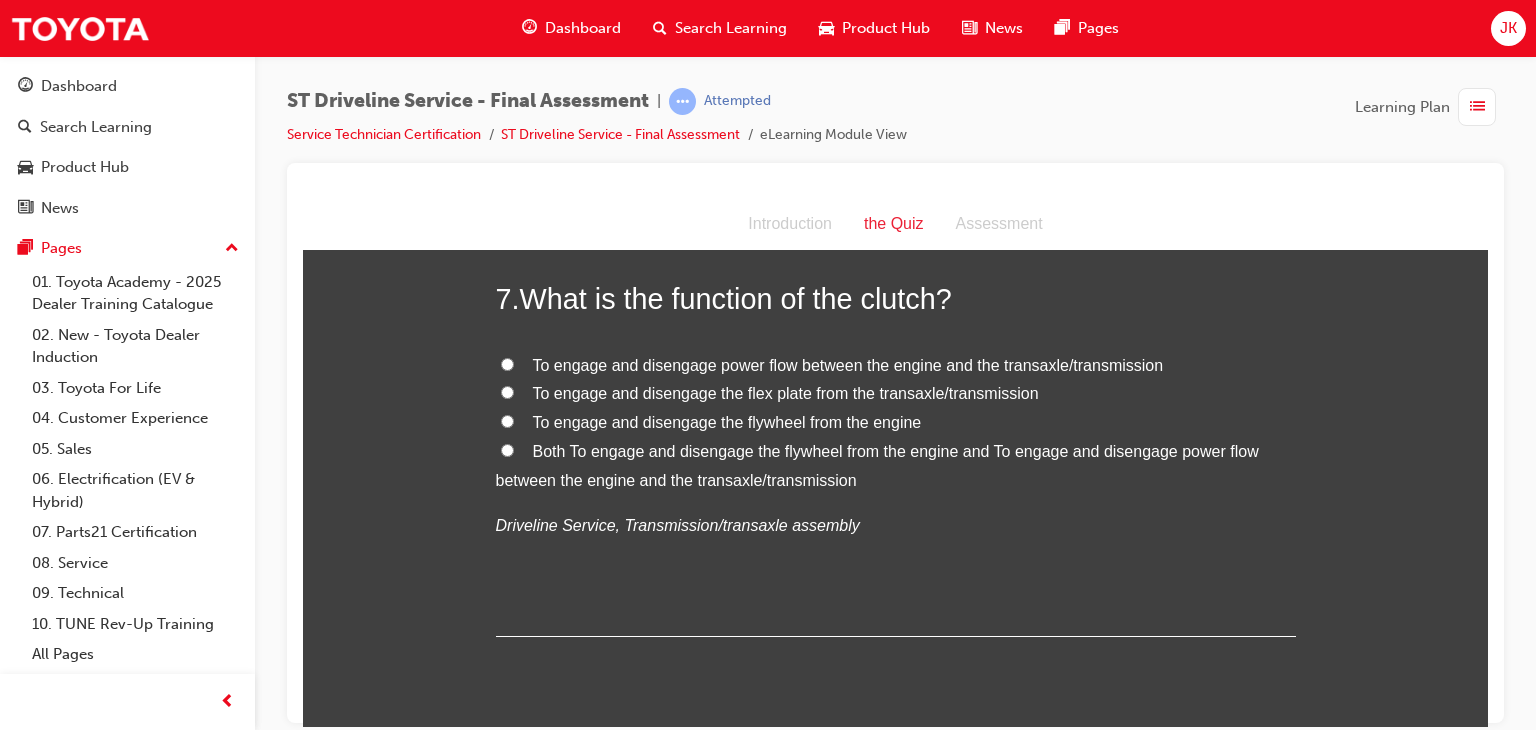 click on "To engage and disengage power flow between the engine and the transaxle/transmission" at bounding box center [848, 364] 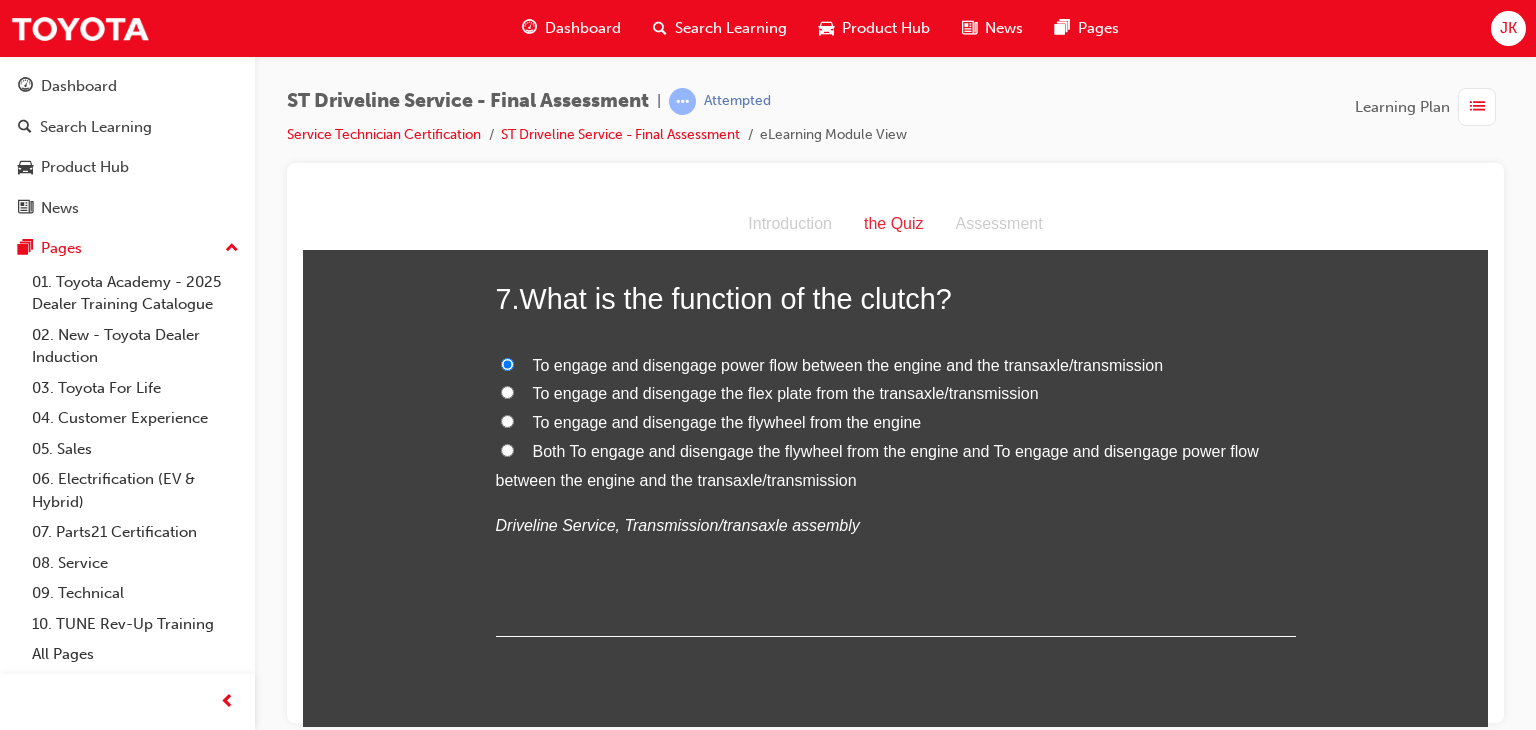 radio on "true" 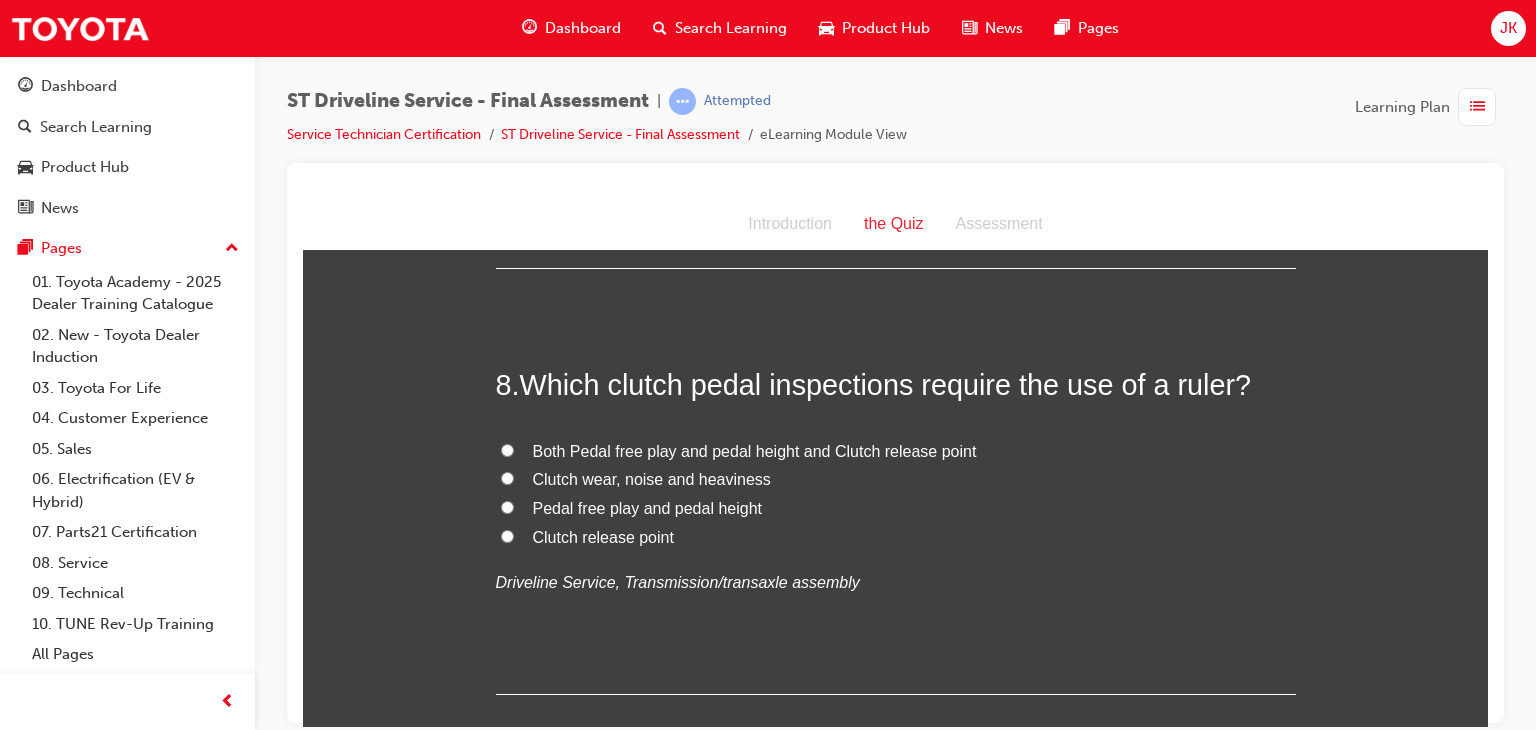 scroll, scrollTop: 3232, scrollLeft: 0, axis: vertical 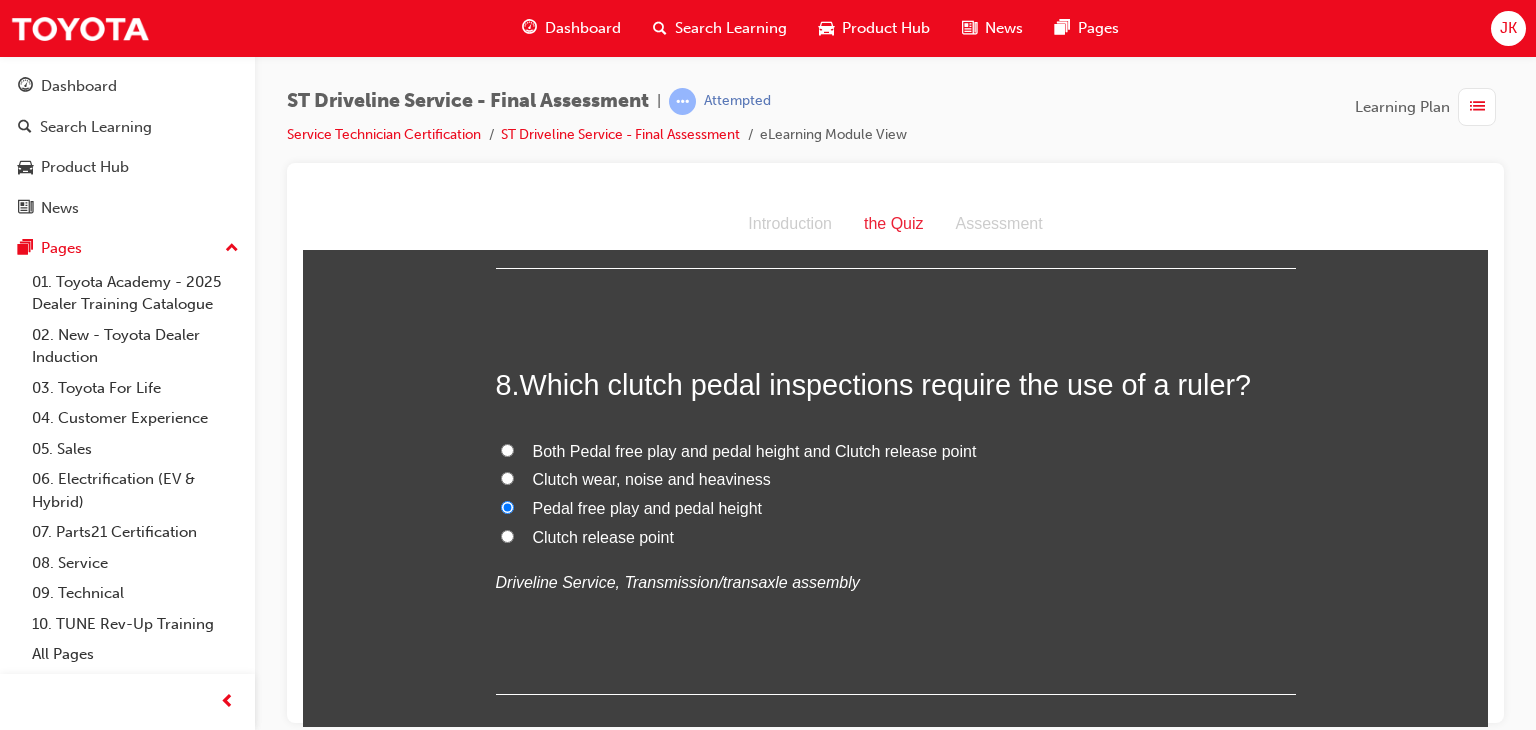 radio on "true" 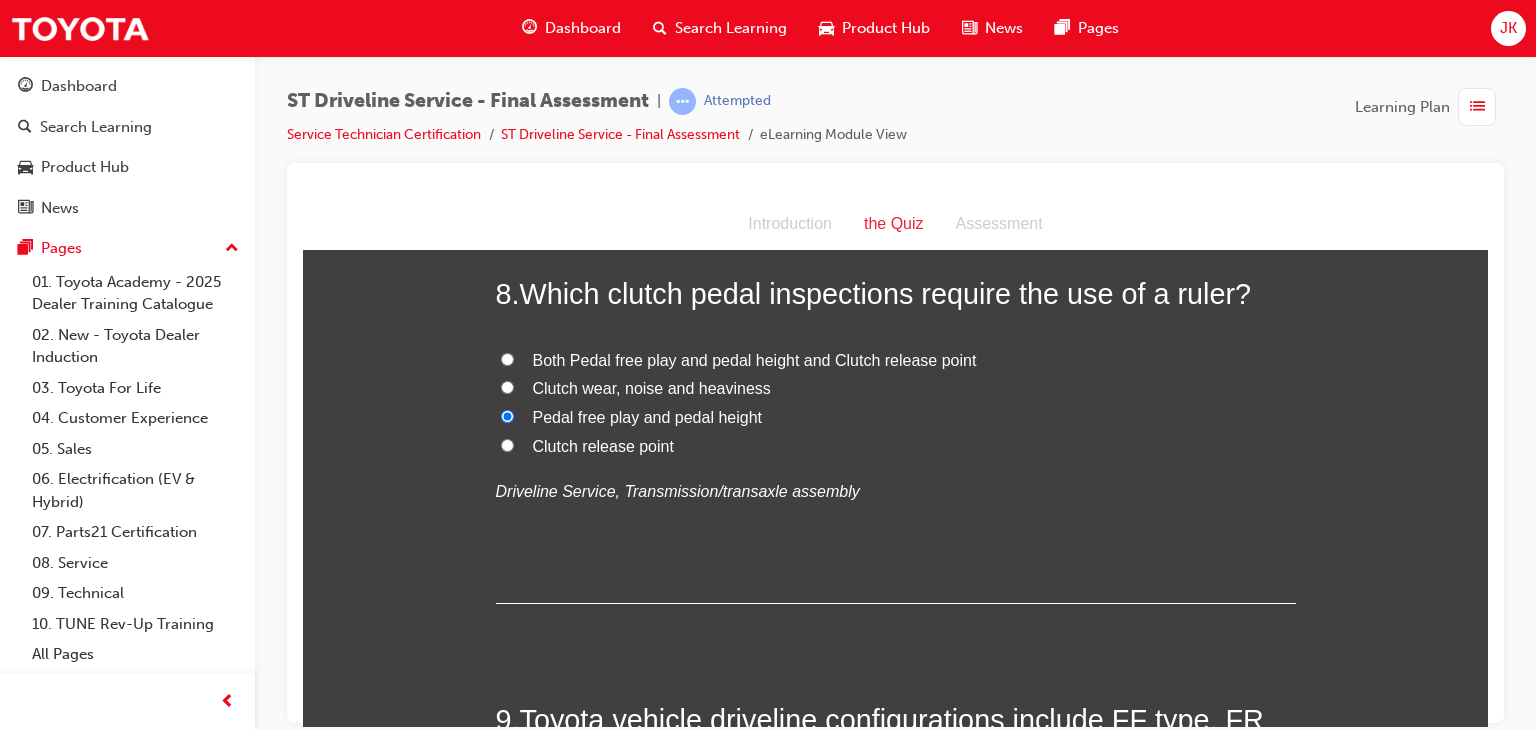scroll, scrollTop: 3324, scrollLeft: 0, axis: vertical 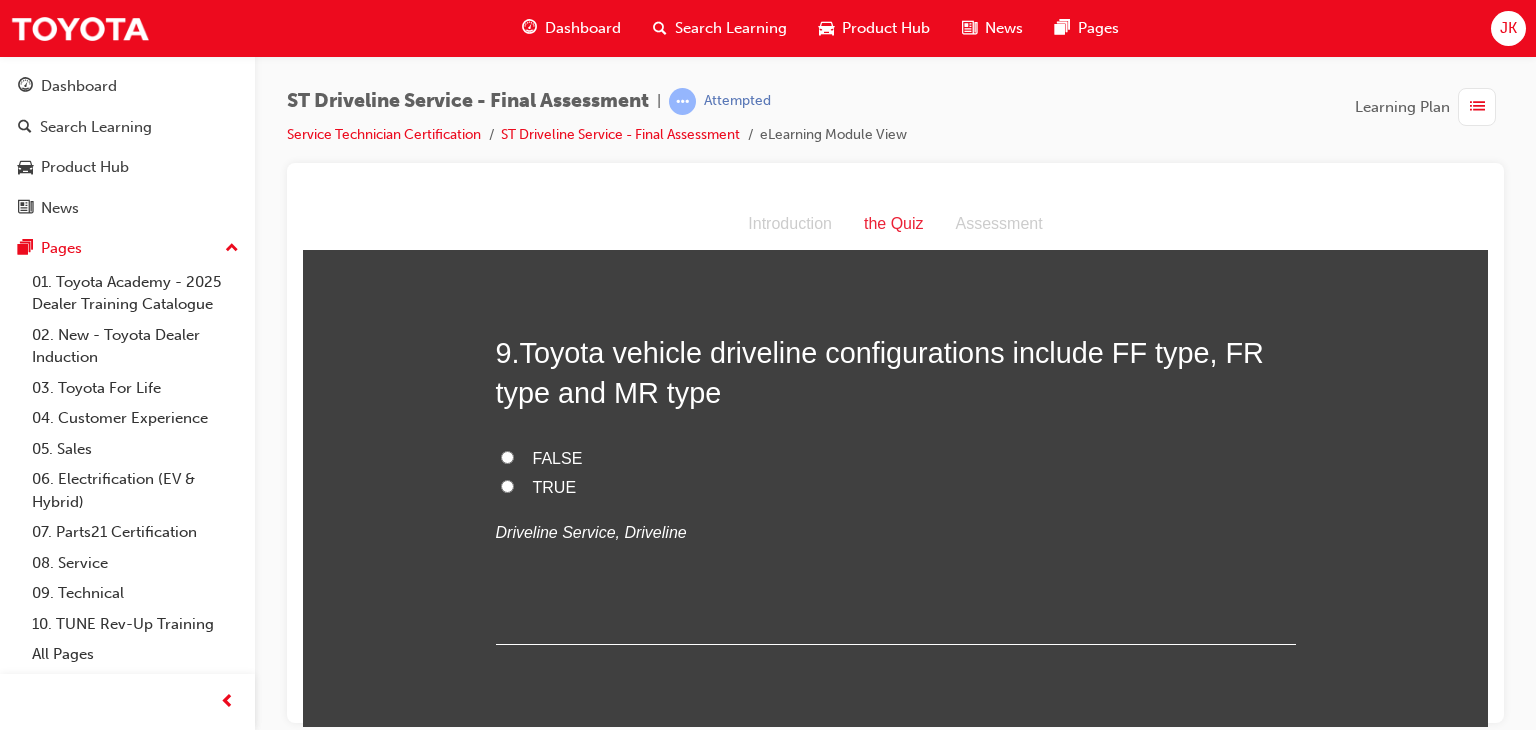 click on "FALSE" at bounding box center (507, 456) 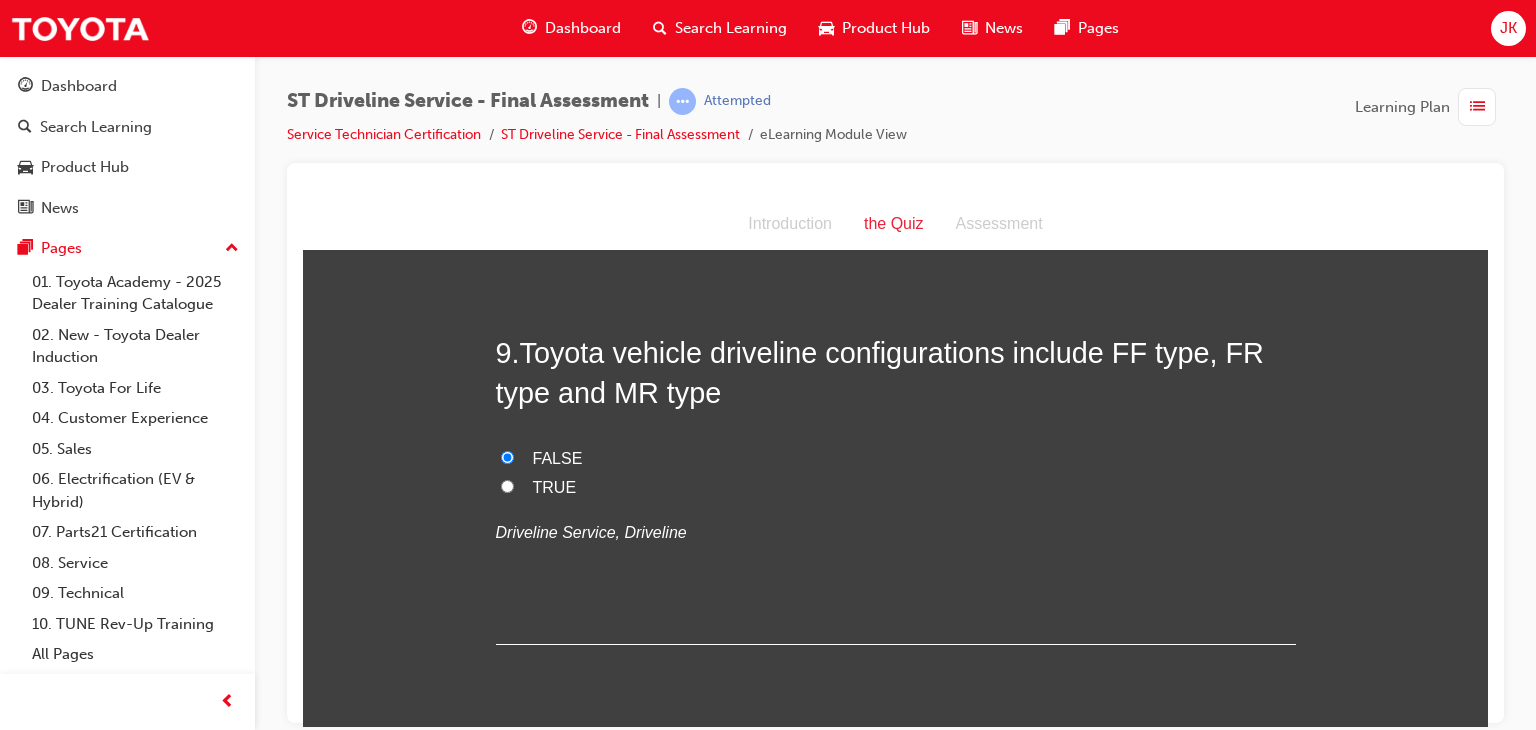 radio on "true" 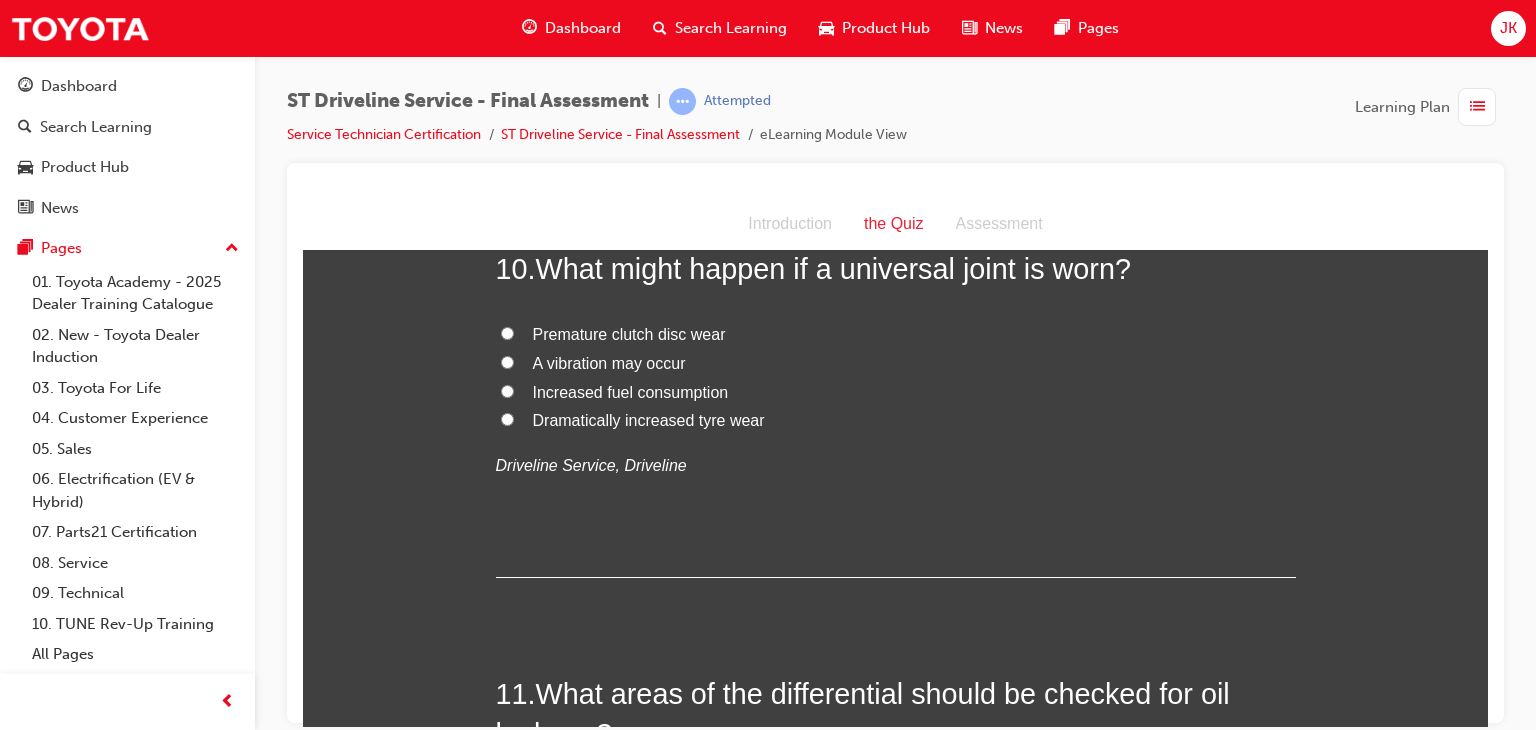 scroll, scrollTop: 4184, scrollLeft: 0, axis: vertical 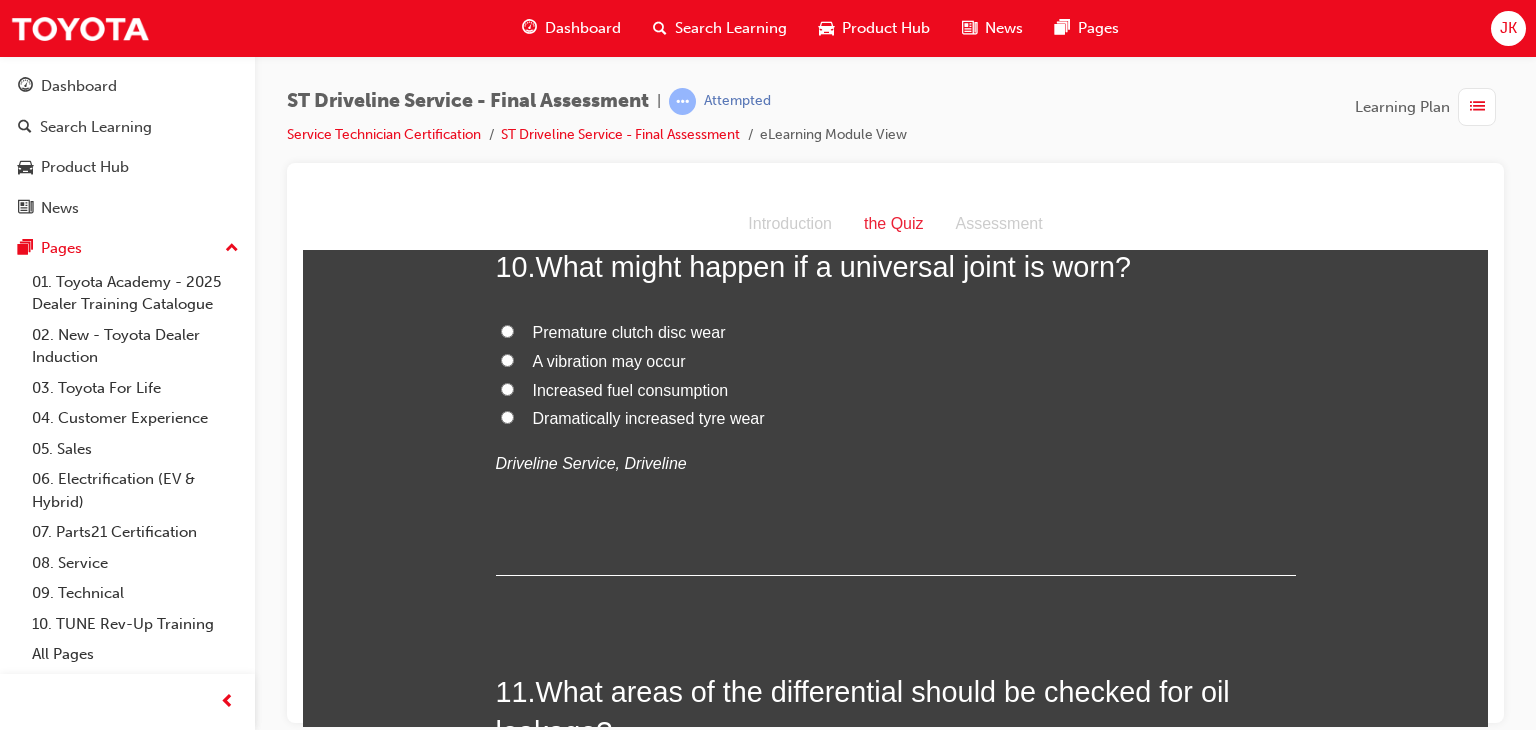 click on "A vibration may occur" at bounding box center (507, 359) 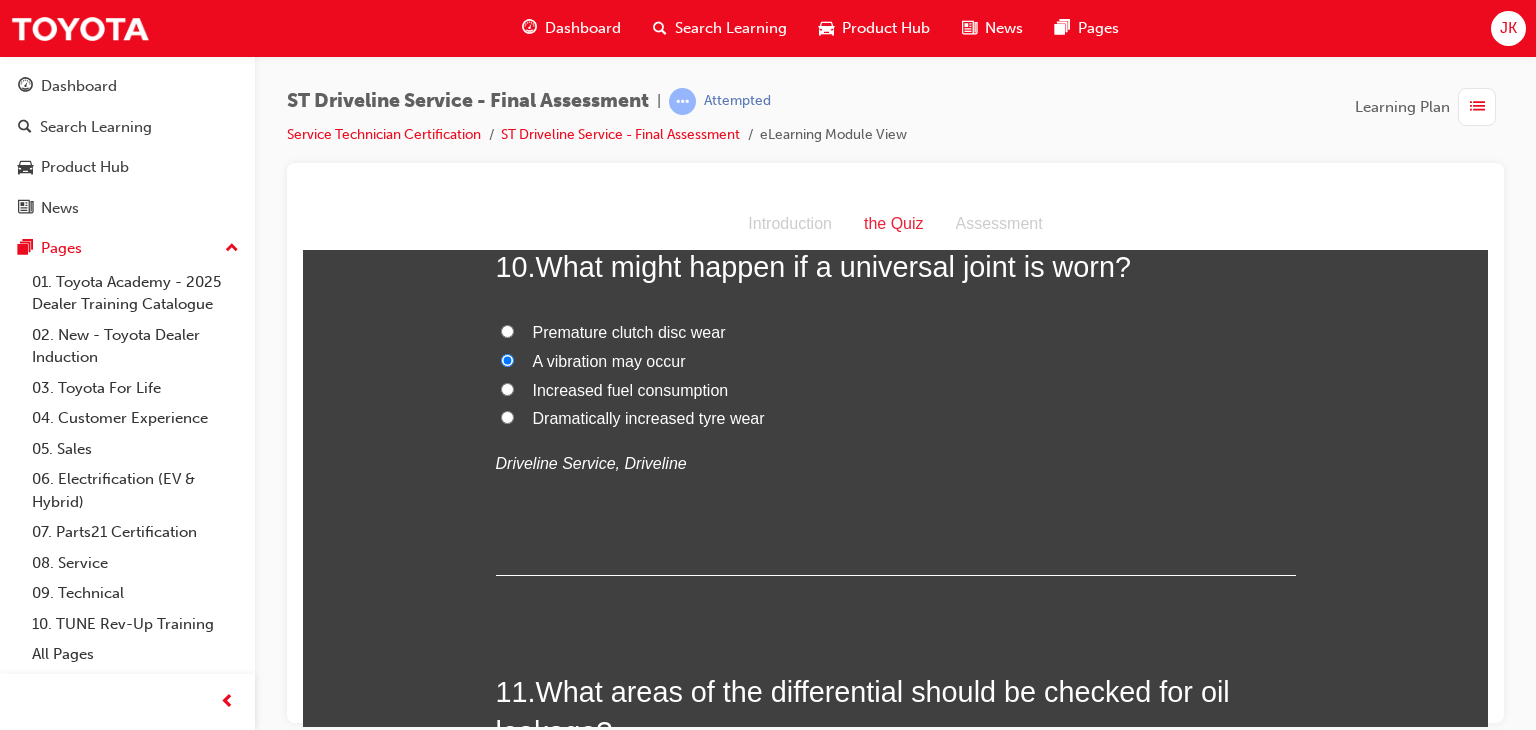radio on "true" 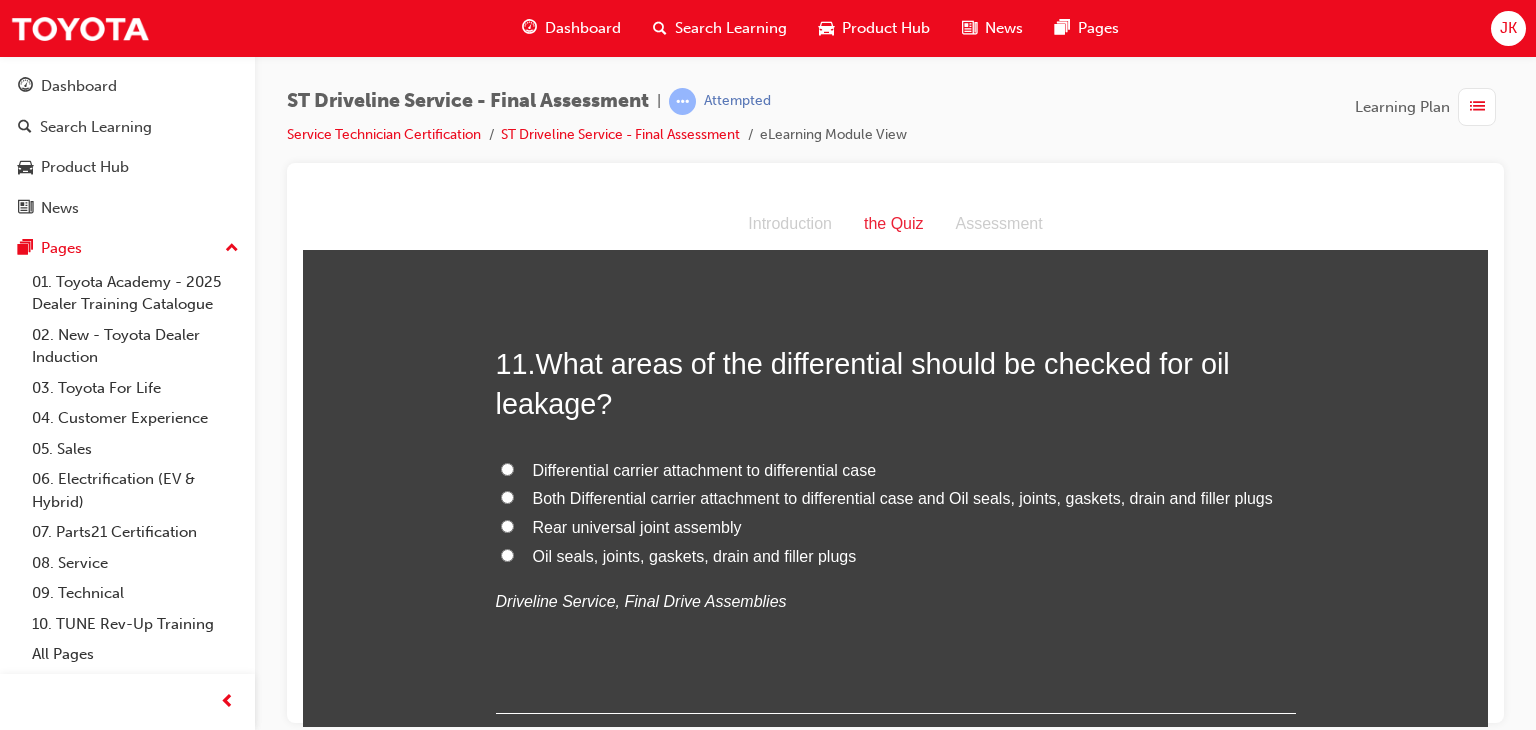 scroll, scrollTop: 4512, scrollLeft: 0, axis: vertical 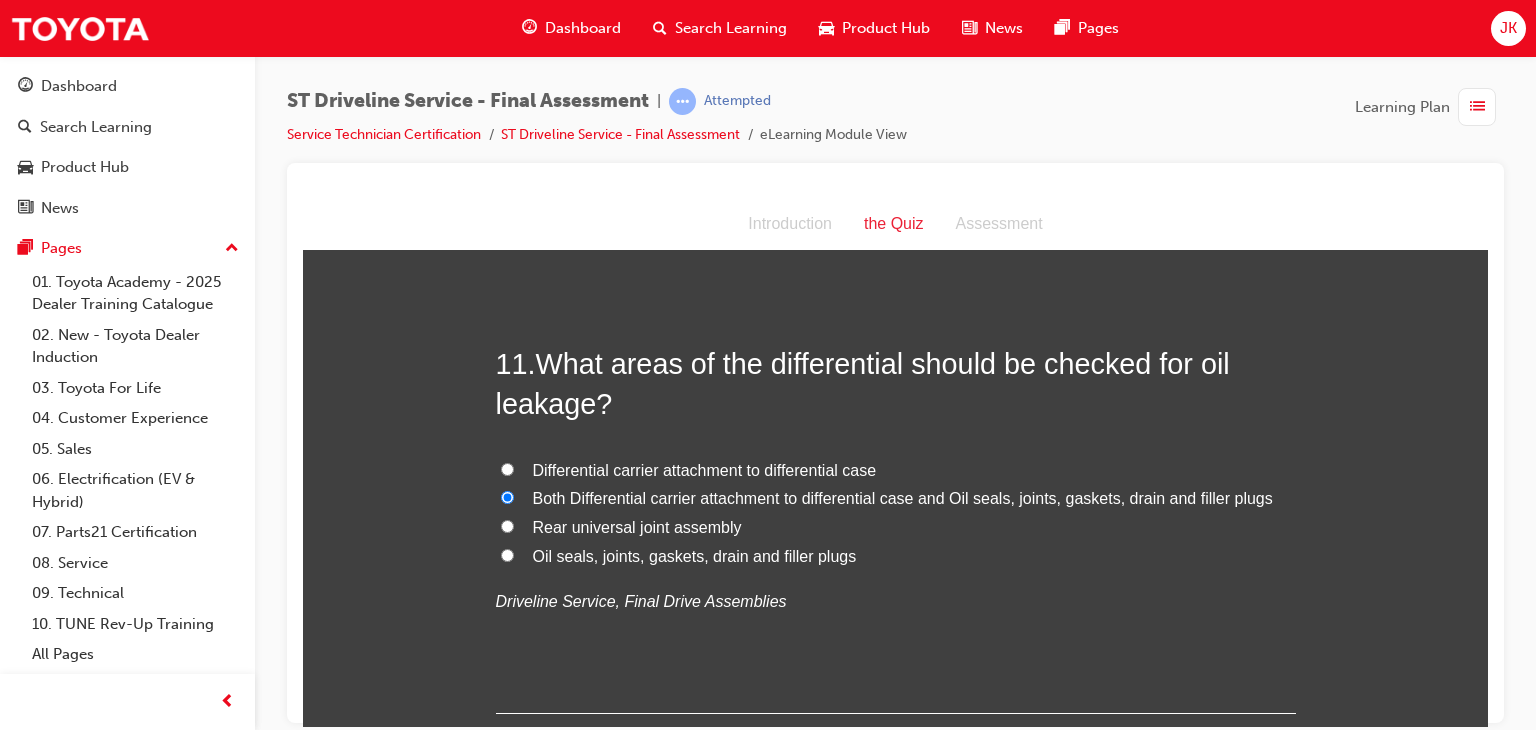 radio on "true" 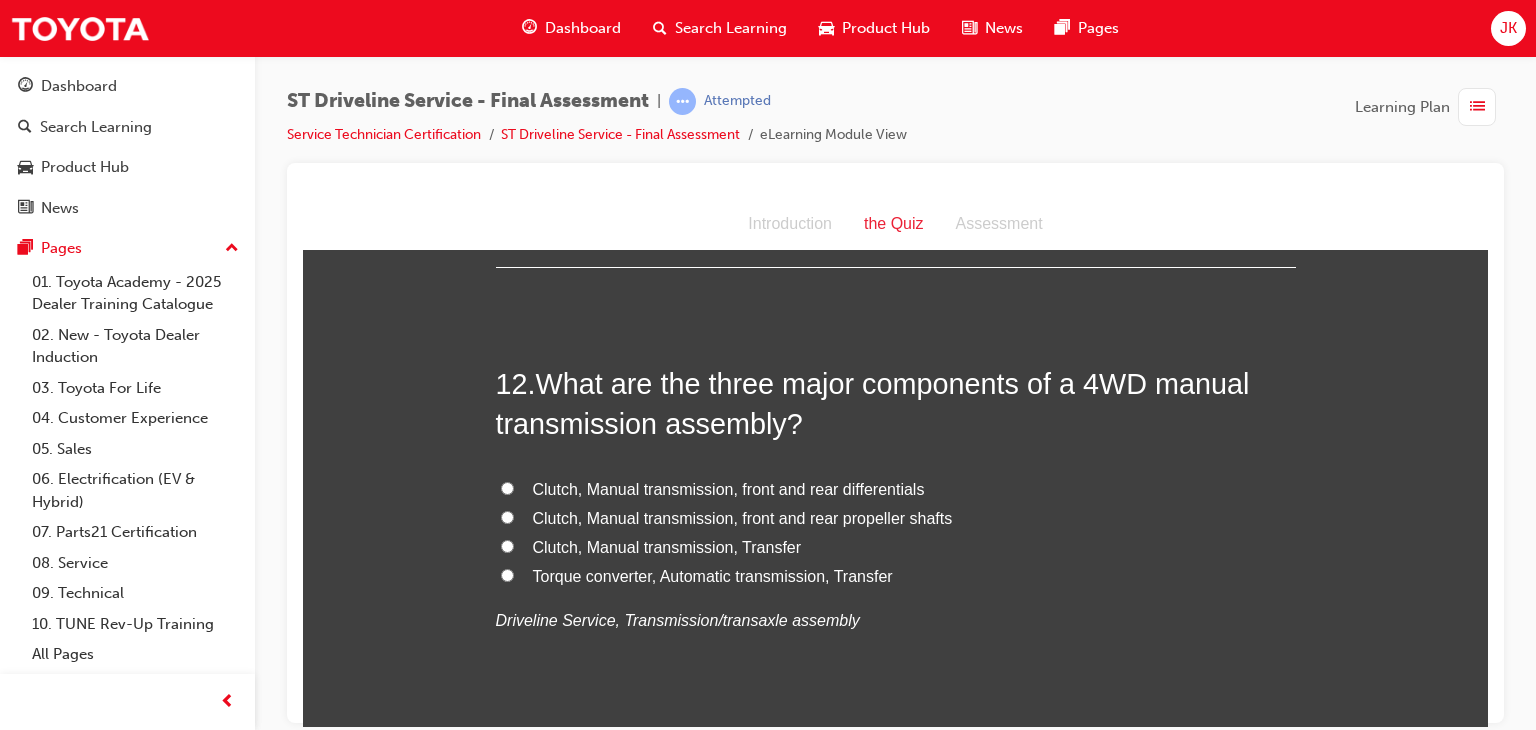 scroll, scrollTop: 4959, scrollLeft: 0, axis: vertical 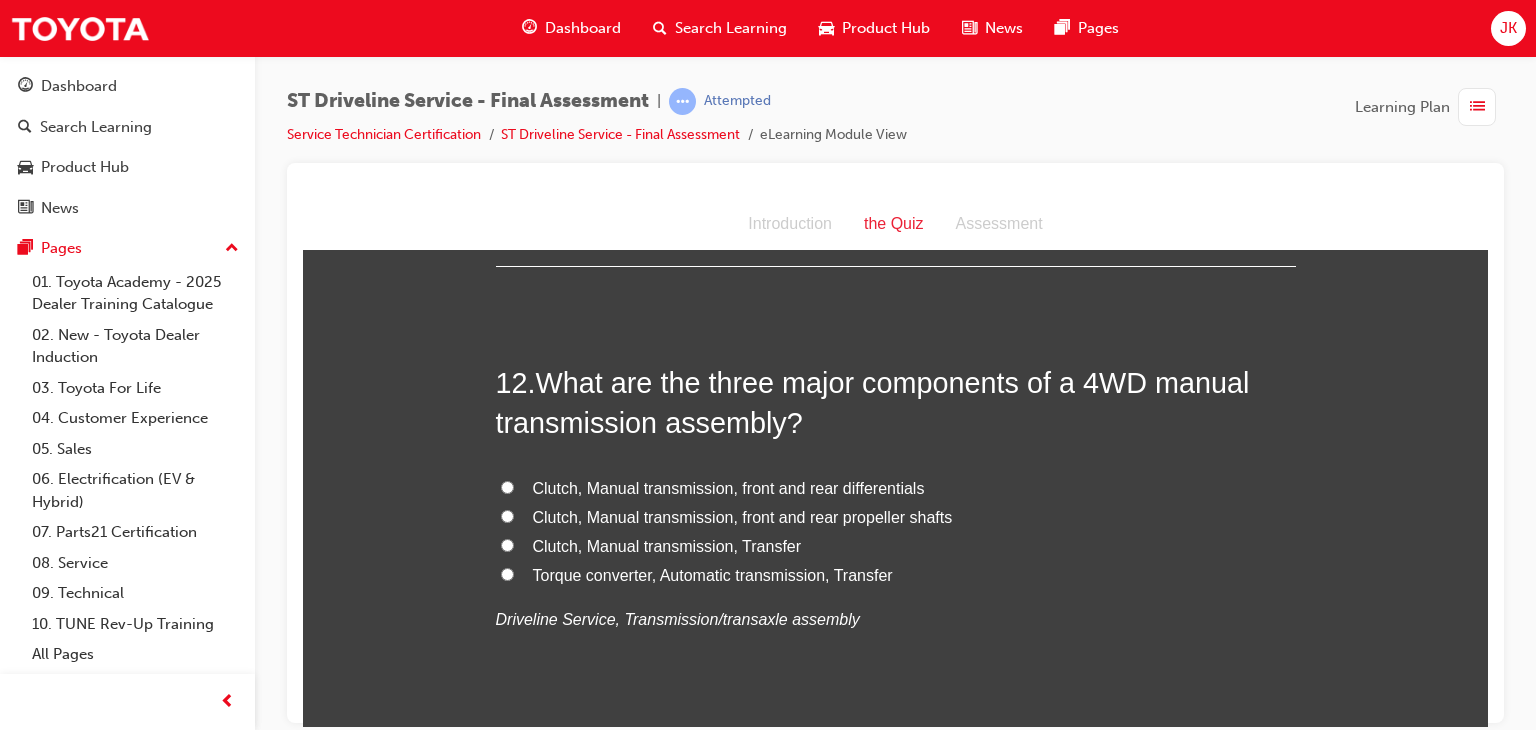 click on "Clutch, Manual transmission, Transfer" at bounding box center (667, 545) 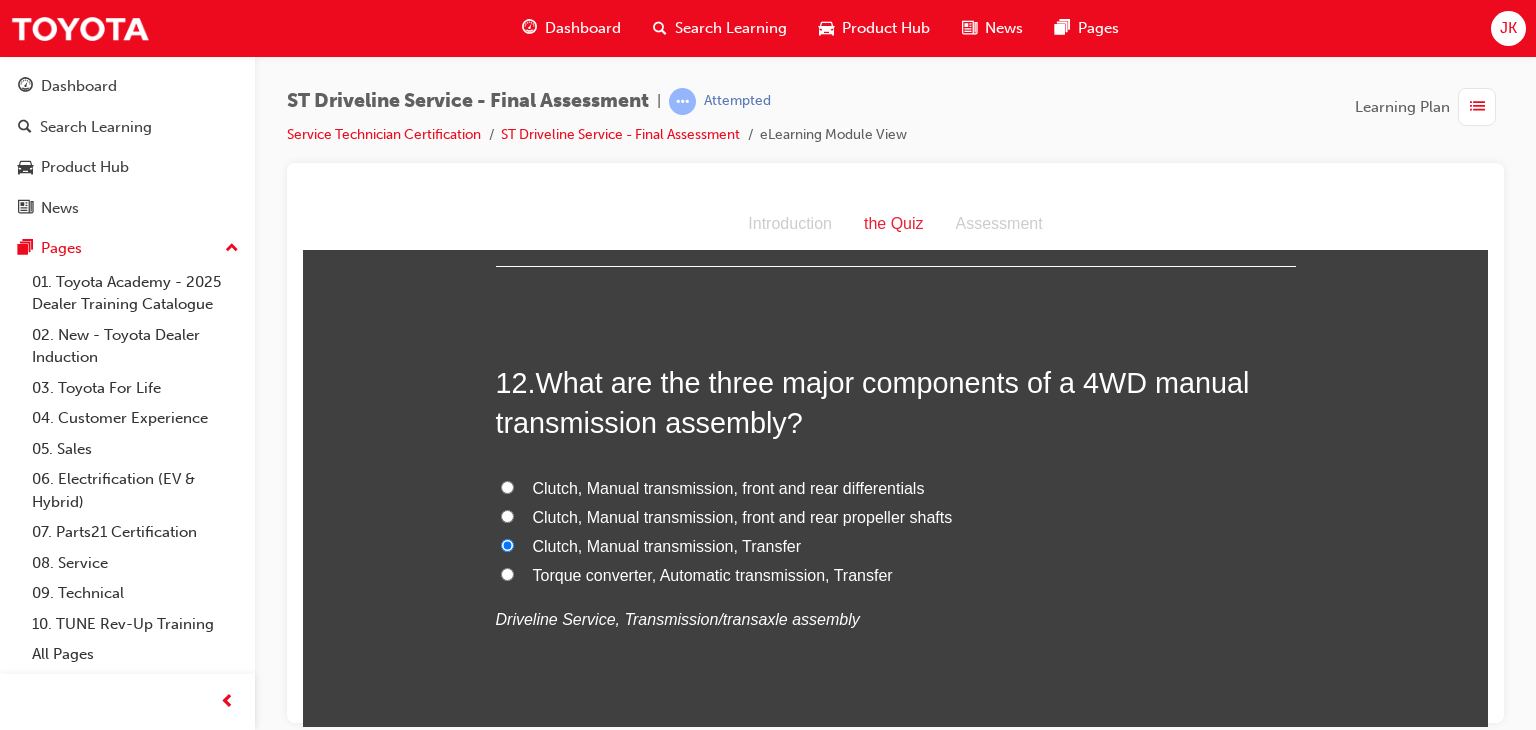 radio on "true" 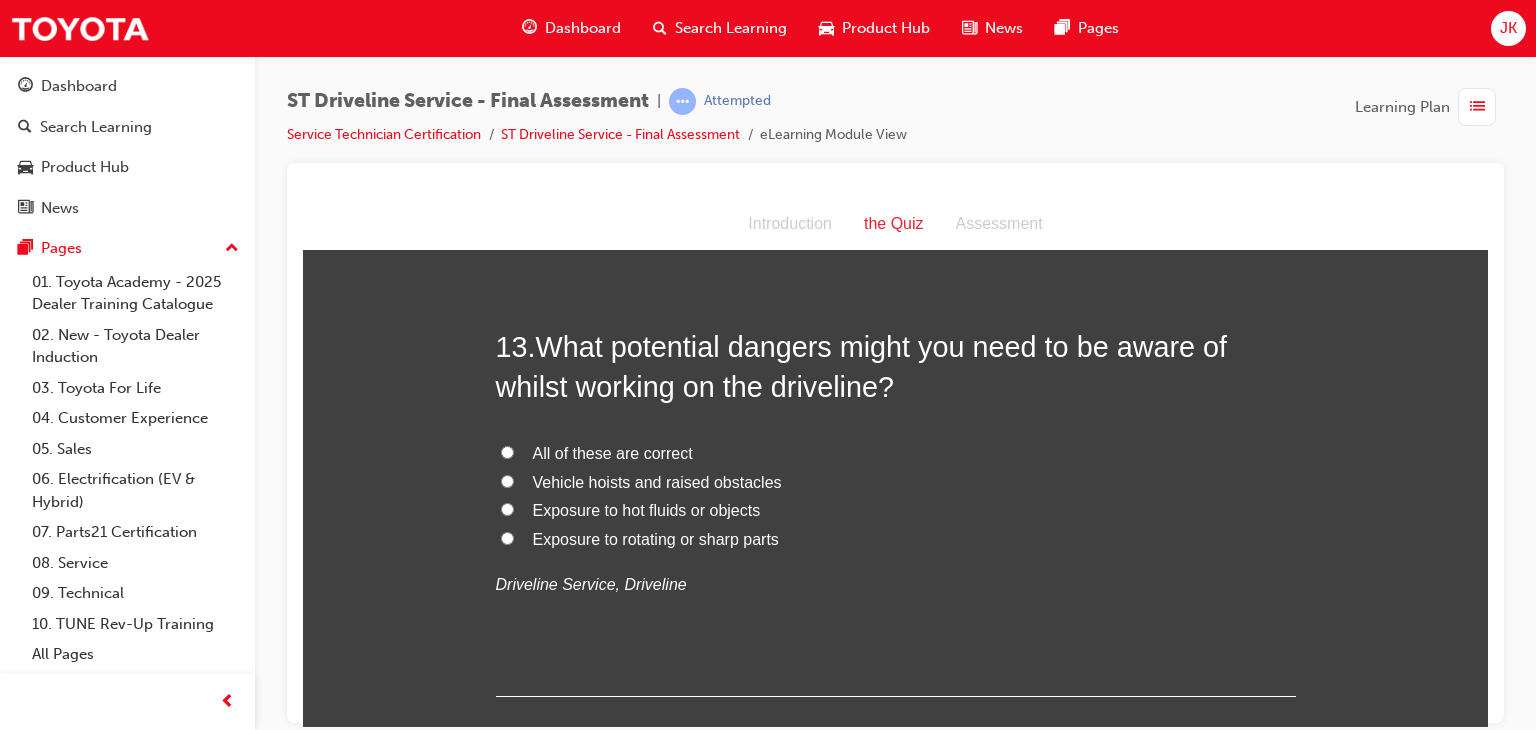 scroll, scrollTop: 5460, scrollLeft: 0, axis: vertical 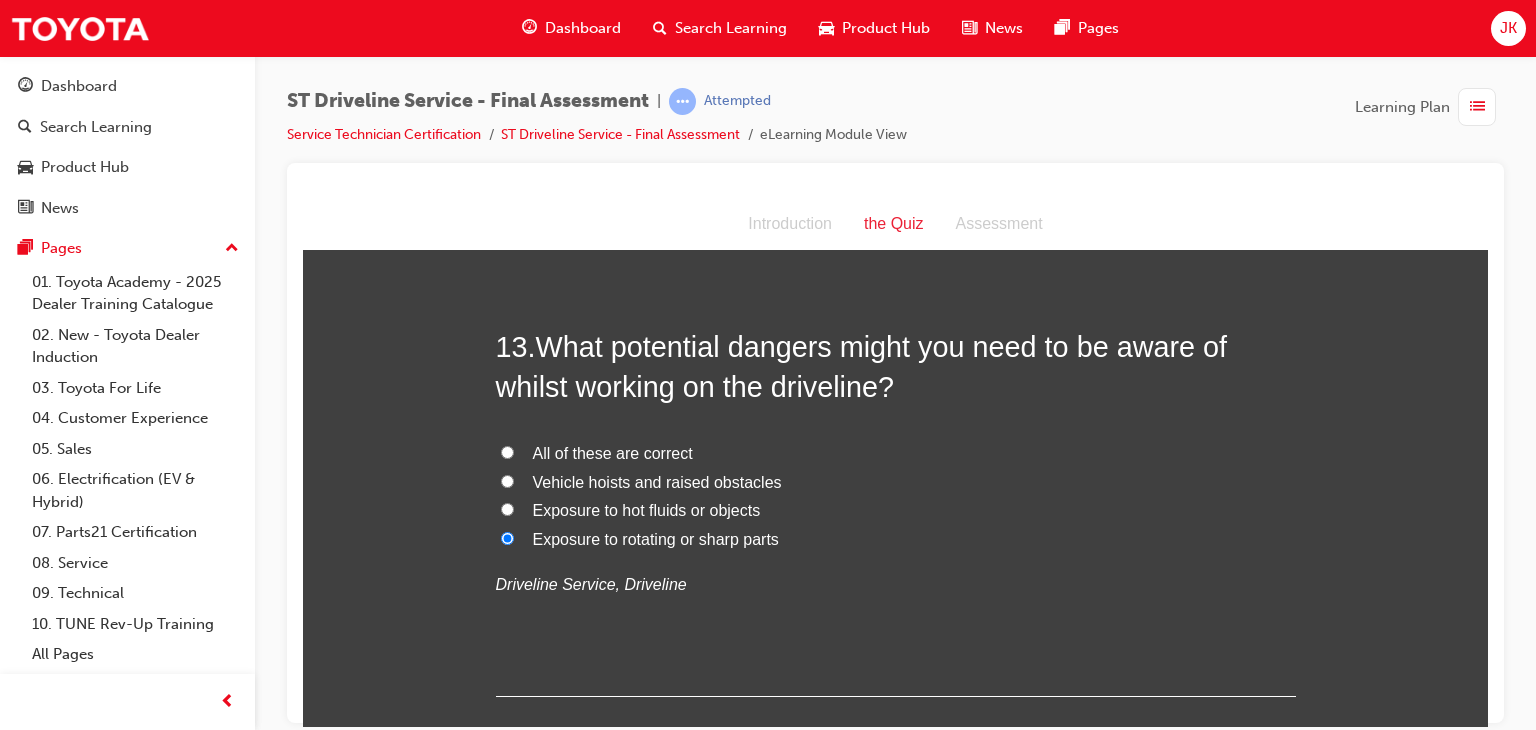 radio on "true" 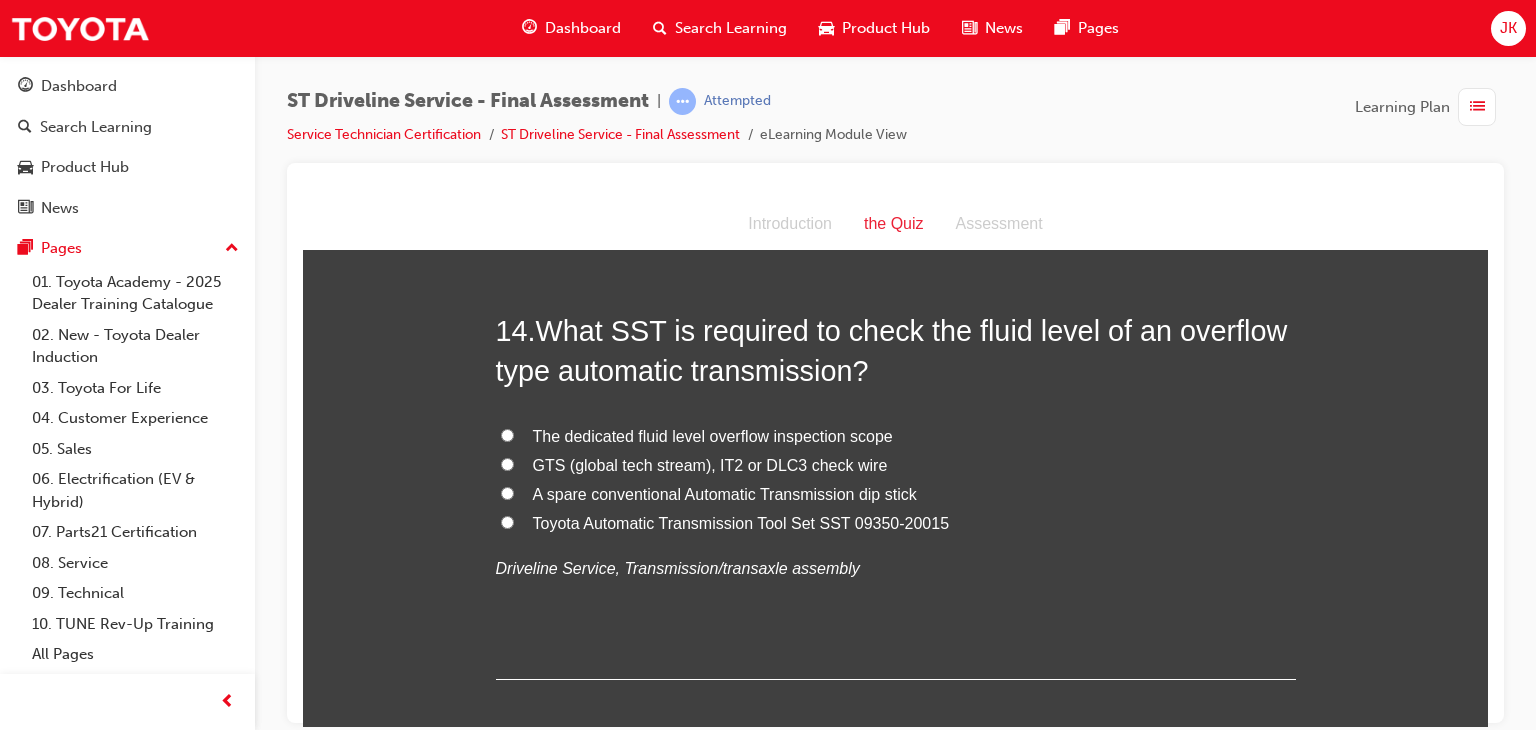 scroll, scrollTop: 5944, scrollLeft: 0, axis: vertical 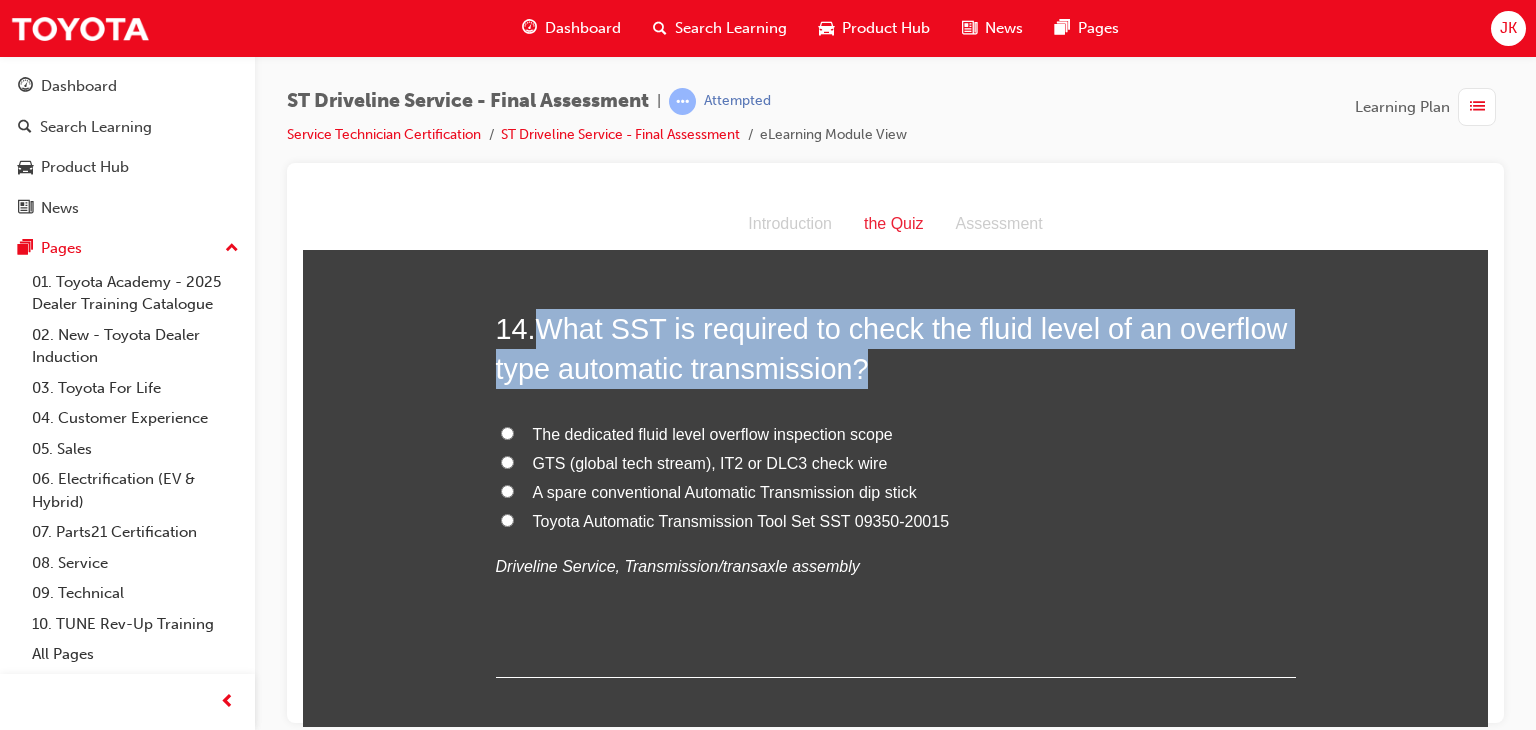 drag, startPoint x: 883, startPoint y: 368, endPoint x: 544, endPoint y: 319, distance: 342.52298 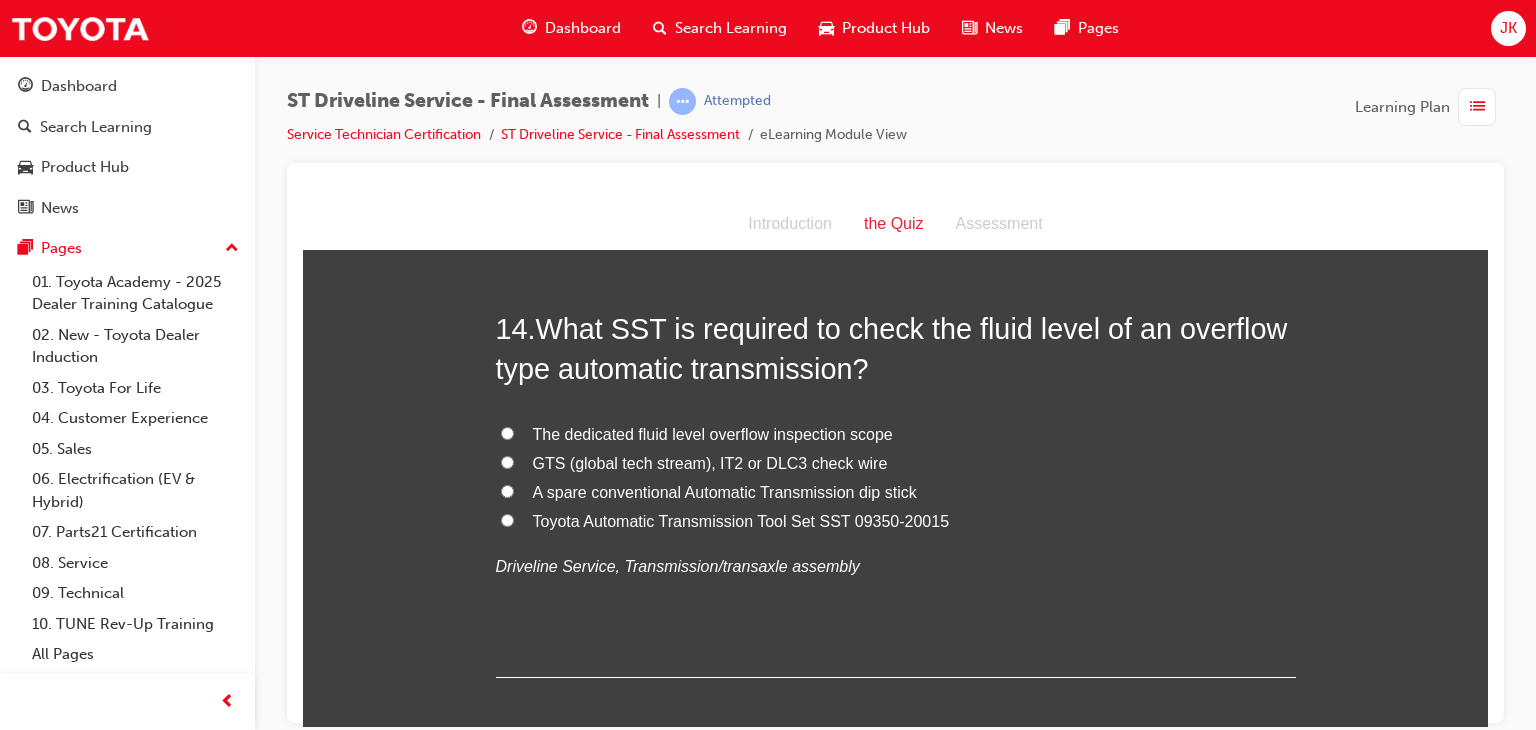 click on "Toyota Automatic Transmission Tool Set SST 09350-20015" at bounding box center [741, 520] 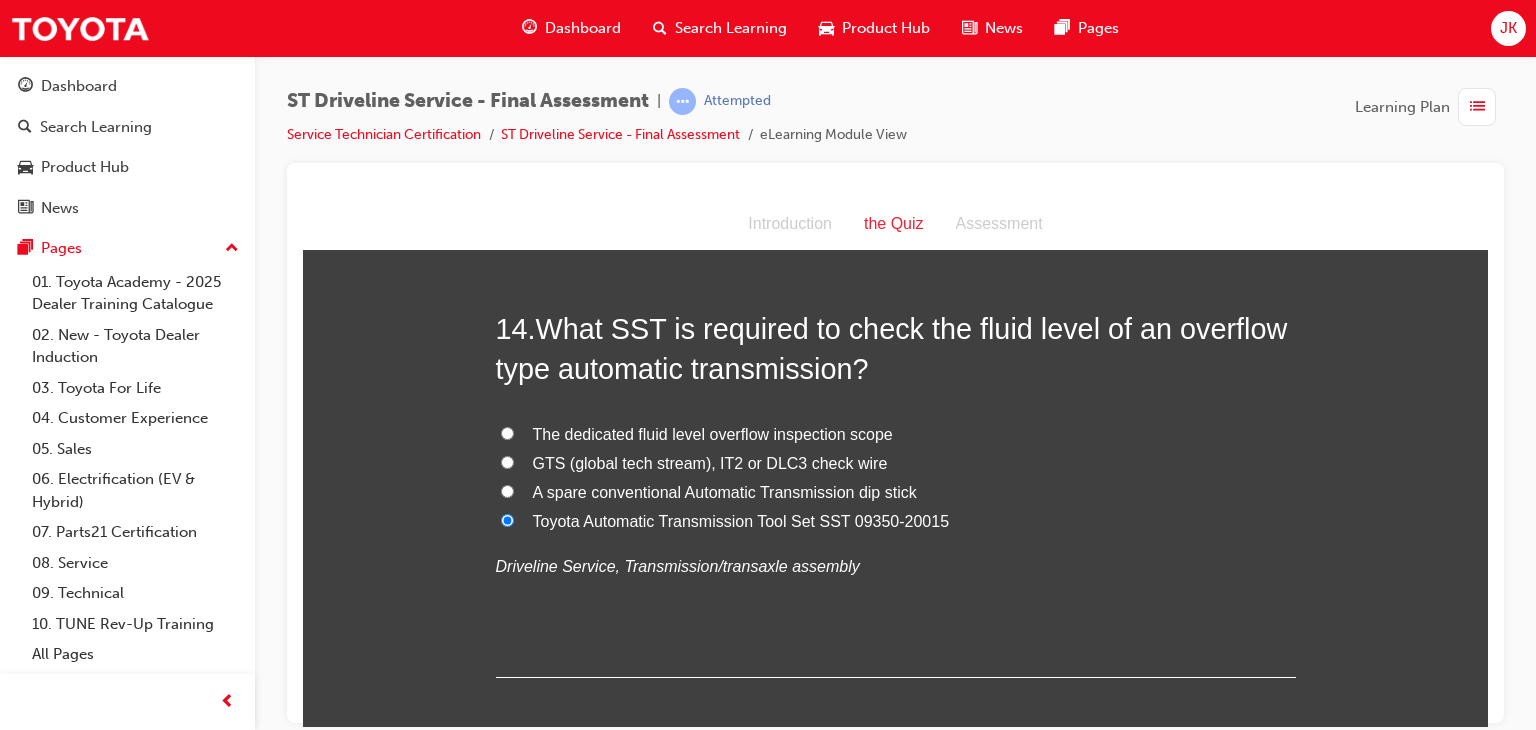 radio on "true" 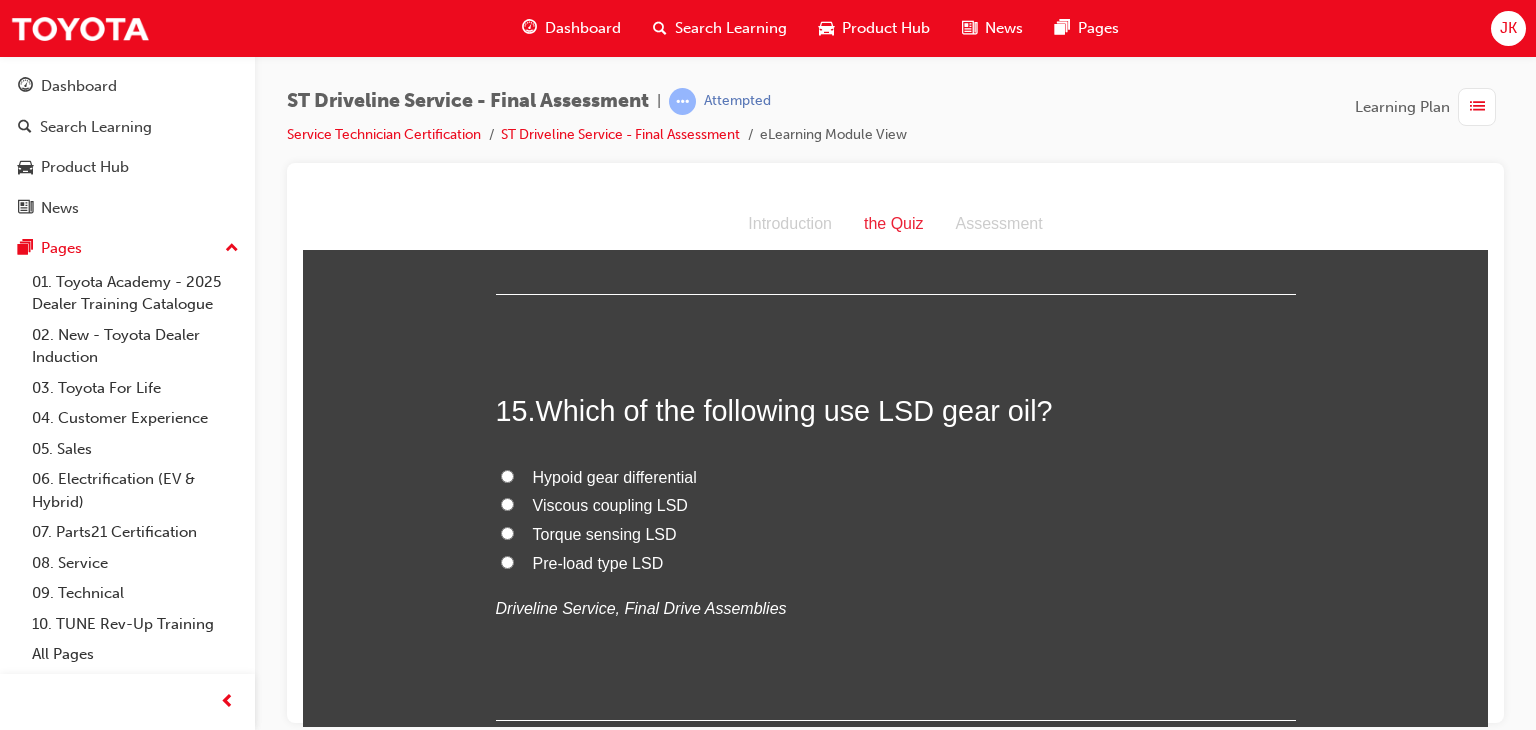scroll, scrollTop: 6328, scrollLeft: 0, axis: vertical 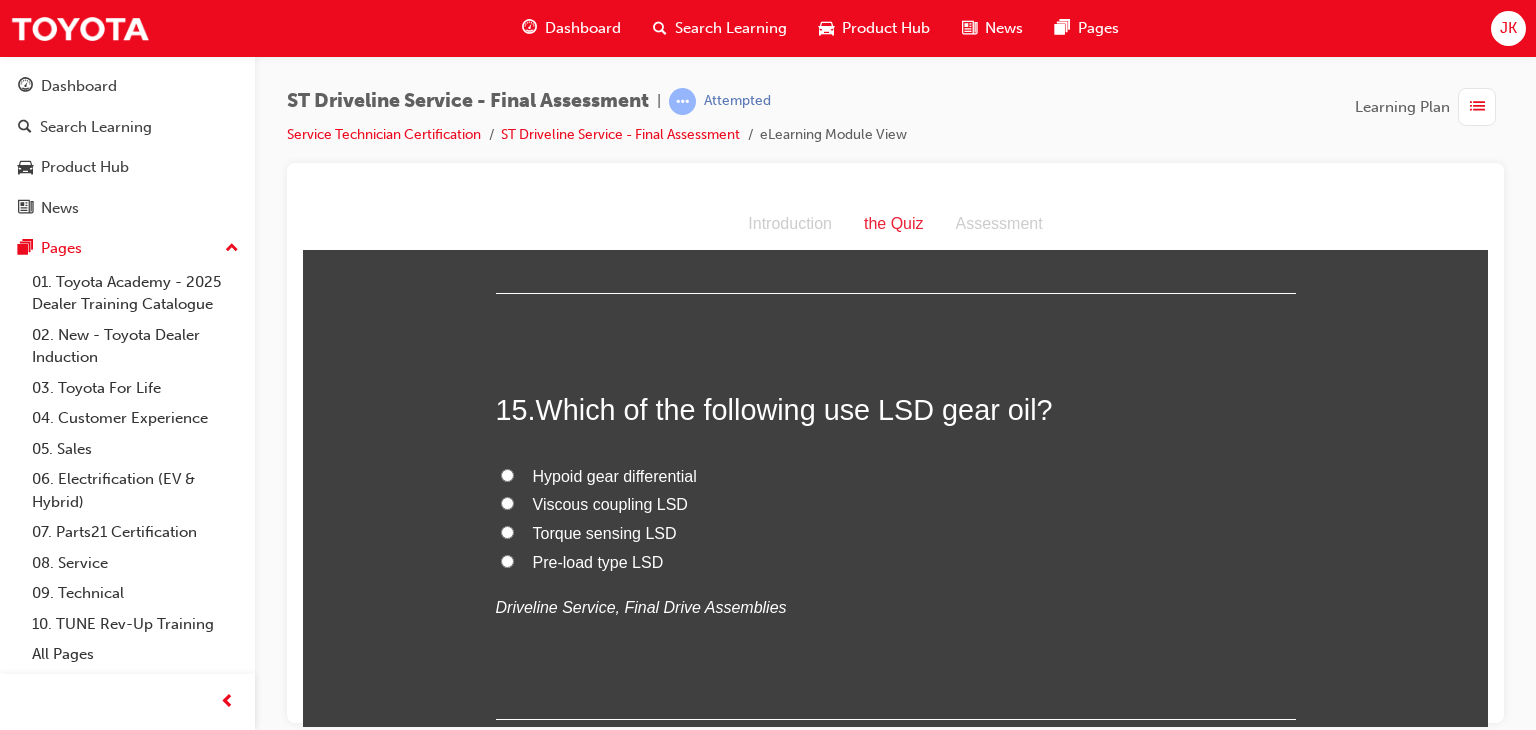 click on "Pre-load type LSD" at bounding box center [598, 561] 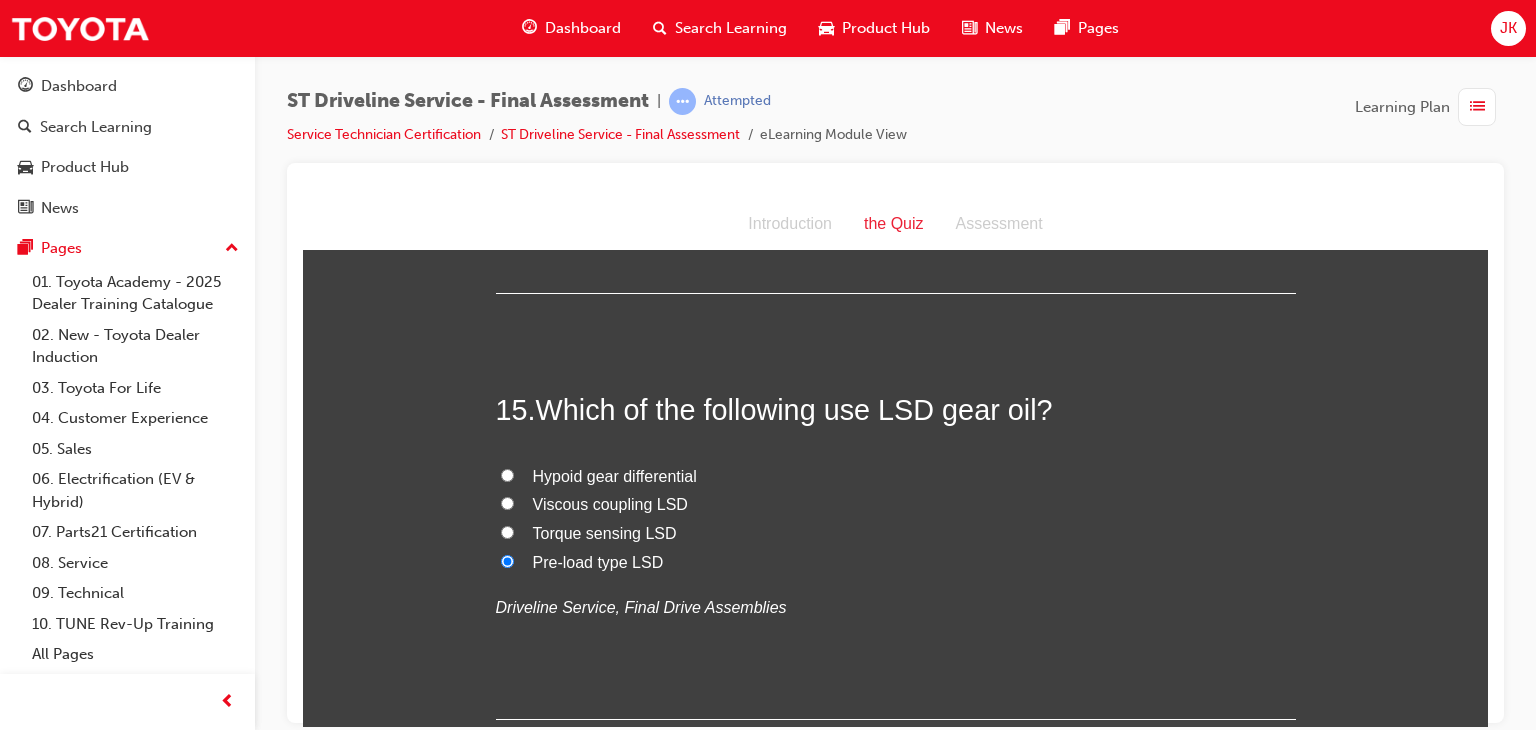 radio on "true" 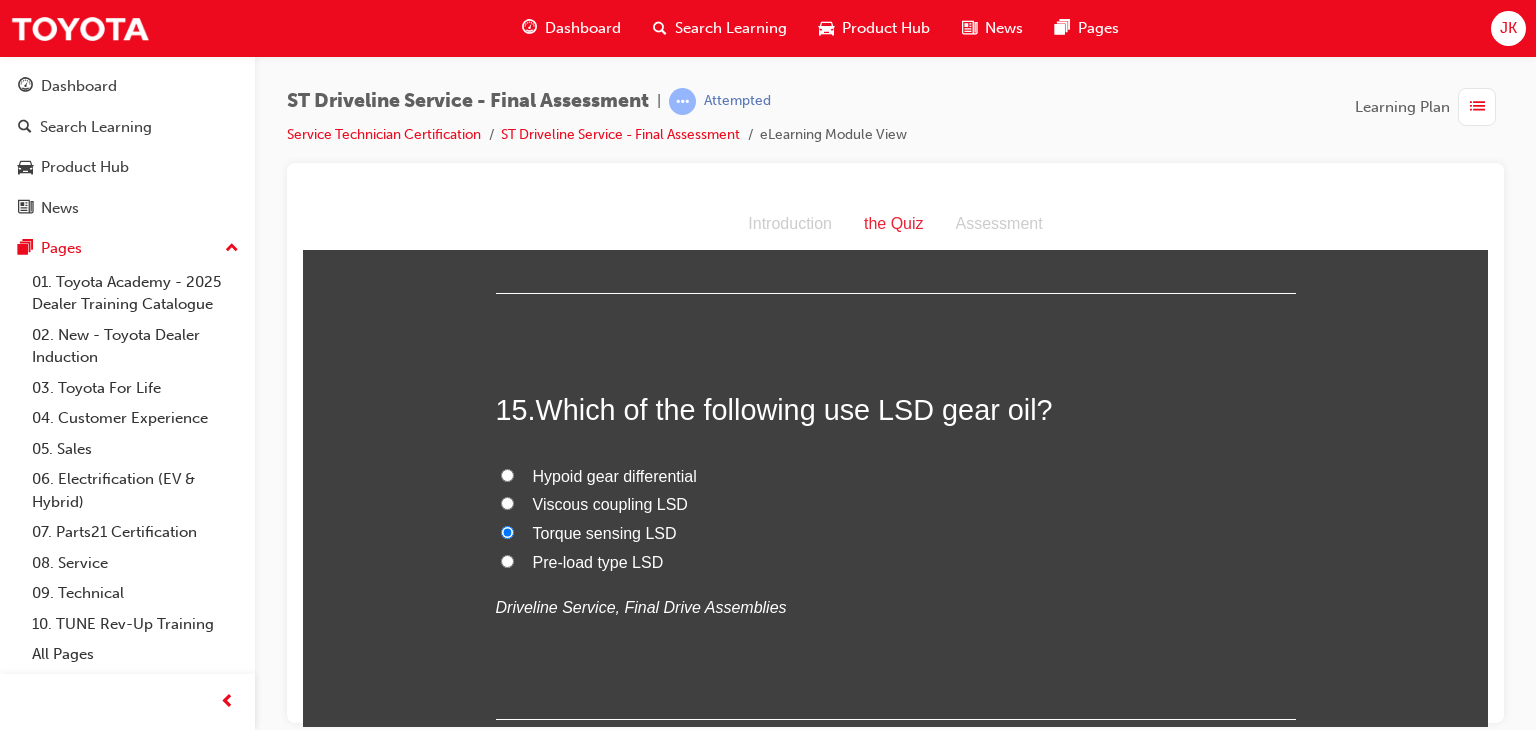 click on "Viscous coupling LSD" at bounding box center [896, 504] 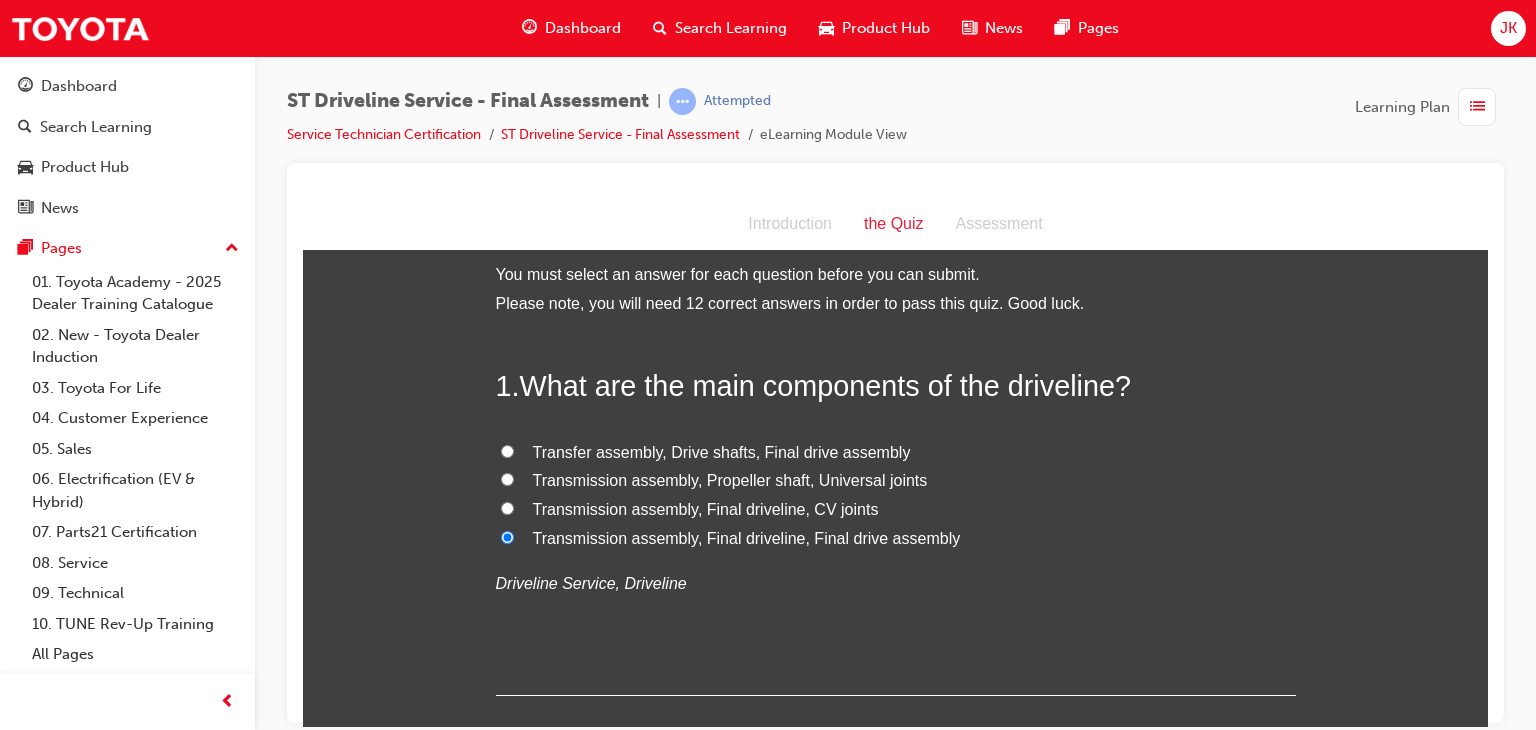scroll, scrollTop: 0, scrollLeft: 0, axis: both 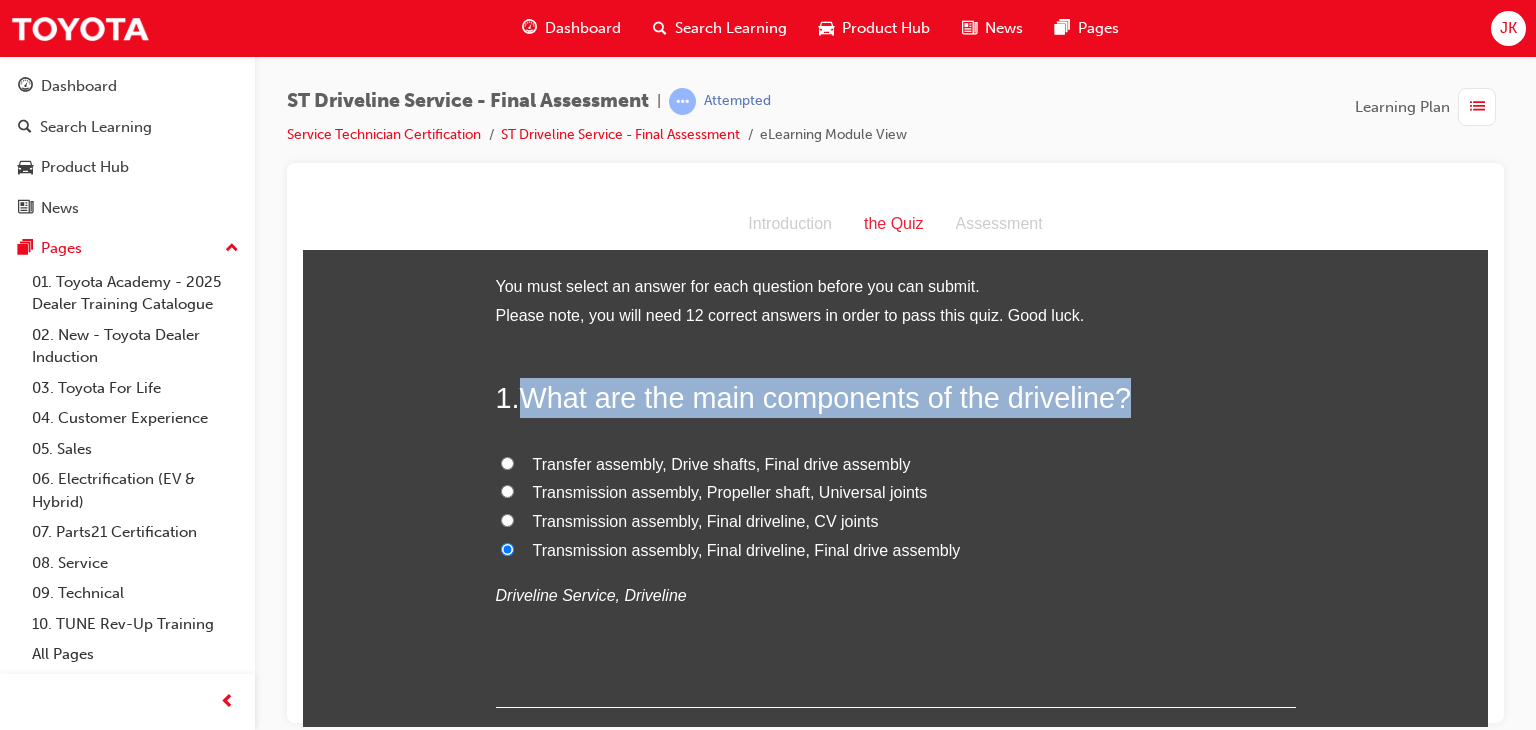 drag, startPoint x: 1142, startPoint y: 399, endPoint x: 520, endPoint y: 384, distance: 622.18085 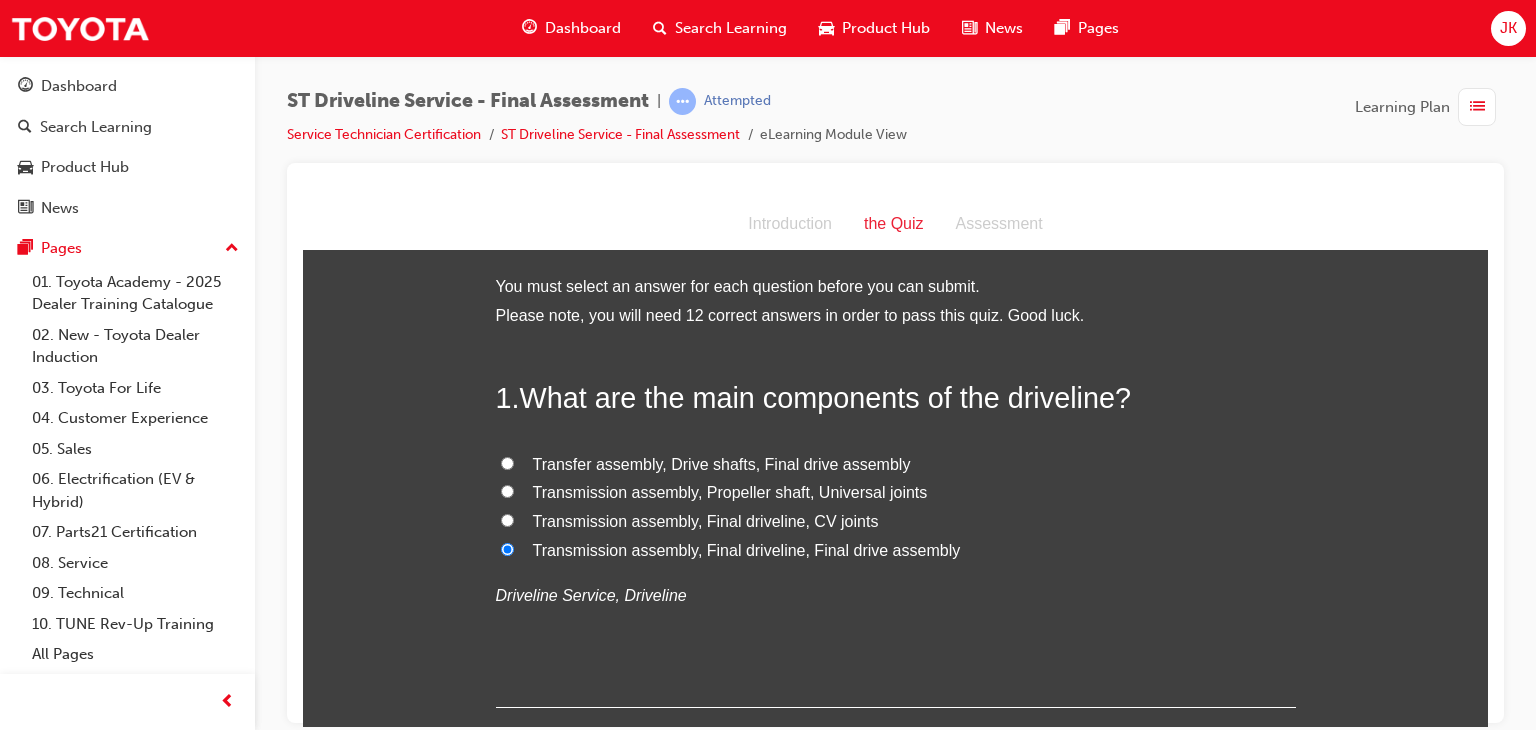 click on "Transmission assembly, Final driveline, CV joints" at bounding box center (896, 521) 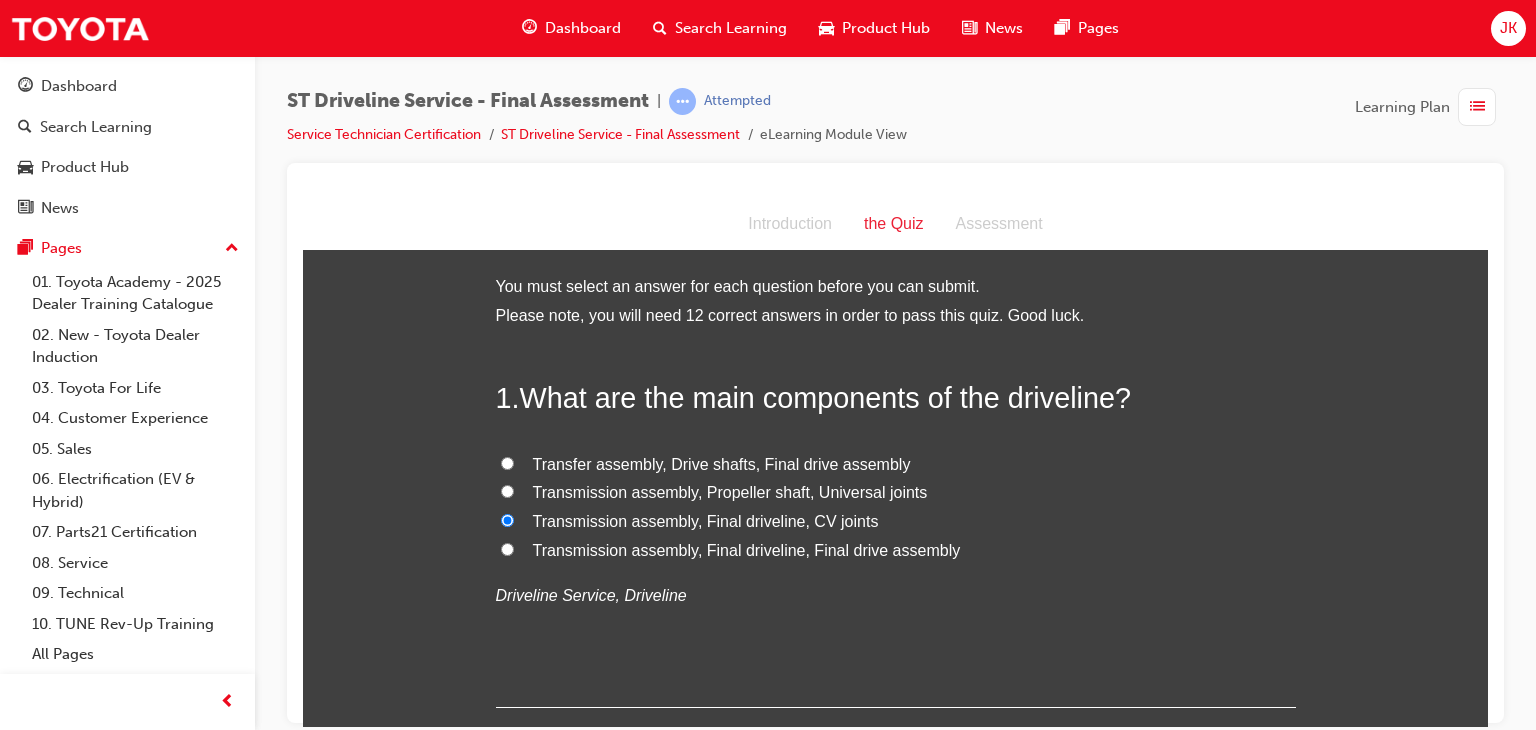 click on "Transmission assembly, Final driveline, Final drive assembly" at bounding box center (747, 549) 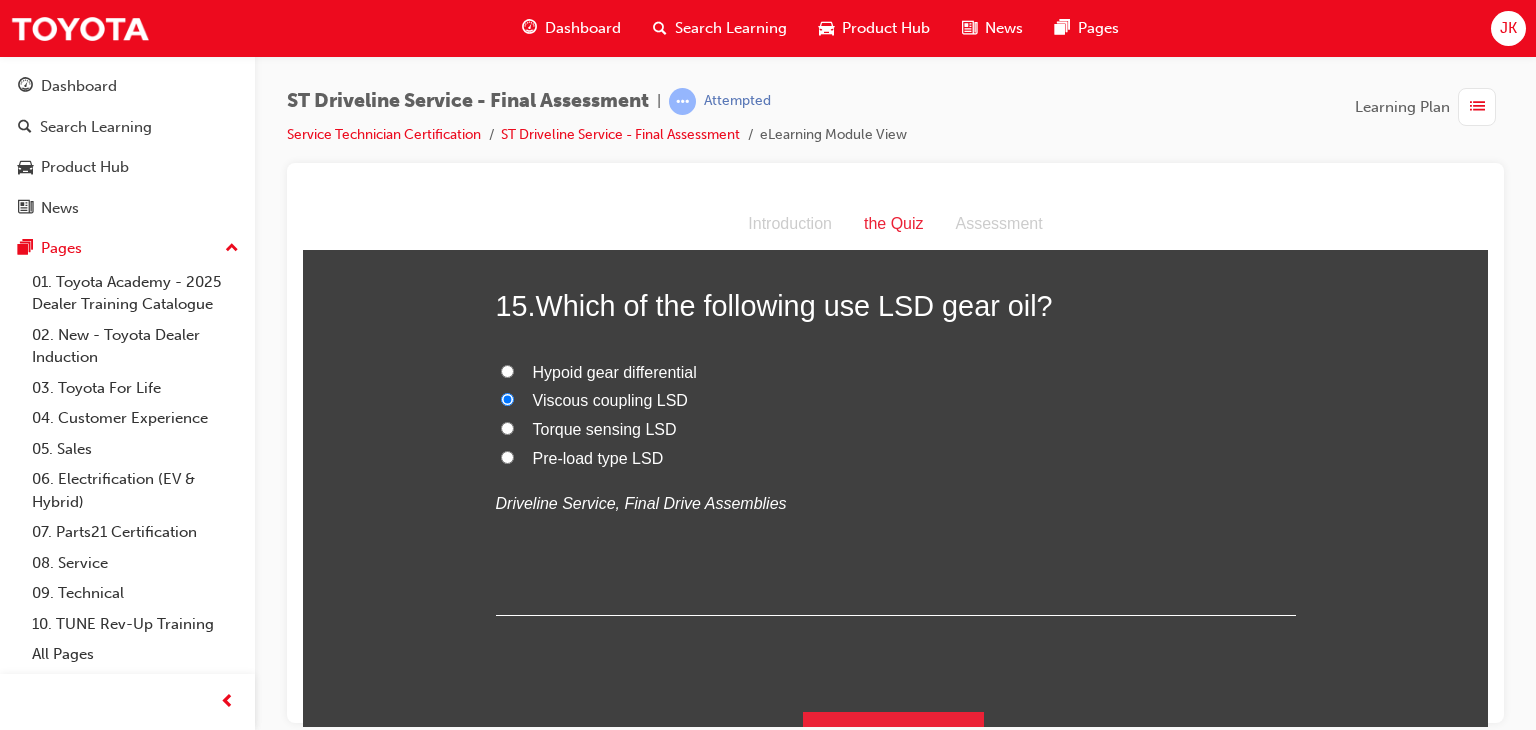 scroll, scrollTop: 6468, scrollLeft: 0, axis: vertical 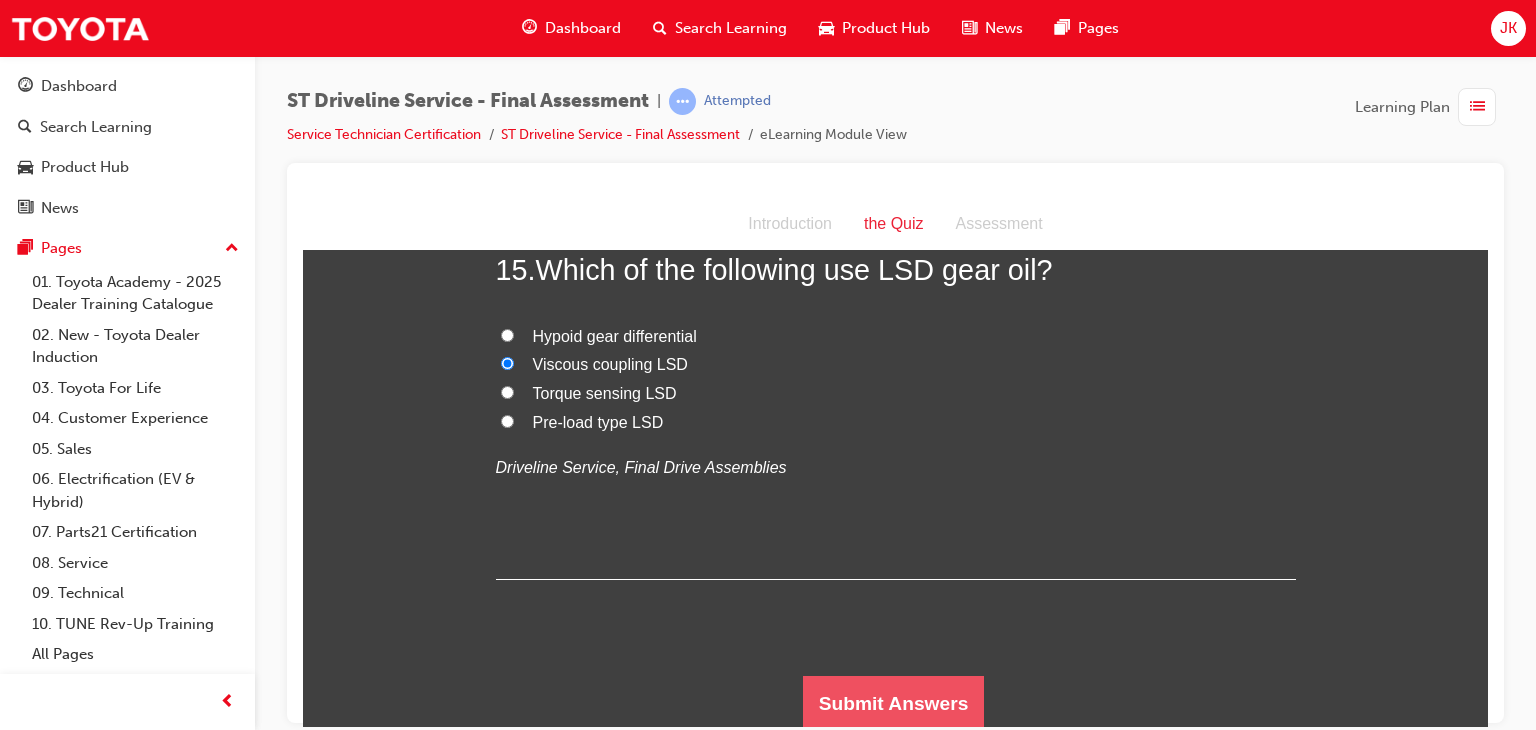 click on "Submit Answers" at bounding box center [894, 703] 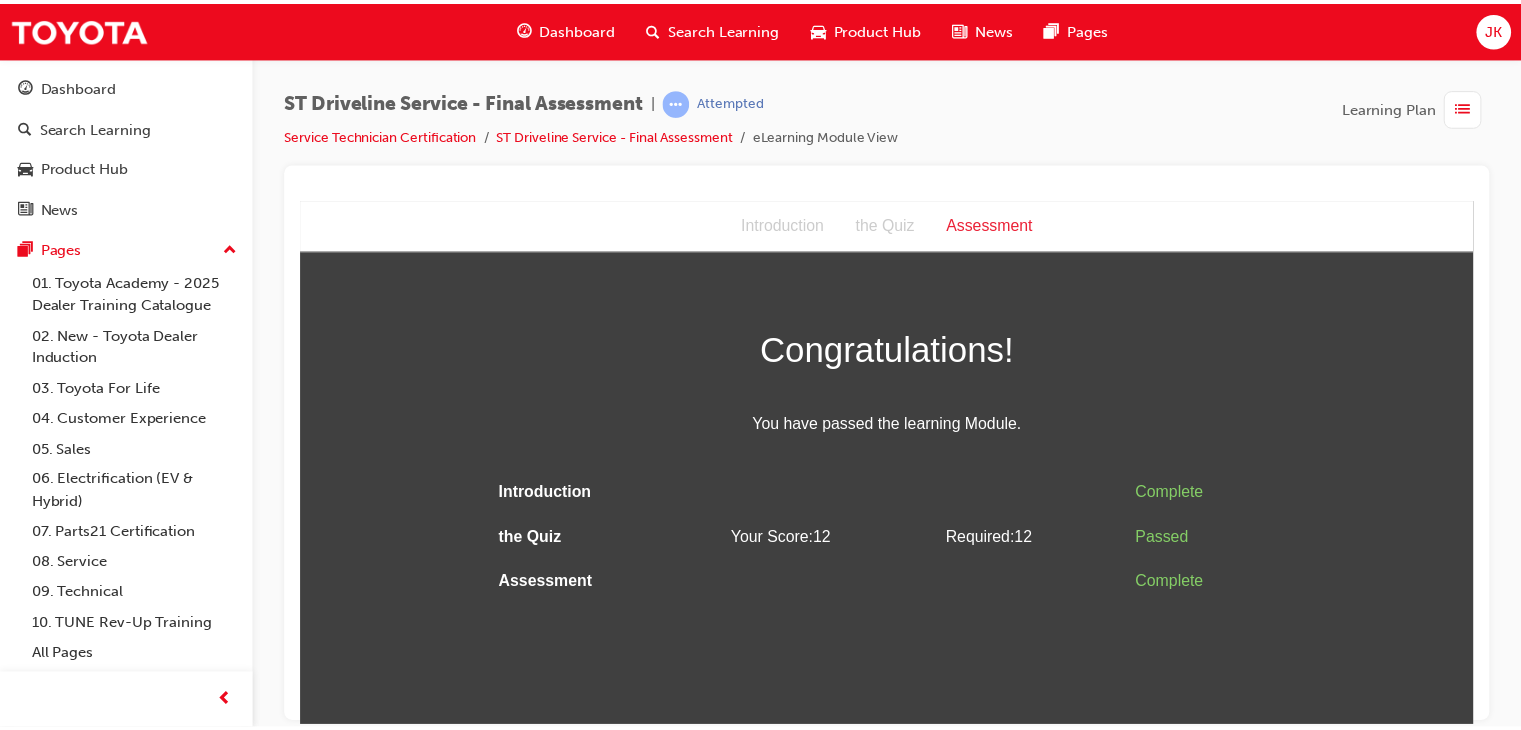 scroll, scrollTop: 0, scrollLeft: 0, axis: both 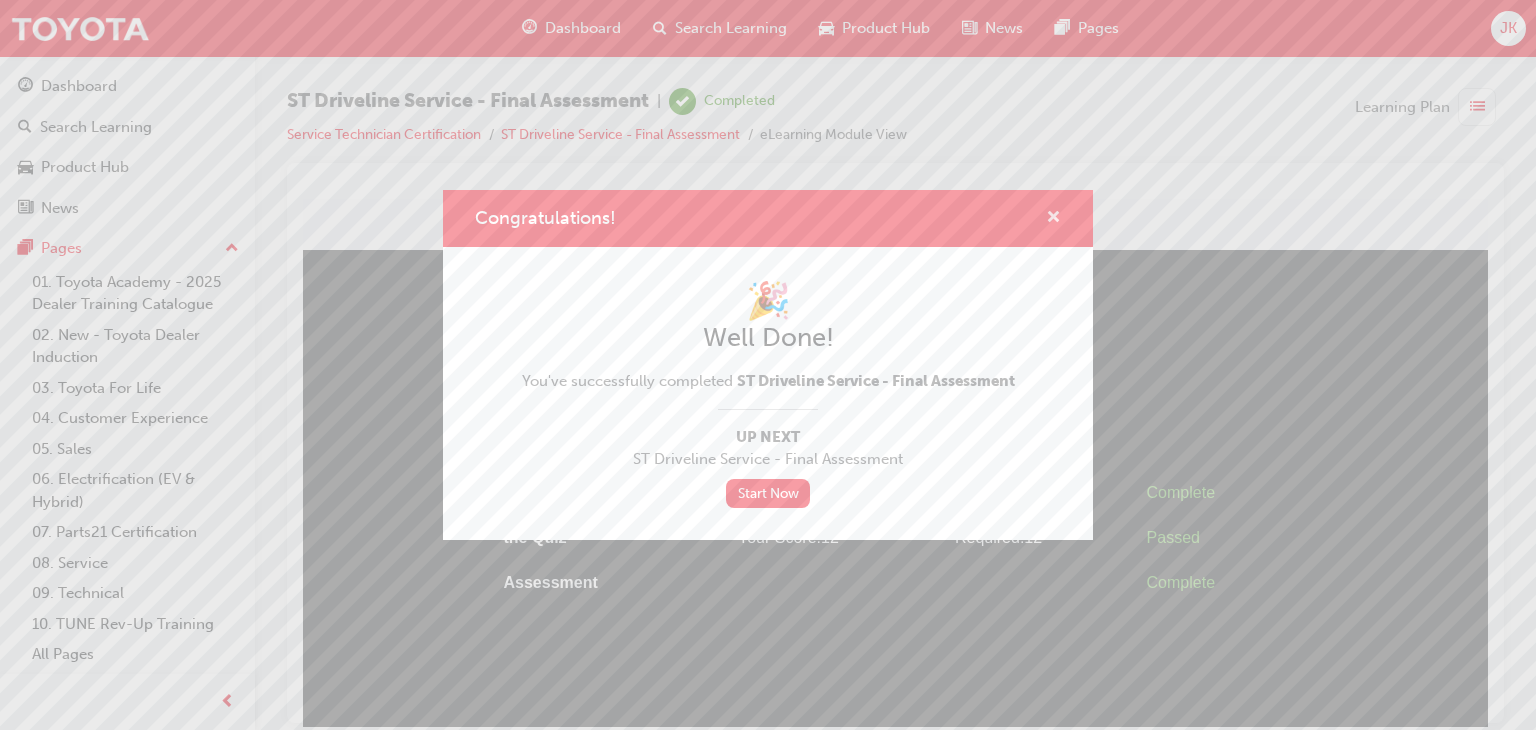 click at bounding box center [1053, 219] 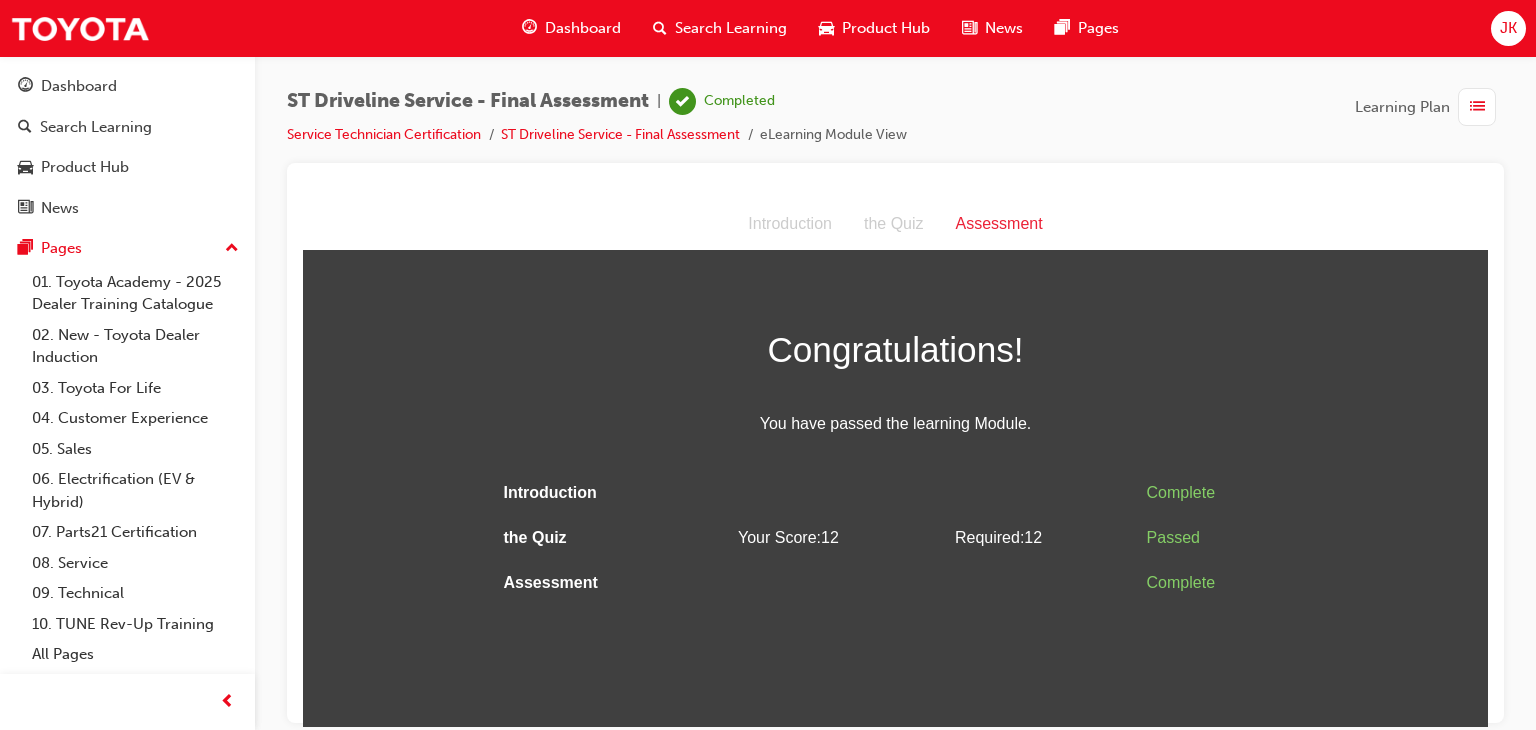 click on "Dashboard" at bounding box center [583, 28] 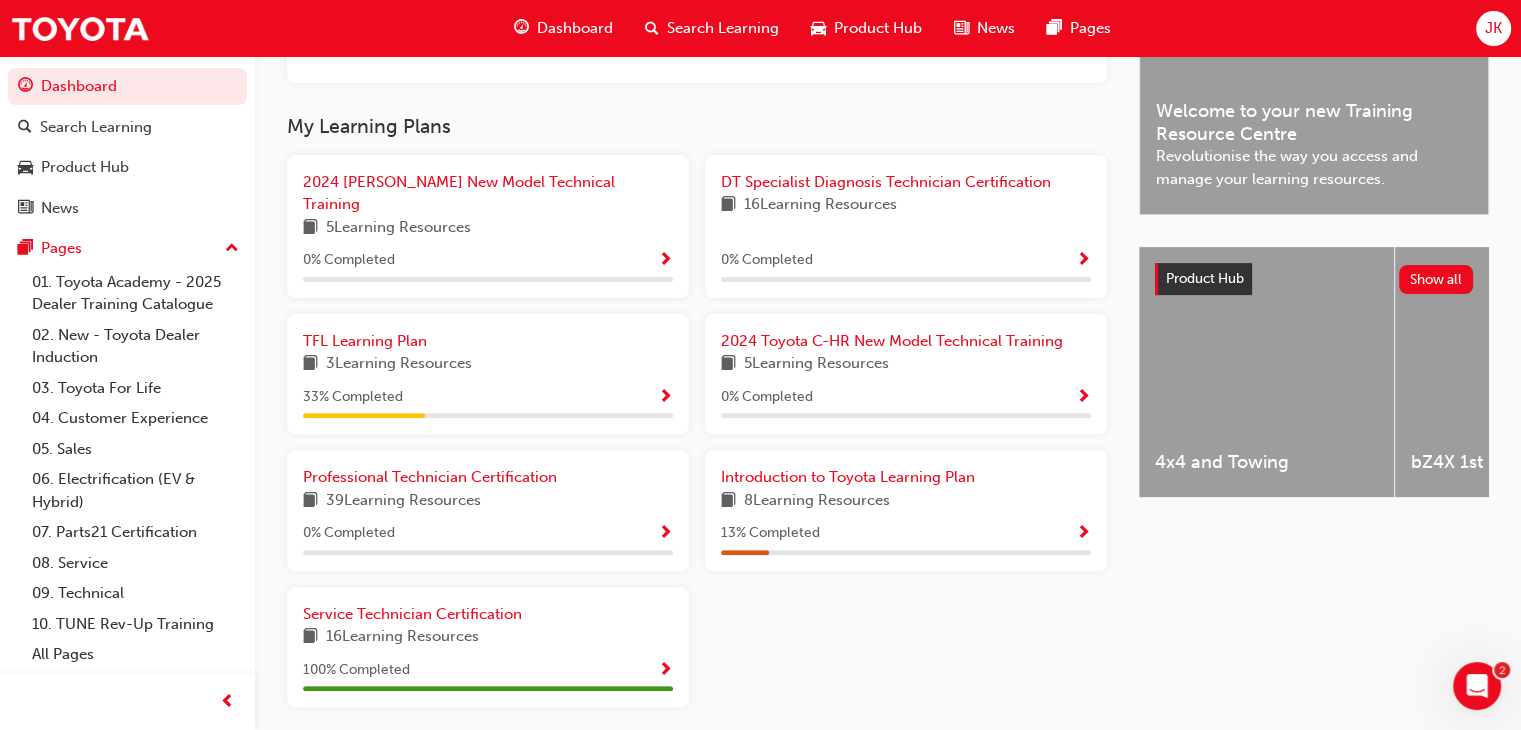 scroll, scrollTop: 658, scrollLeft: 0, axis: vertical 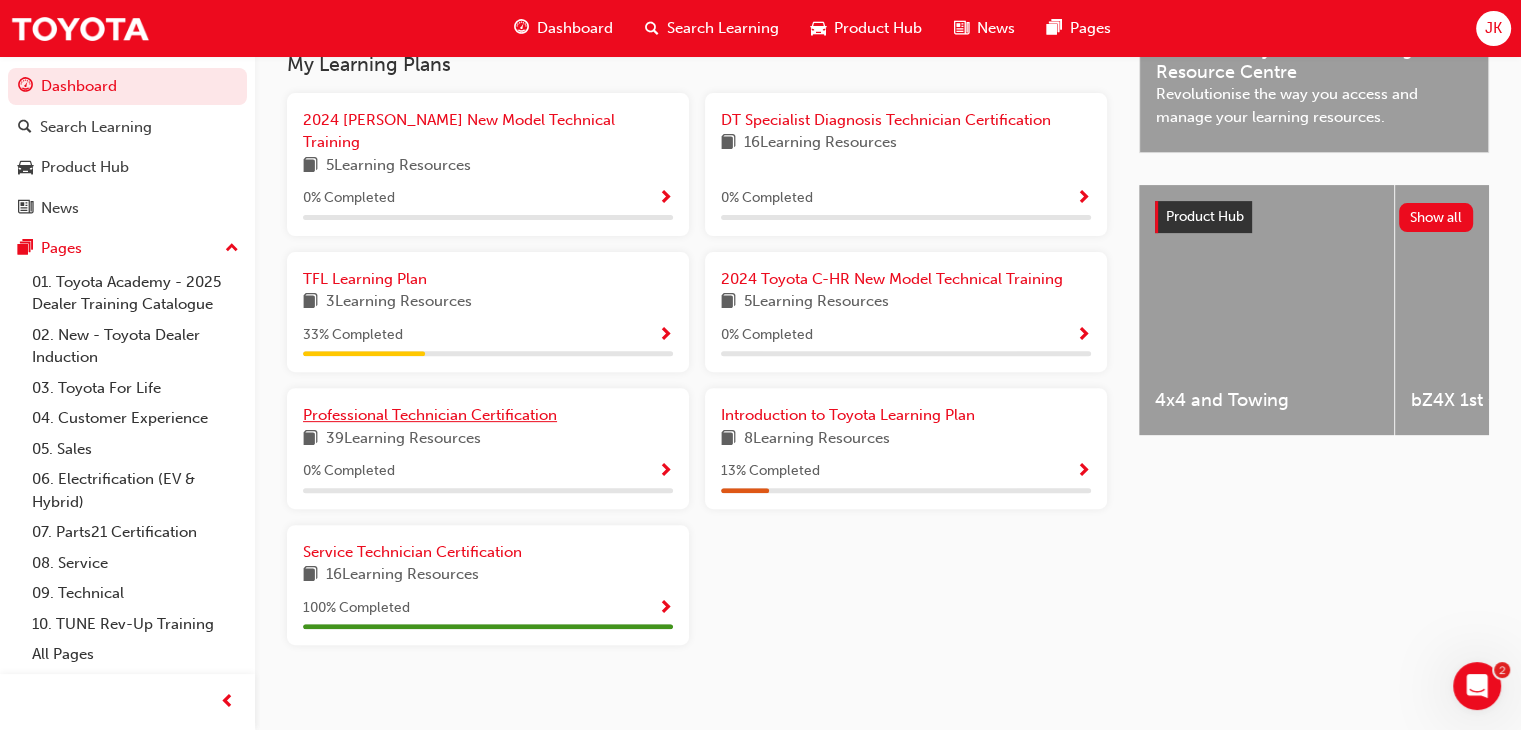 click on "Professional Technician Certification" at bounding box center [430, 415] 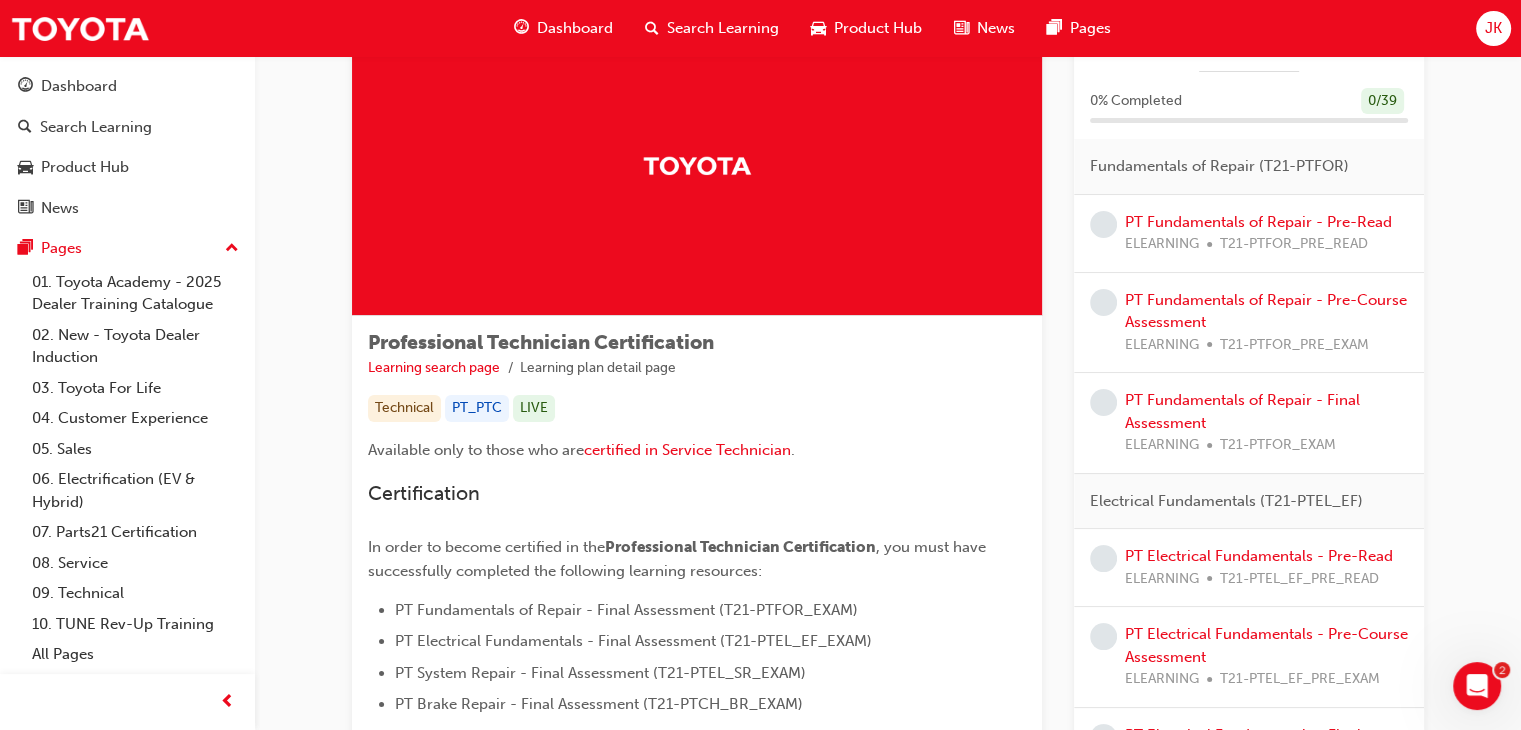 scroll, scrollTop: 0, scrollLeft: 0, axis: both 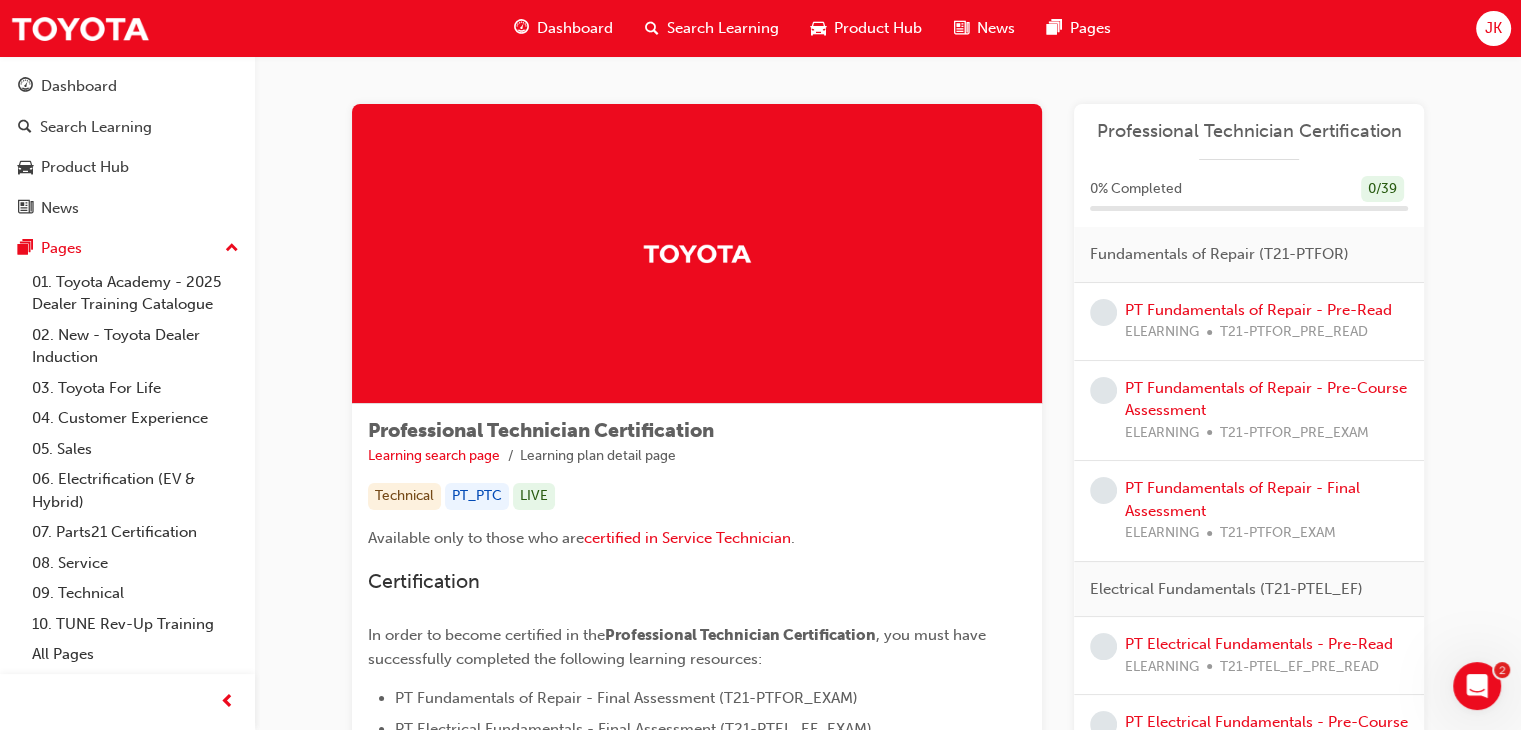 click on "Dashboard" at bounding box center (575, 28) 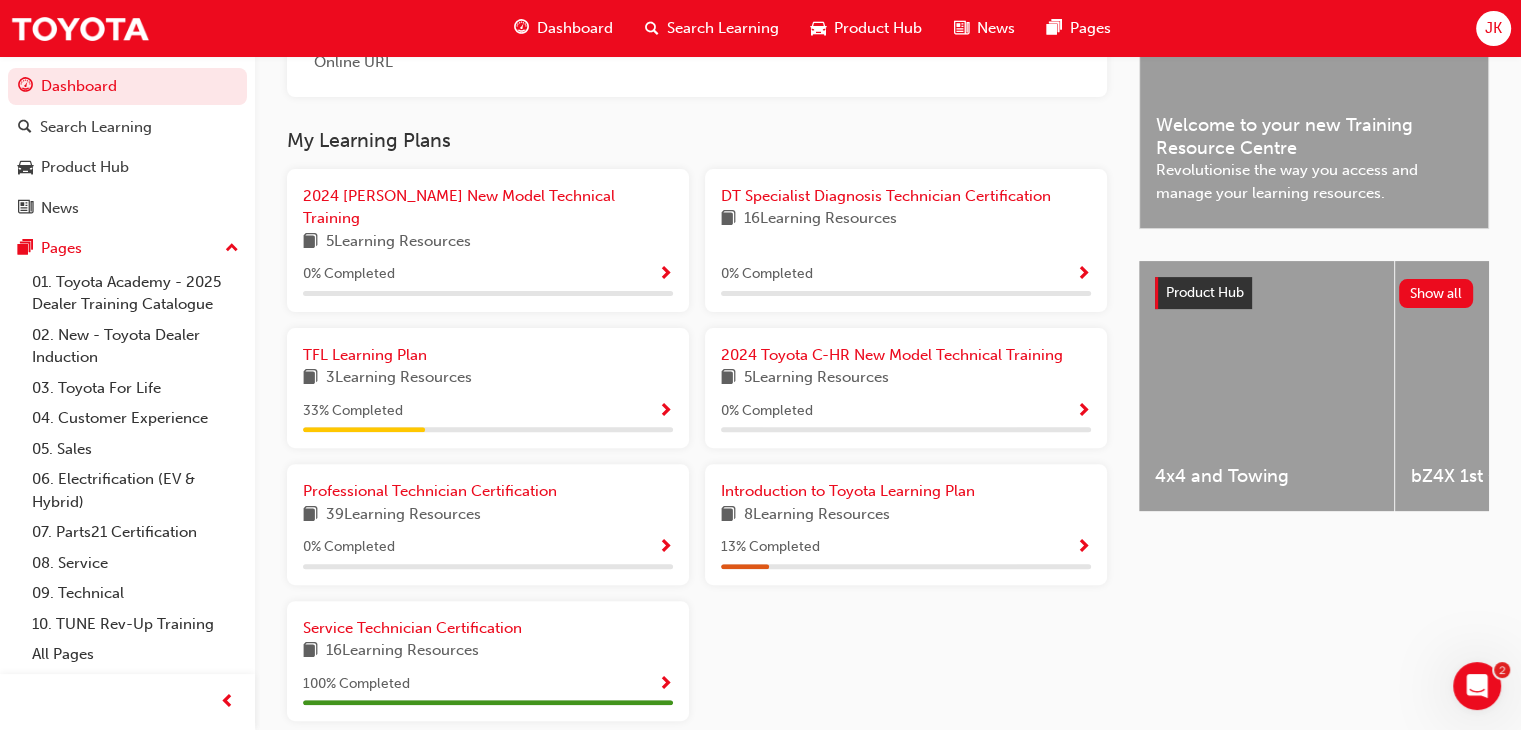 scroll, scrollTop: 658, scrollLeft: 0, axis: vertical 